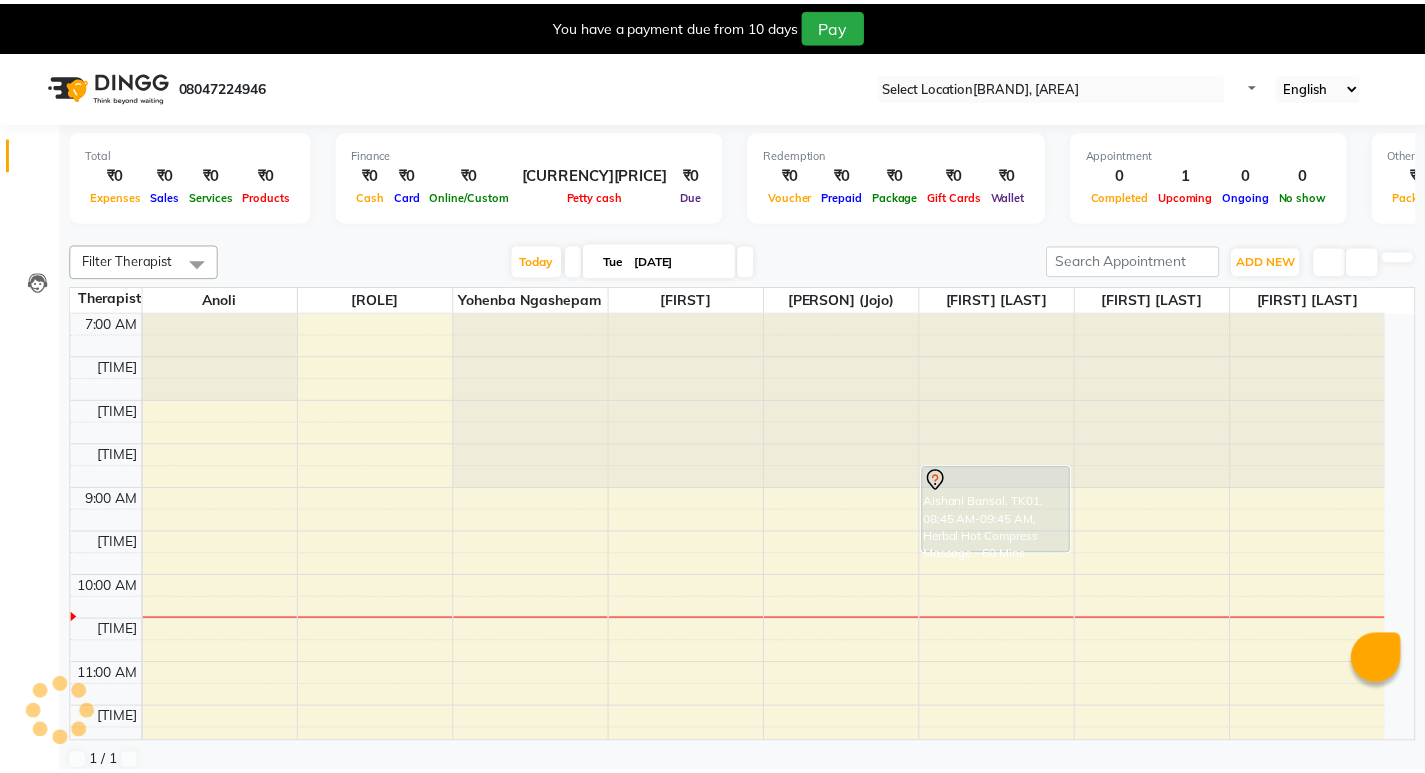 scroll, scrollTop: 0, scrollLeft: 0, axis: both 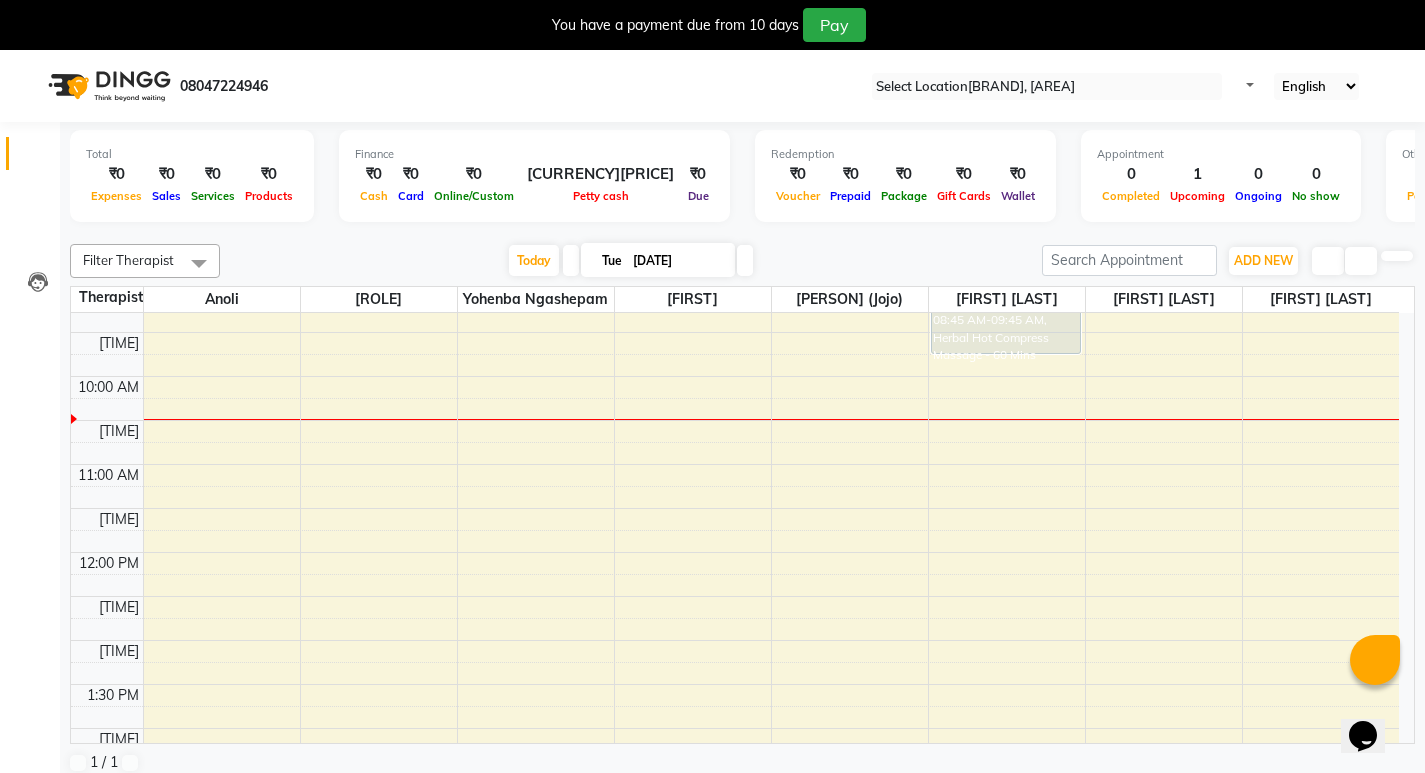 click on "[TIME] [TIME] [TIME] [TIME] [TIME] [TIME] [TIME] [TIME] [TIME] [TIME] [TIME] [TIME] [TIME] [TIME] [TIME] [TIME] [TIME] [TIME] [TIME] [TIME] [TIME] [TIME] [TIME] [TIME] [TIME] [TIME] [TIME] [TIME] [TIME] [TIME] [TIME] [TIME] [TIME] [TIME]             [FIRST] [LAST], [ROOM], [TIME]-[TIME], [SERVICE] - [DURATION]" at bounding box center (735, 860) 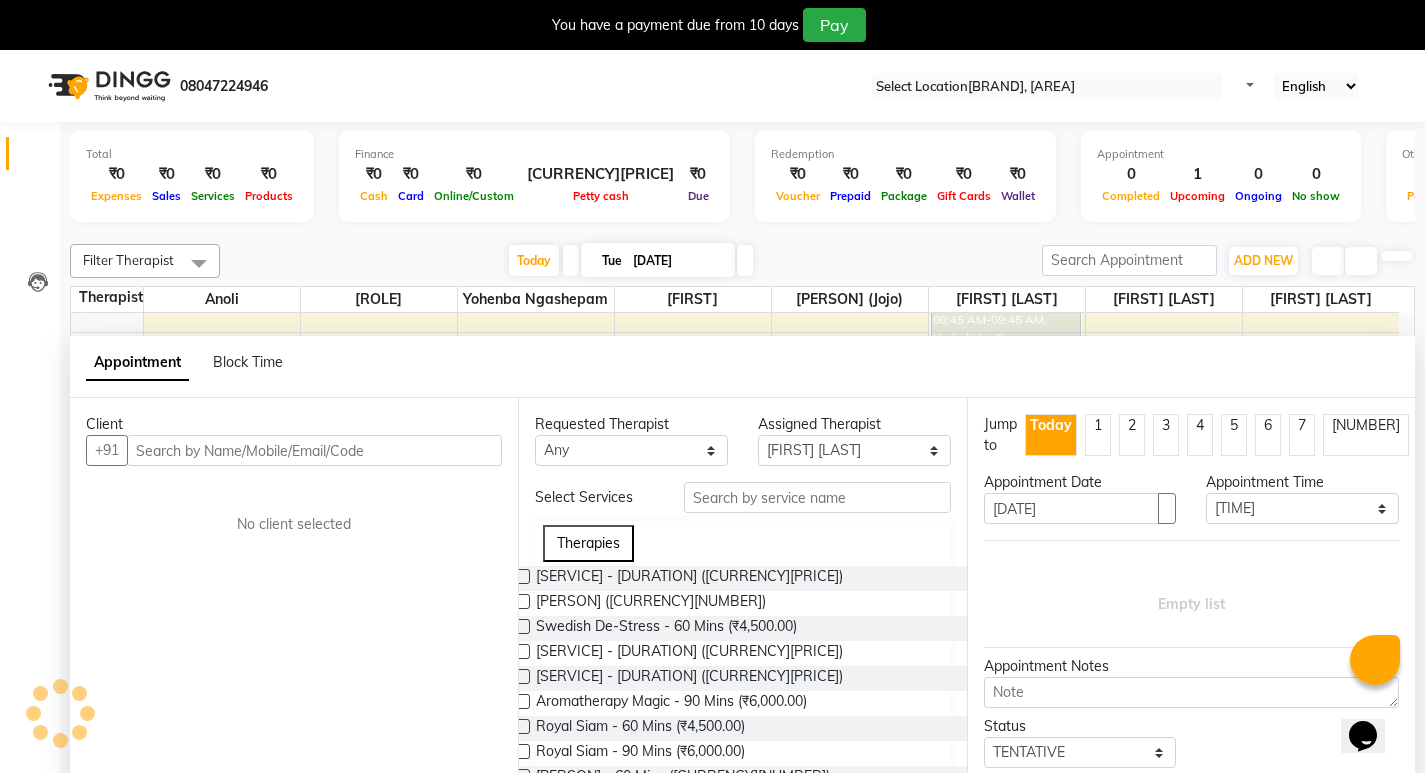 scroll, scrollTop: 51, scrollLeft: 0, axis: vertical 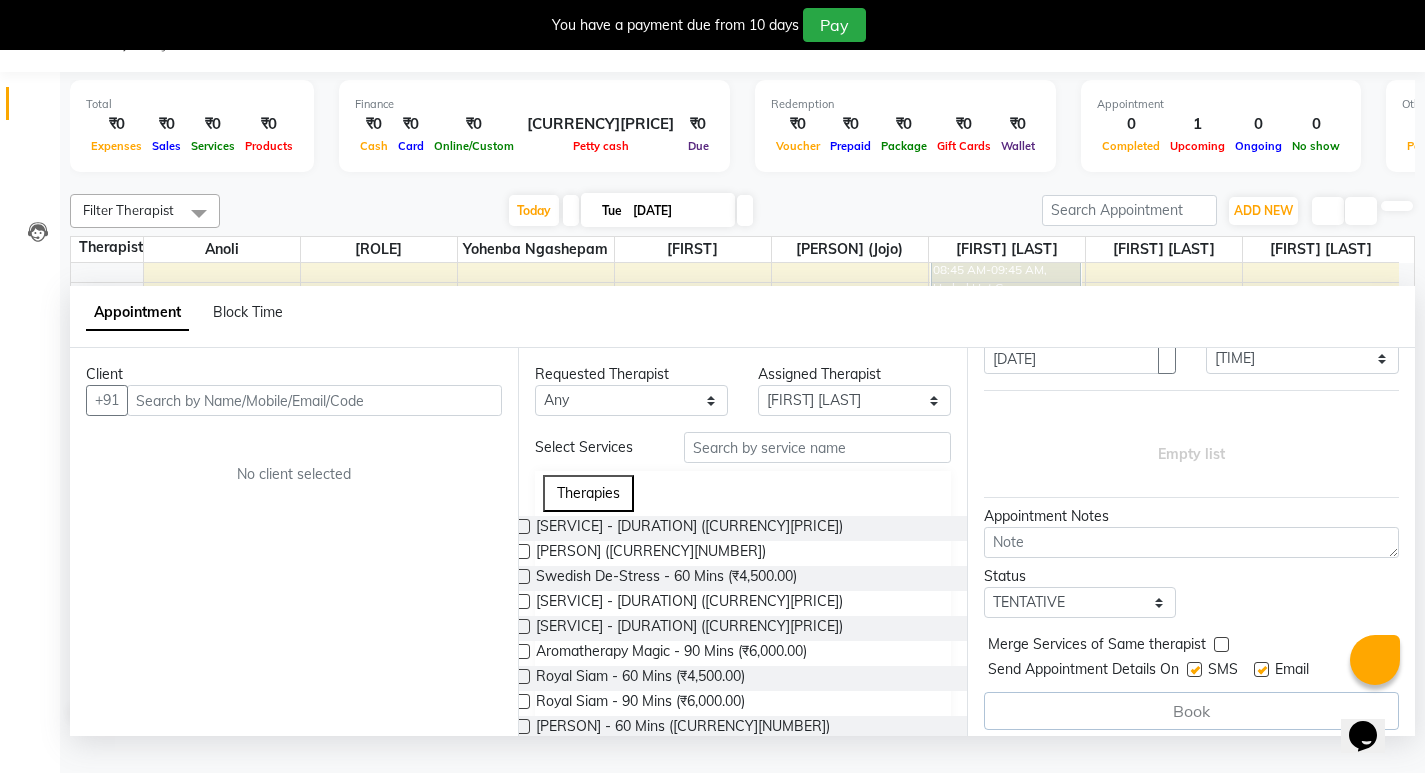 click at bounding box center (314, 400) 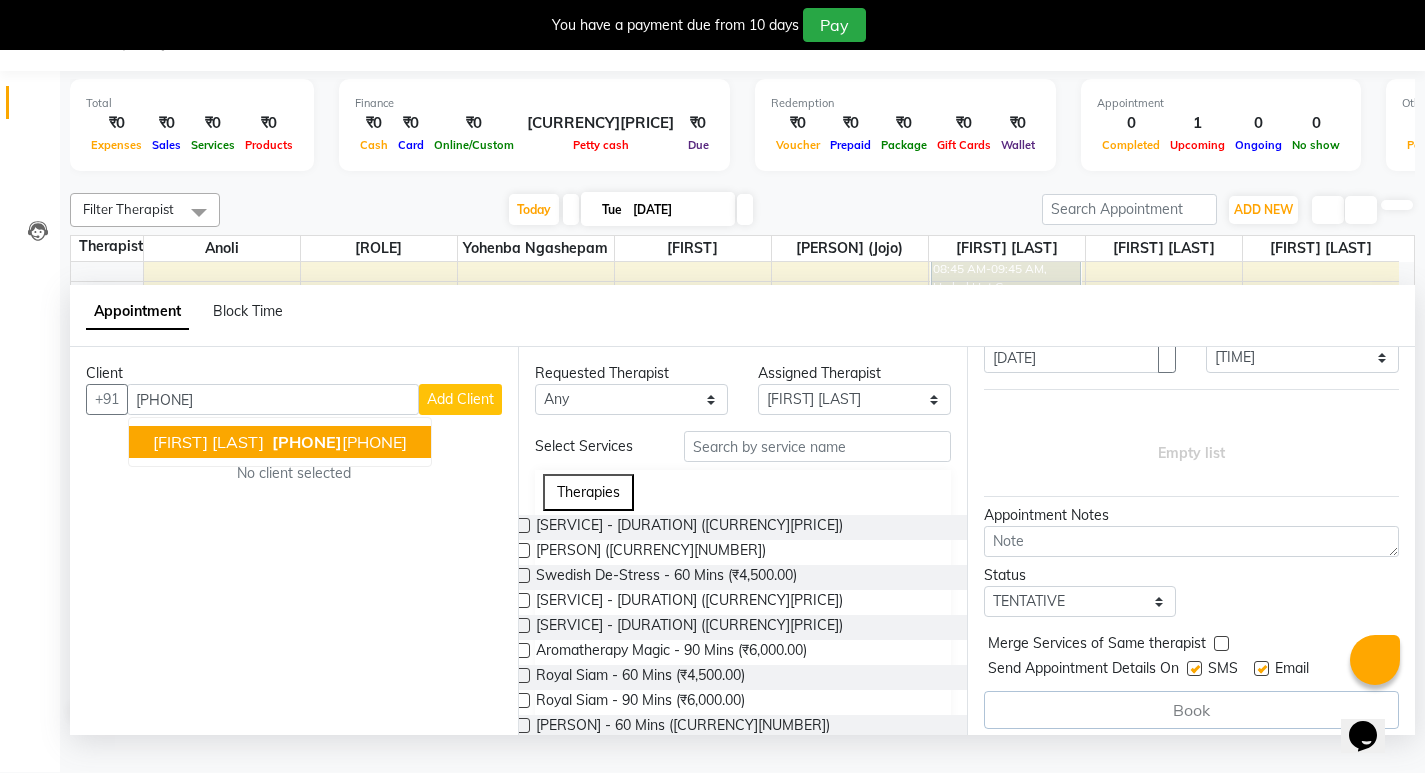 click on "[PHONE]" at bounding box center (337, 442) 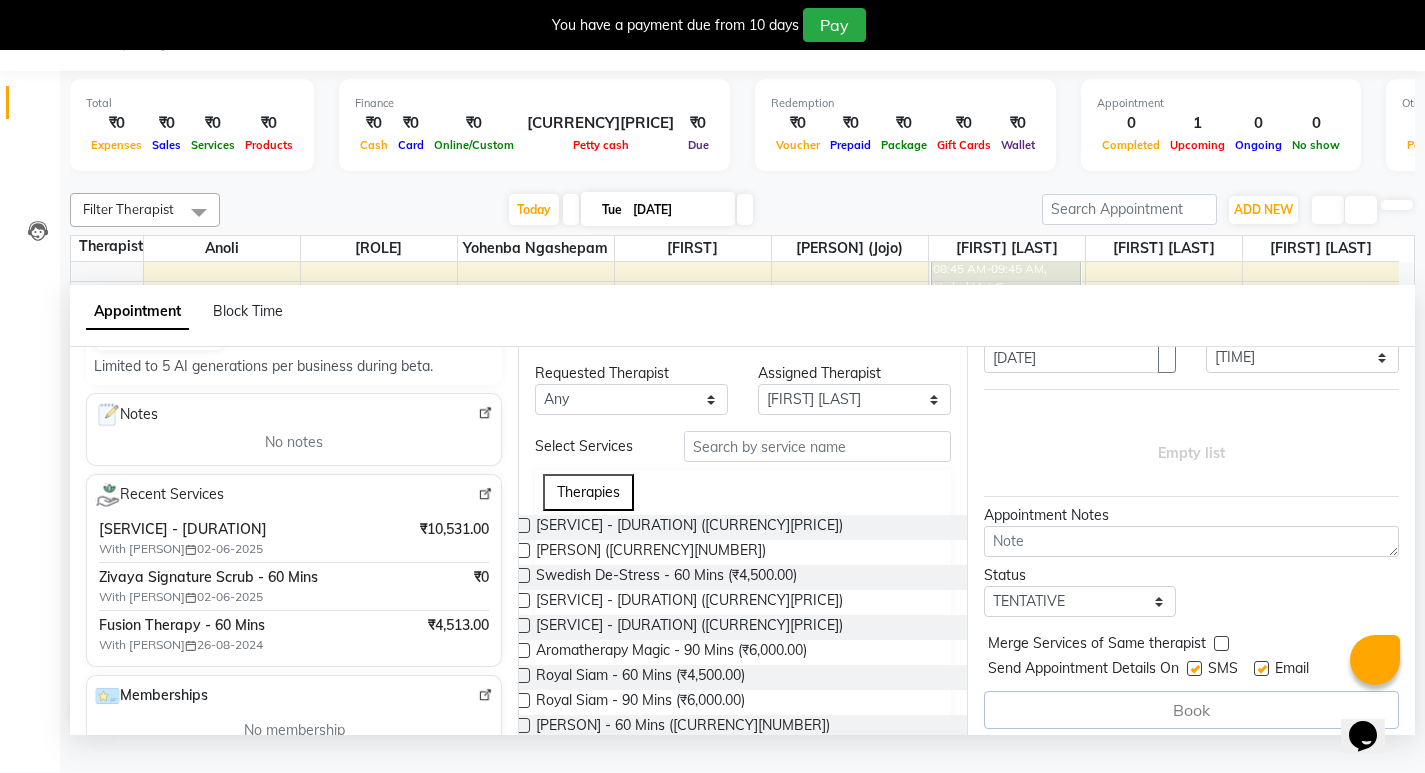 scroll, scrollTop: 200, scrollLeft: 0, axis: vertical 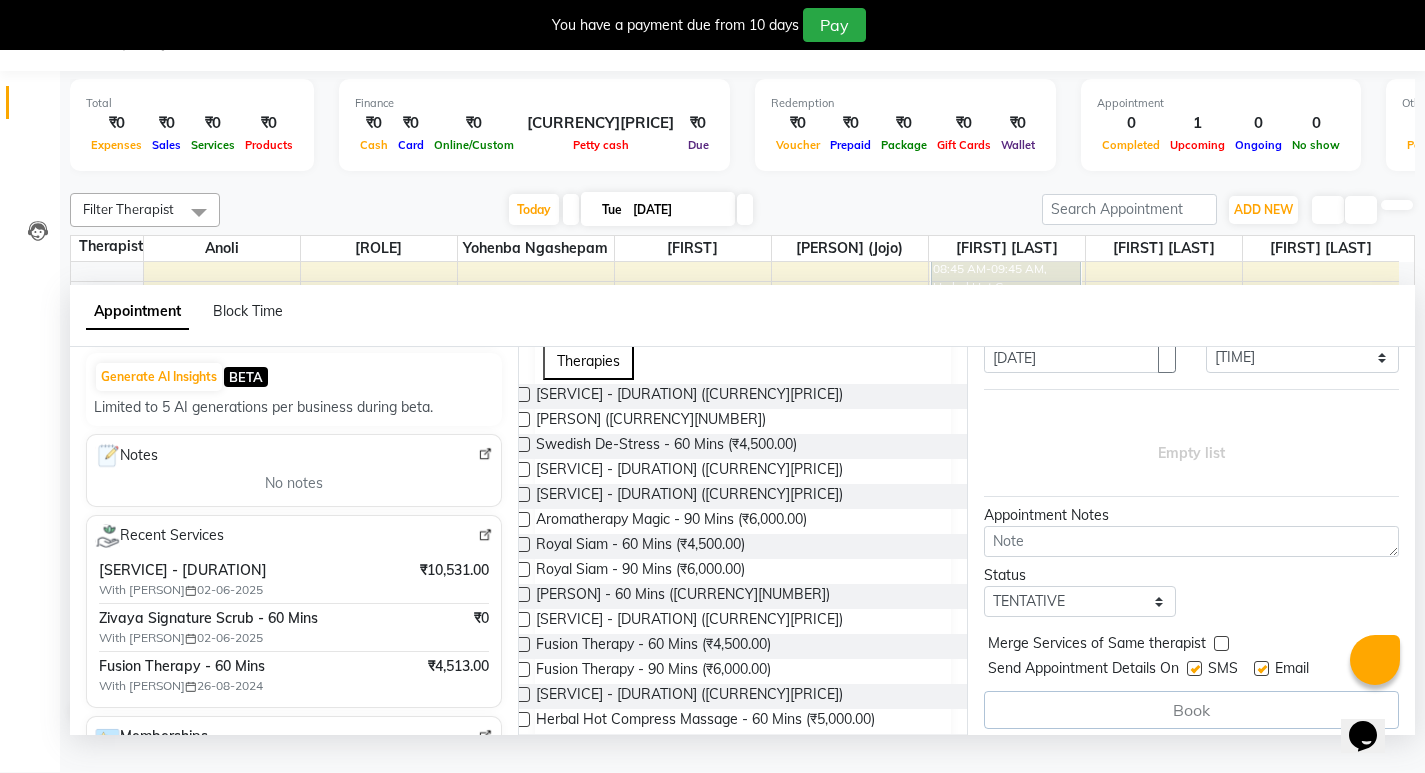 type on "[PHONE]" 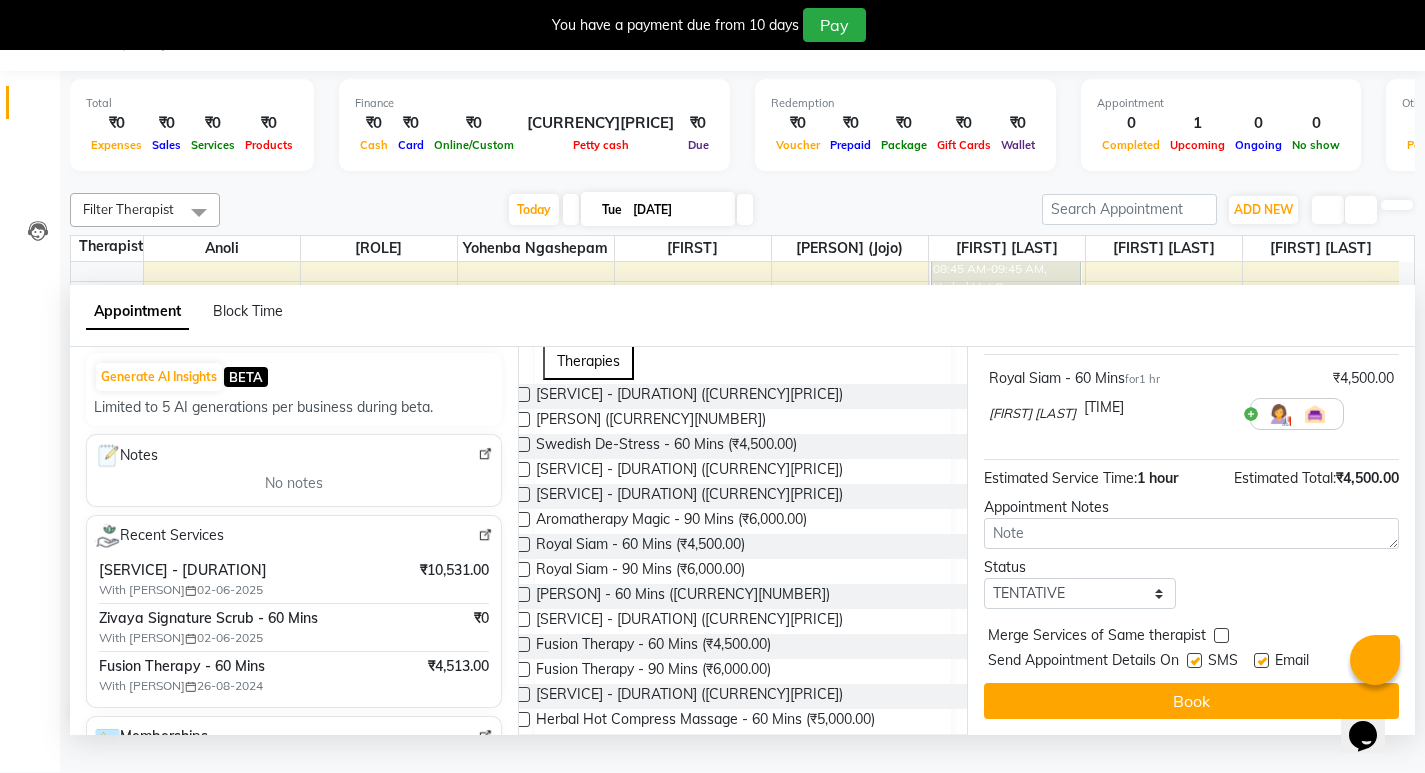 scroll, scrollTop: 156, scrollLeft: 0, axis: vertical 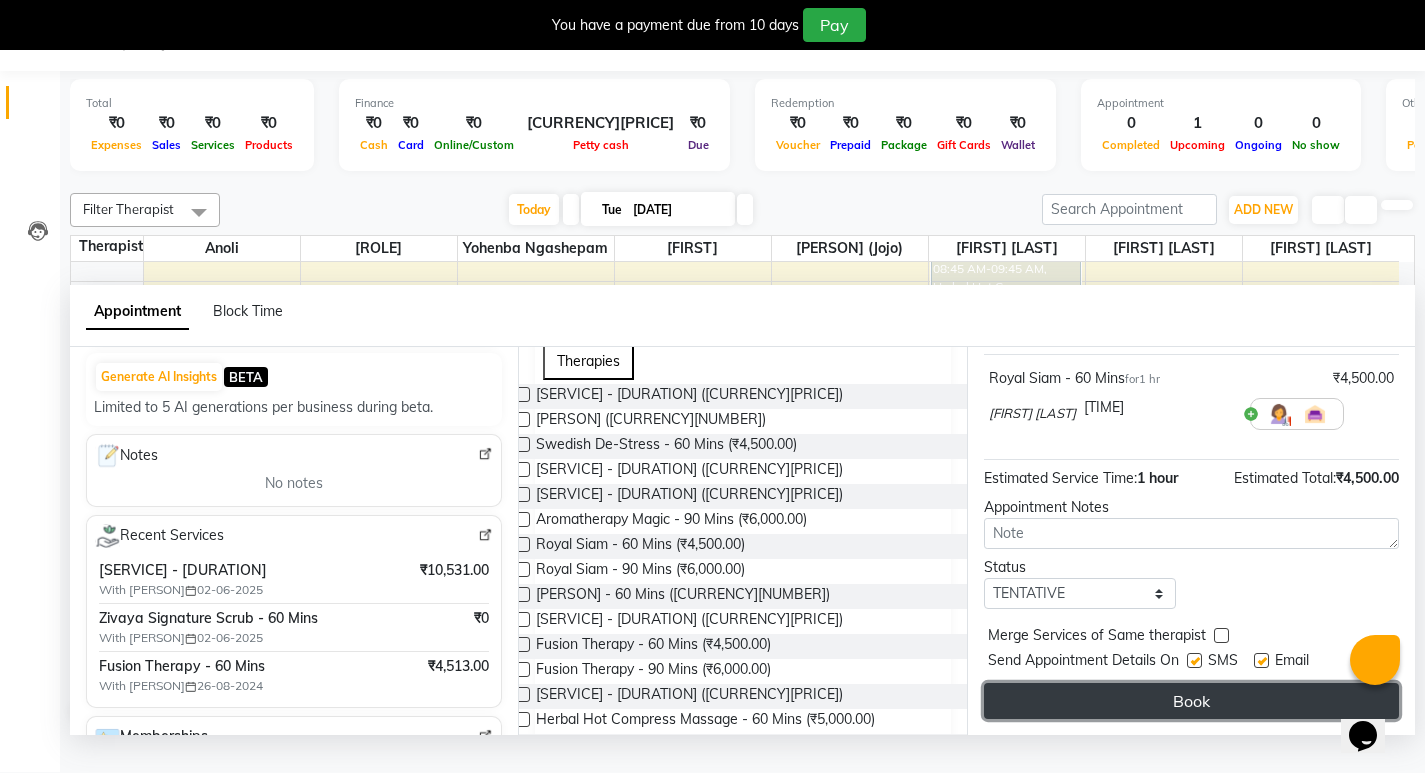 click on "Book" at bounding box center [1191, 701] 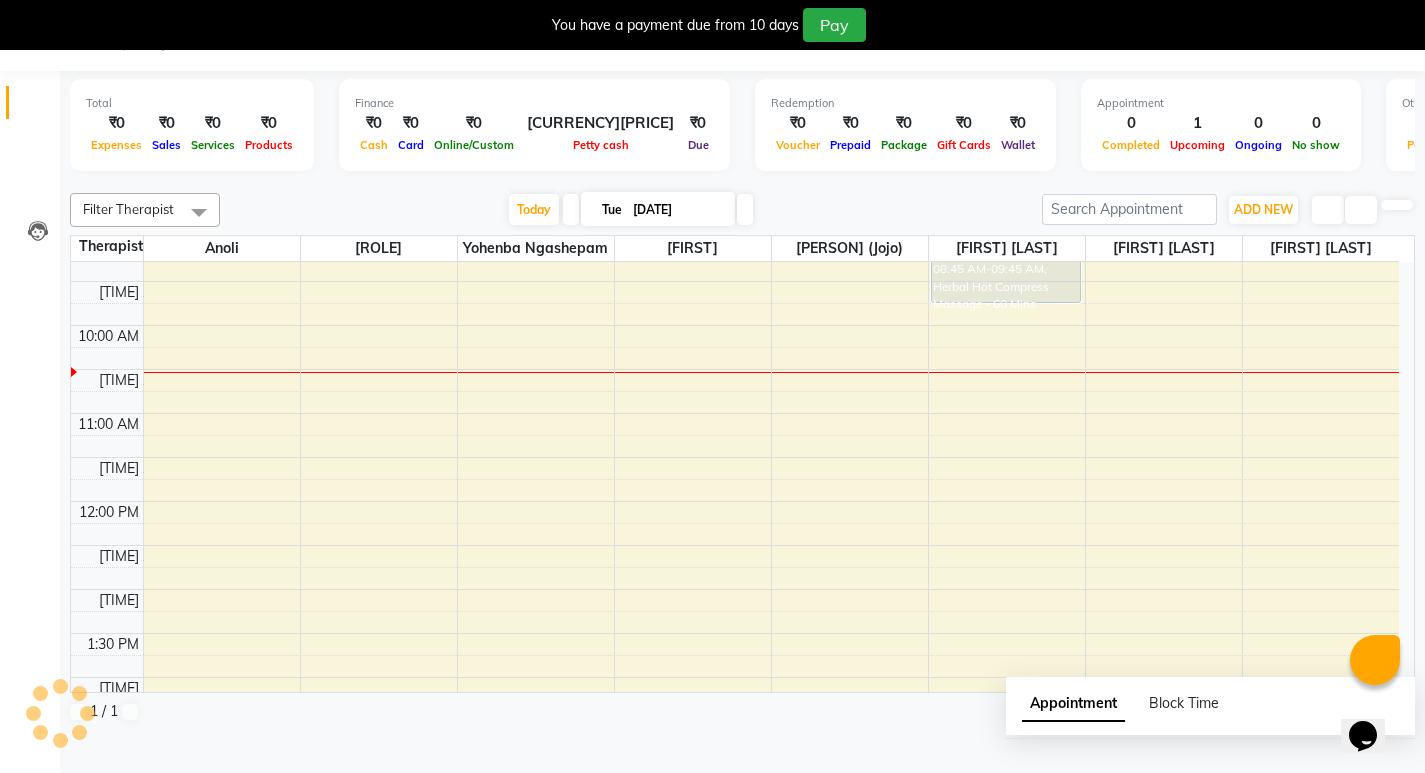 scroll, scrollTop: 0, scrollLeft: 0, axis: both 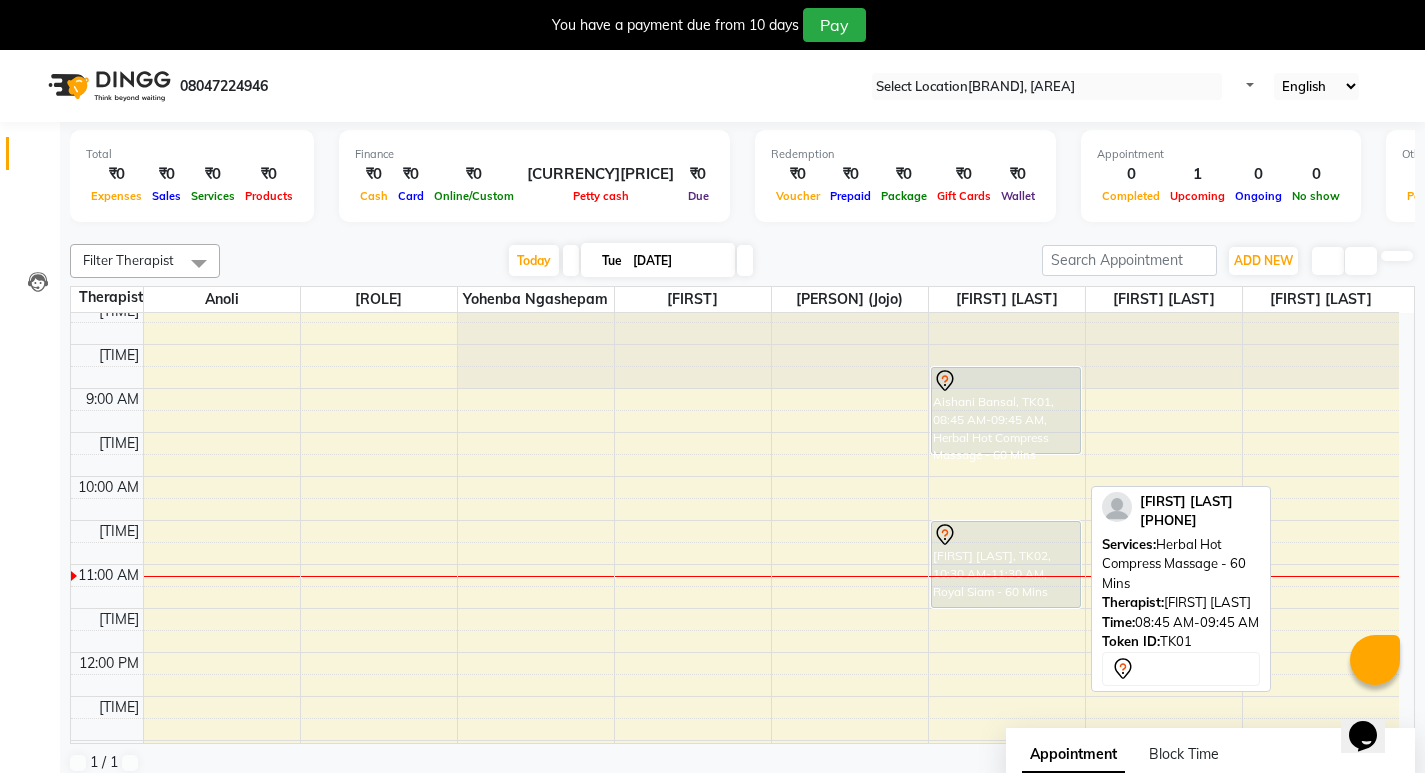 click on "Aishani Bansal, TK01, 08:45 AM-09:45 AM, Herbal Hot Compress Massage - 60 Mins" at bounding box center [1006, 410] 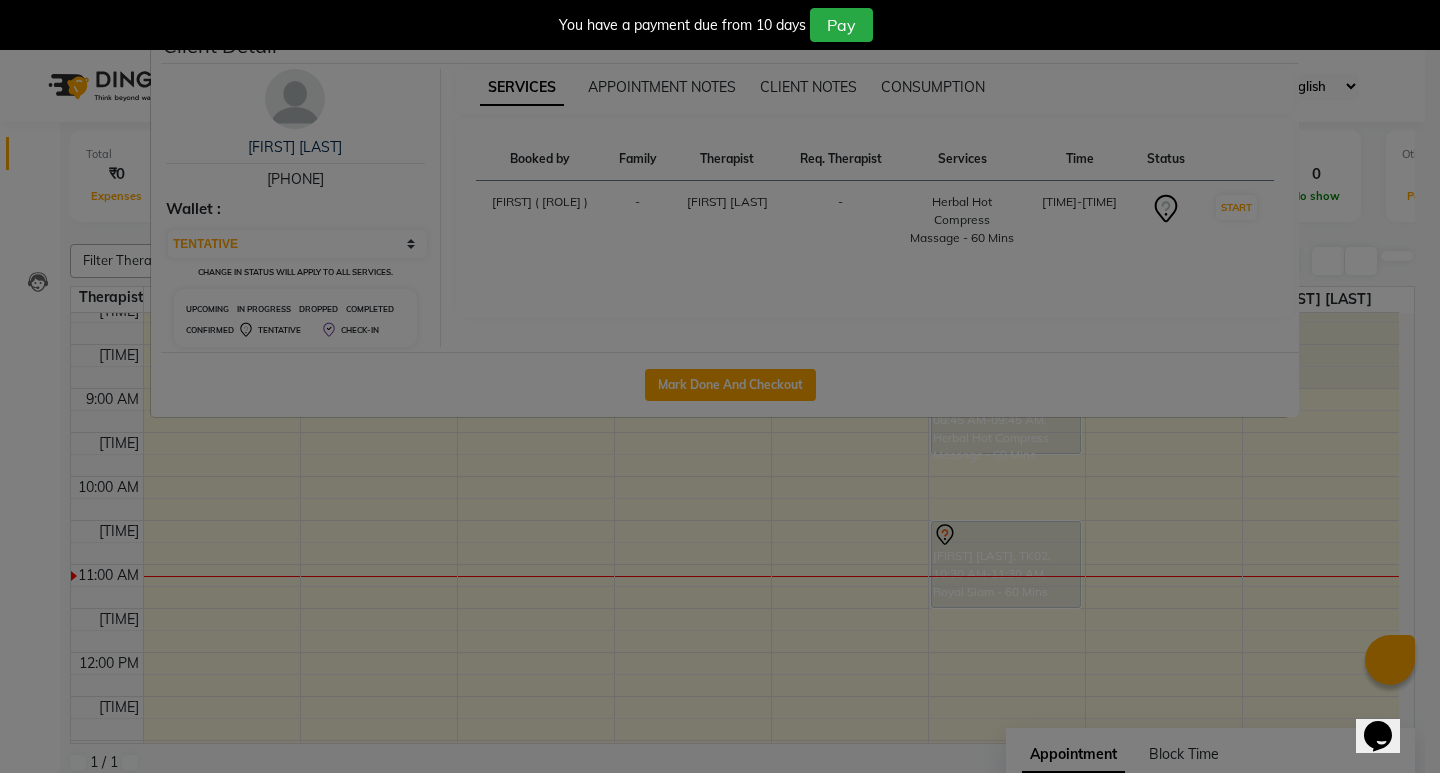 click on "Client Detail  [FIRST] [LAST]   [PHONE] Wallet : Select IN SERVICE CONFIRMED TENTATIVE CHECK IN MARK DONE UPCOMING Change in status will apply to all services. UPCOMING IN PROGRESS DROPPED COMPLETED CONFIRMED TENTATIVE CHECK-IN SERVICES APPOINTMENT NOTES CLIENT NOTES CONSUMPTION Booked by Family Therapist Req. Therapist Services Time Status  [PERSON] ( [LOCATION] Manager )  - [PERSON] (Lisa) -  Herbal Hot Compress Massage - 60 Mins   8:45 AM-9:45 AM   START   Mark Done And Checkout" at bounding box center [720, 386] 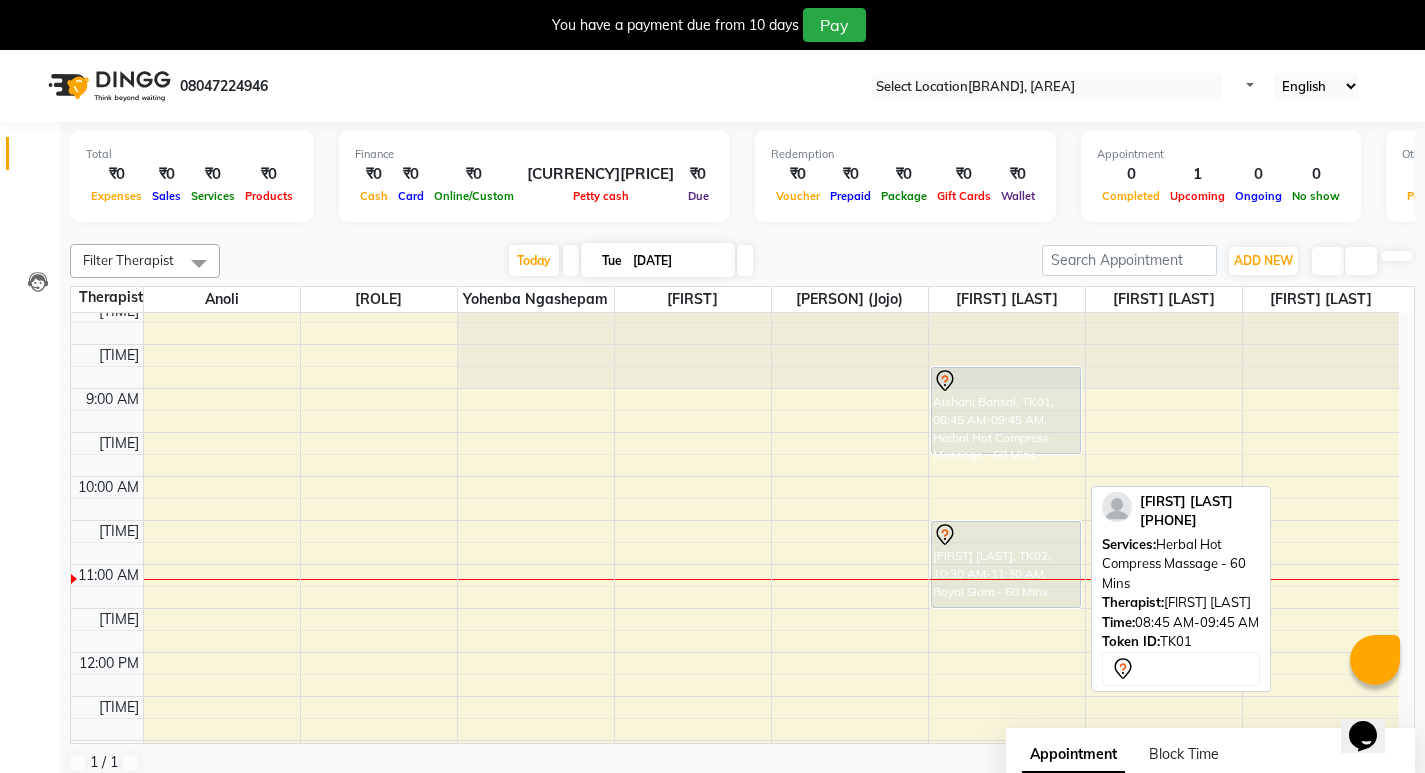 click on "Aishani Bansal, TK01, 08:45 AM-09:45 AM, Herbal Hot Compress Massage - 60 Mins" at bounding box center (1006, 410) 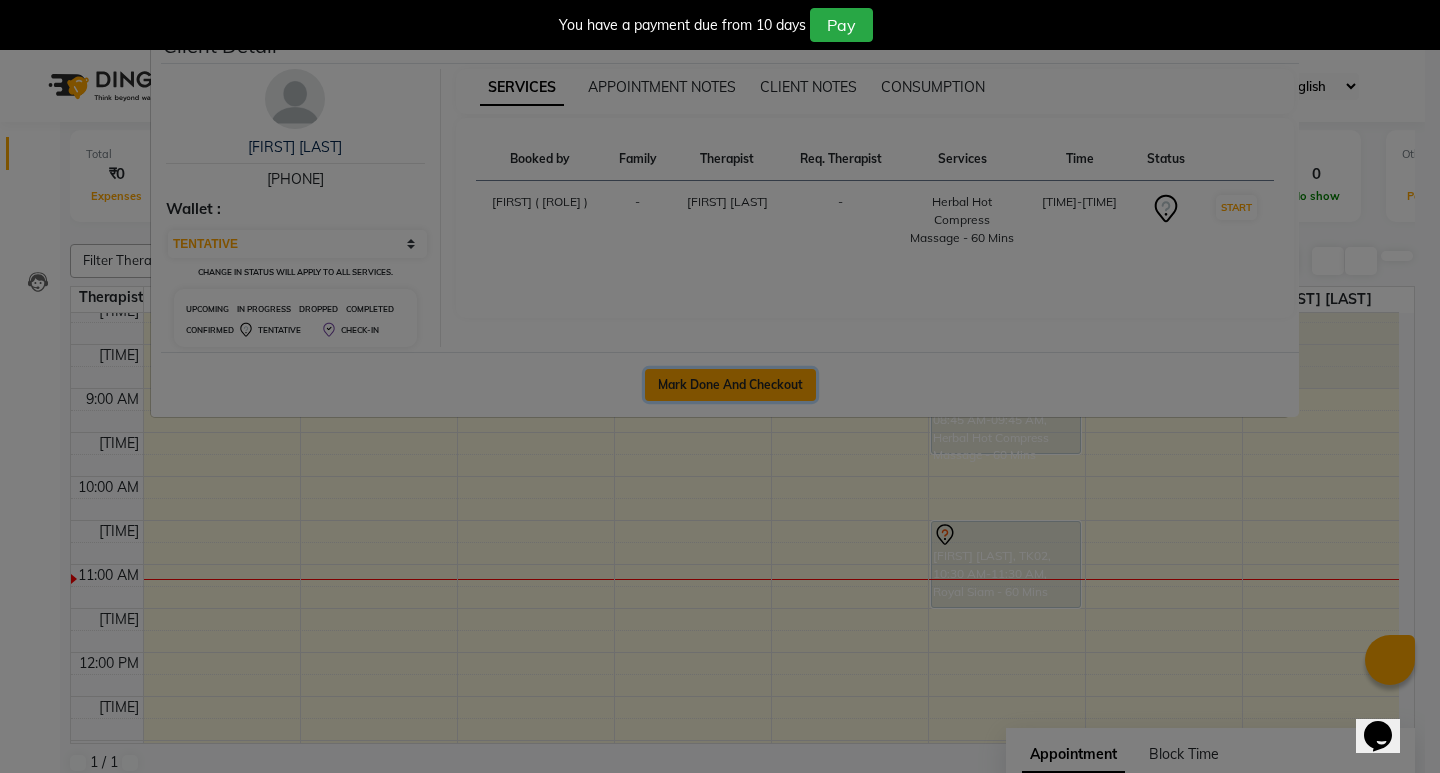 click on "Mark Done And Checkout" at bounding box center (730, 385) 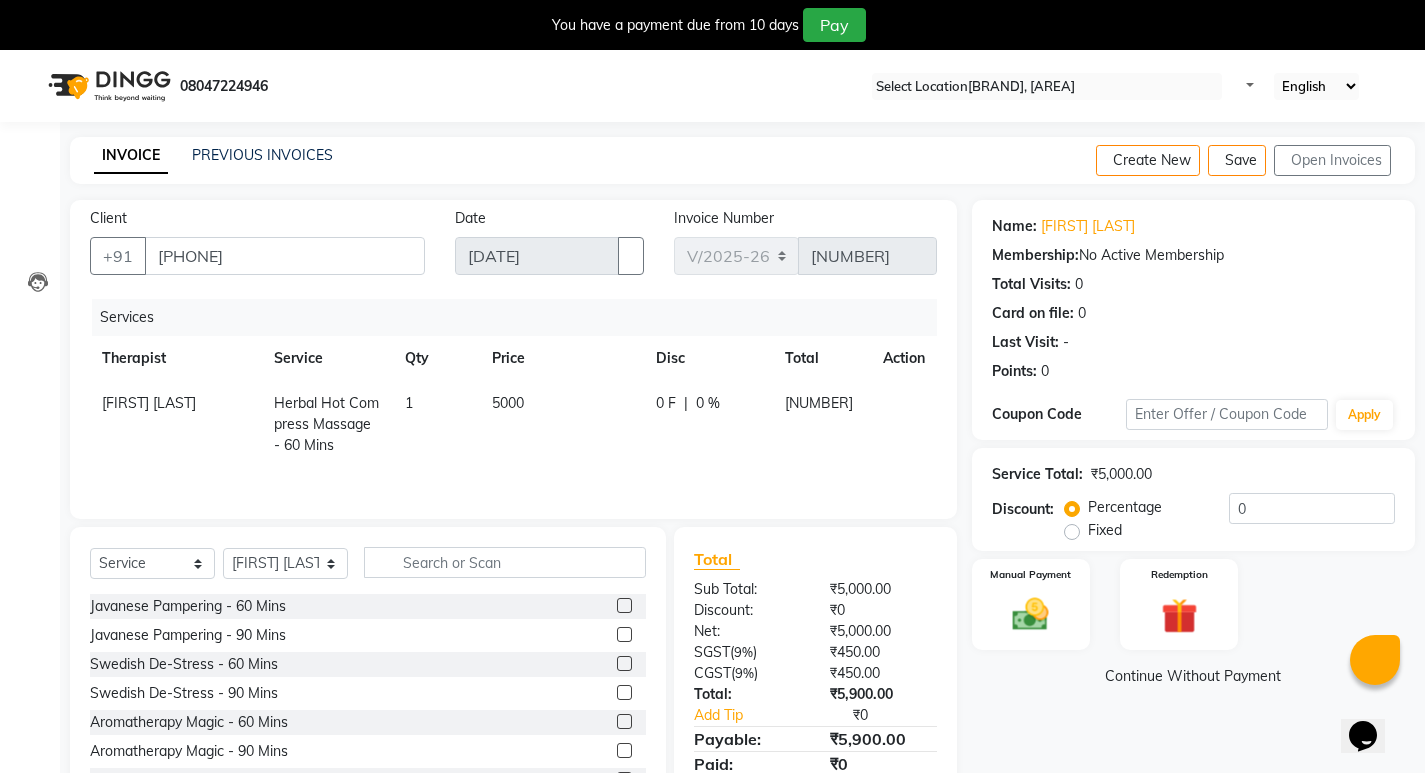 scroll, scrollTop: 78, scrollLeft: 0, axis: vertical 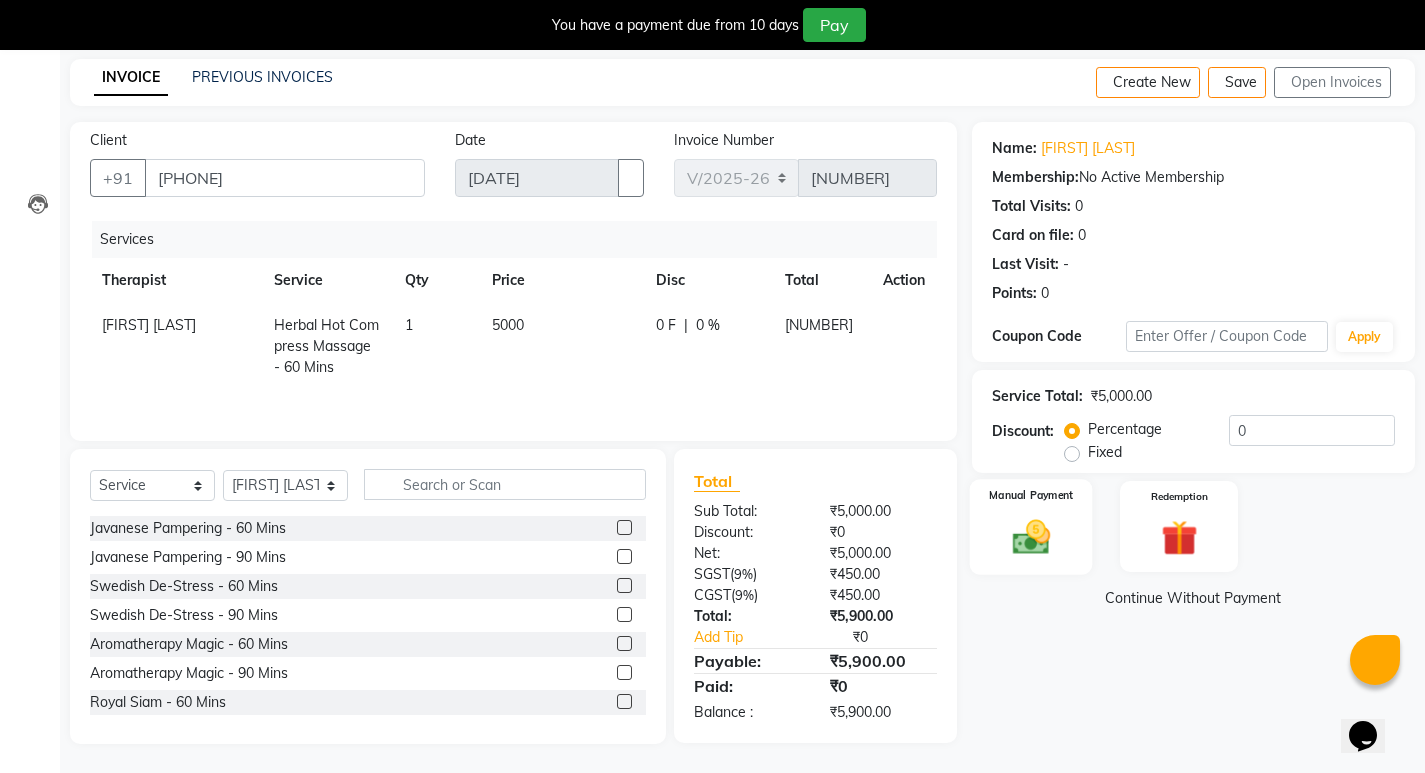 click on "Manual Payment" at bounding box center [1030, 527] 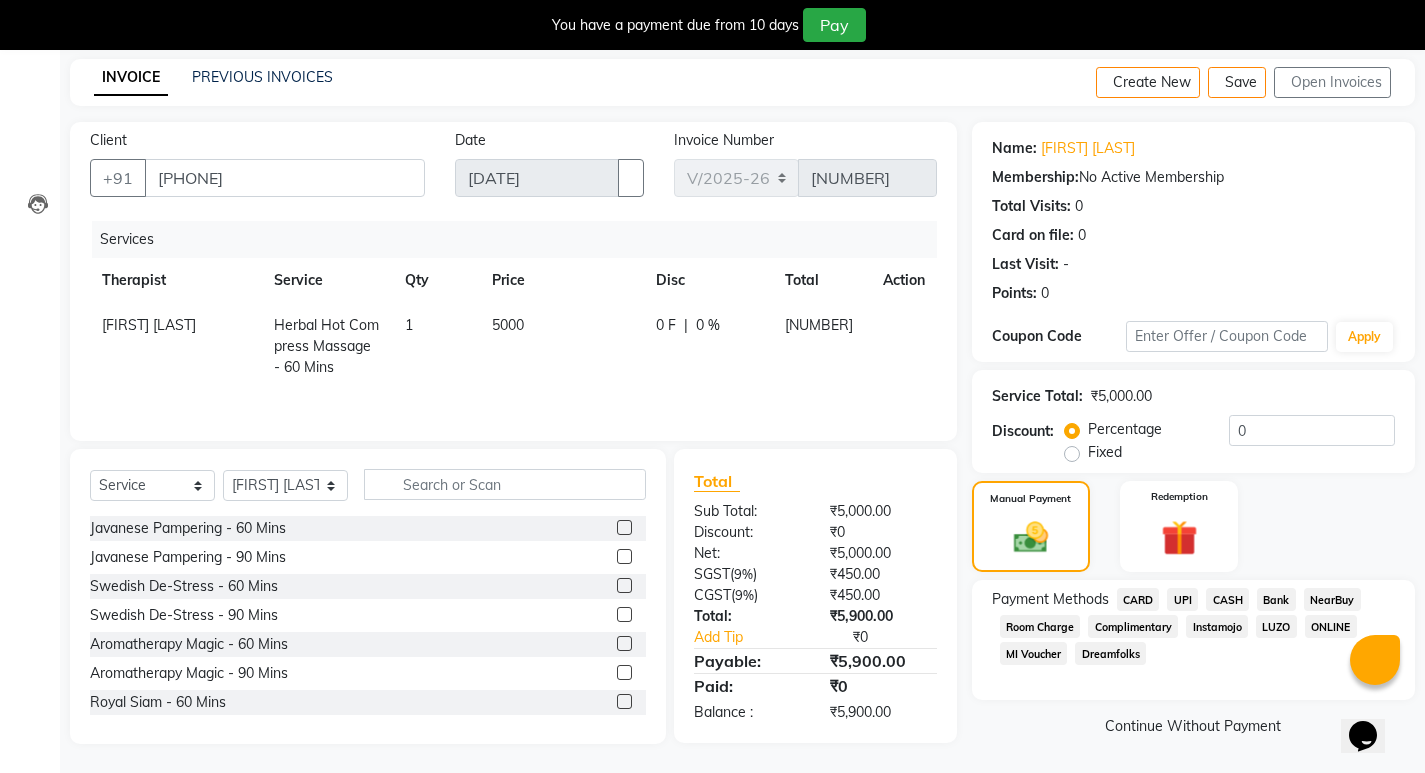 scroll, scrollTop: 83, scrollLeft: 0, axis: vertical 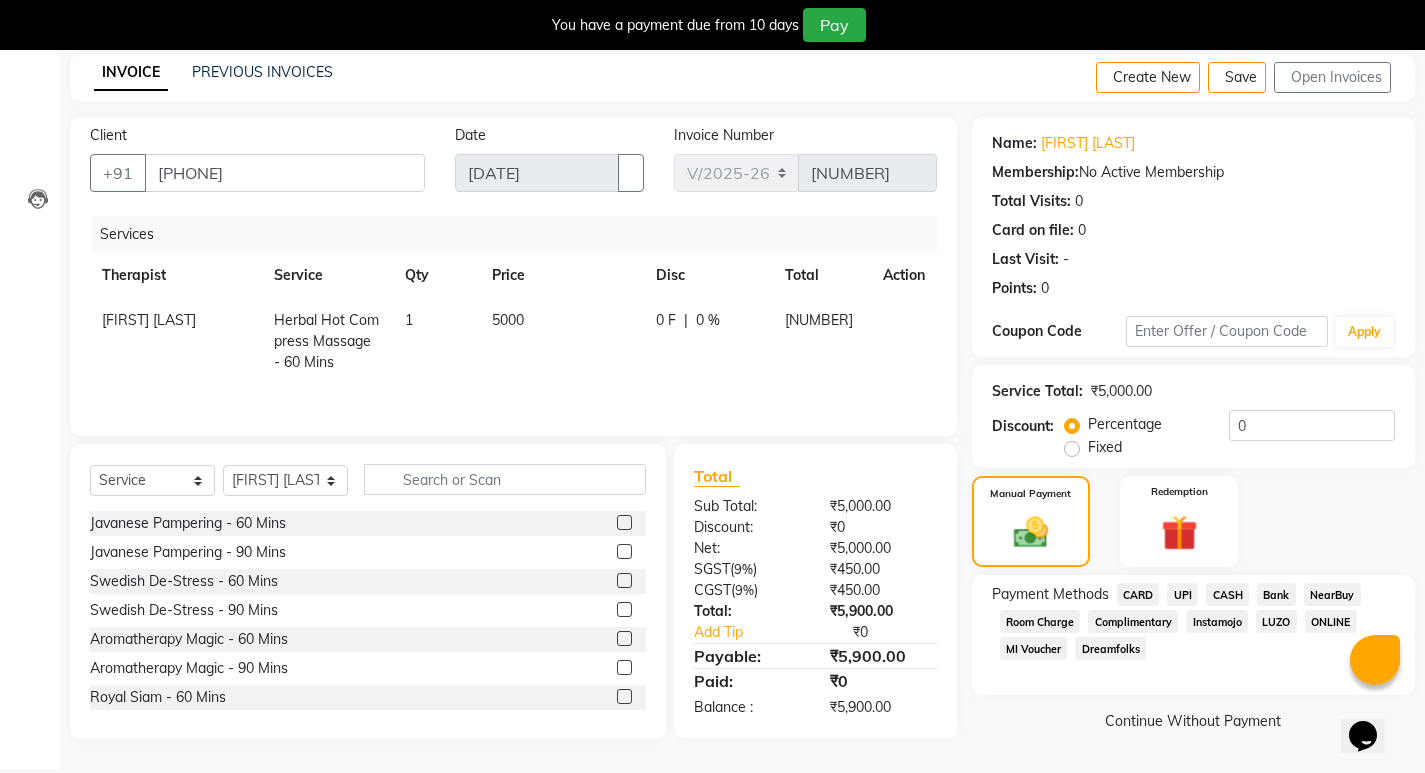 click on "Room Charge" at bounding box center [1138, 594] 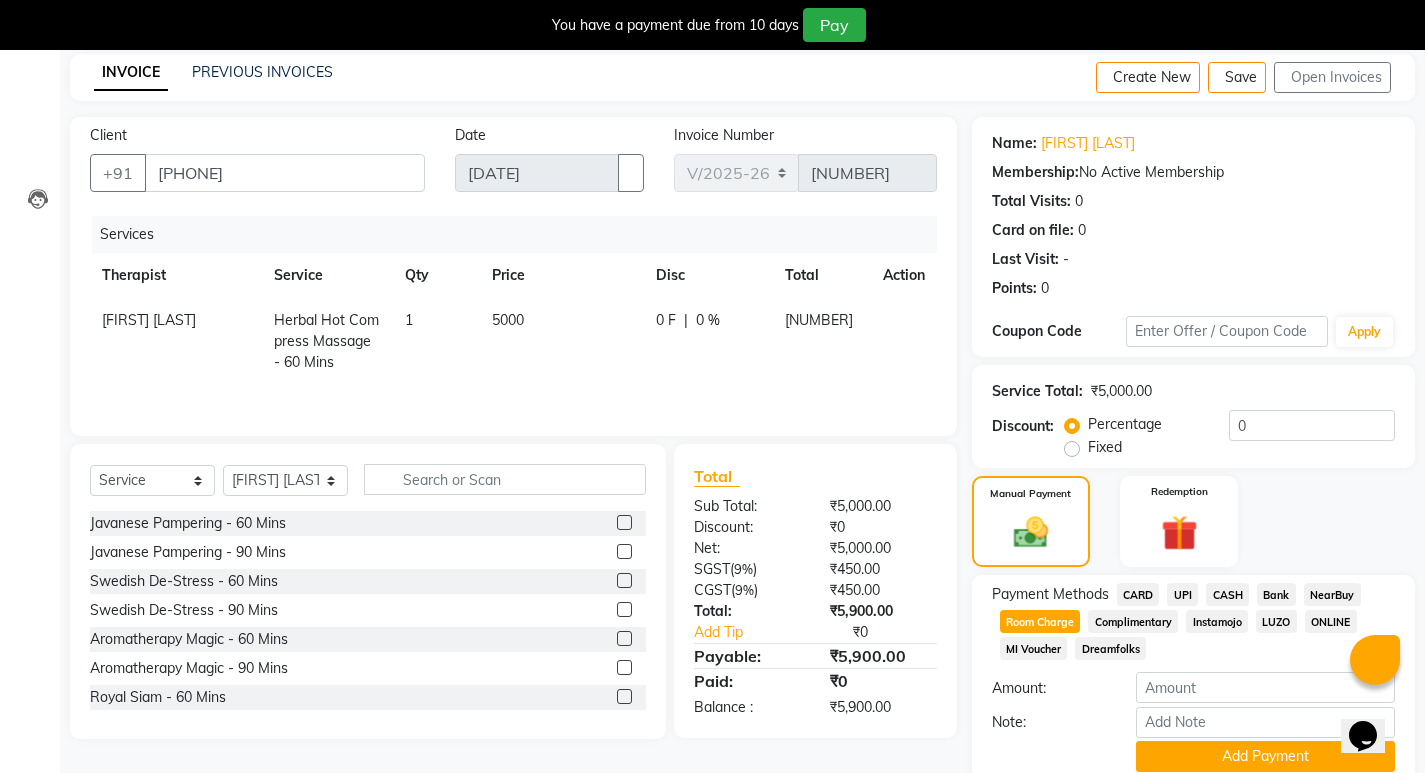 scroll, scrollTop: 166, scrollLeft: 0, axis: vertical 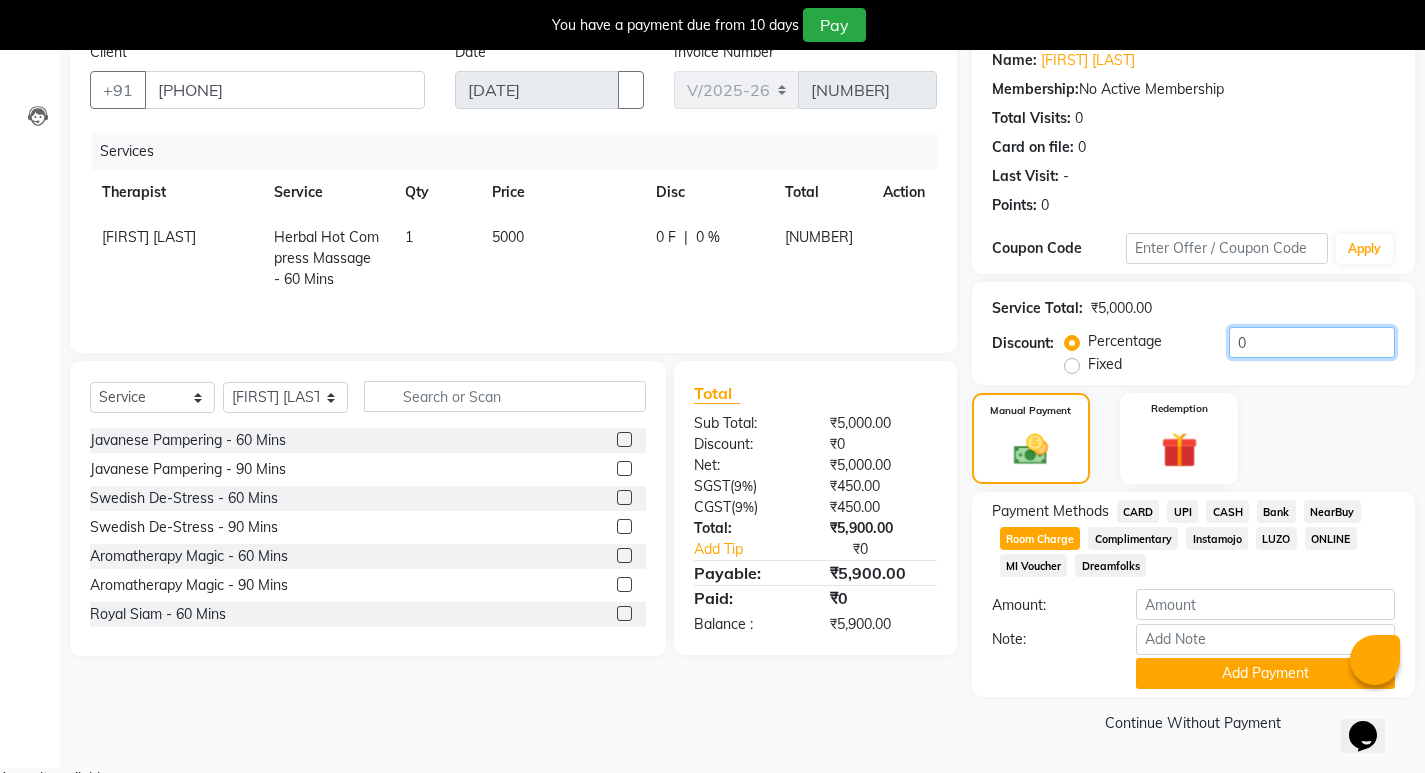 drag, startPoint x: 1250, startPoint y: 340, endPoint x: 1277, endPoint y: 349, distance: 28.460499 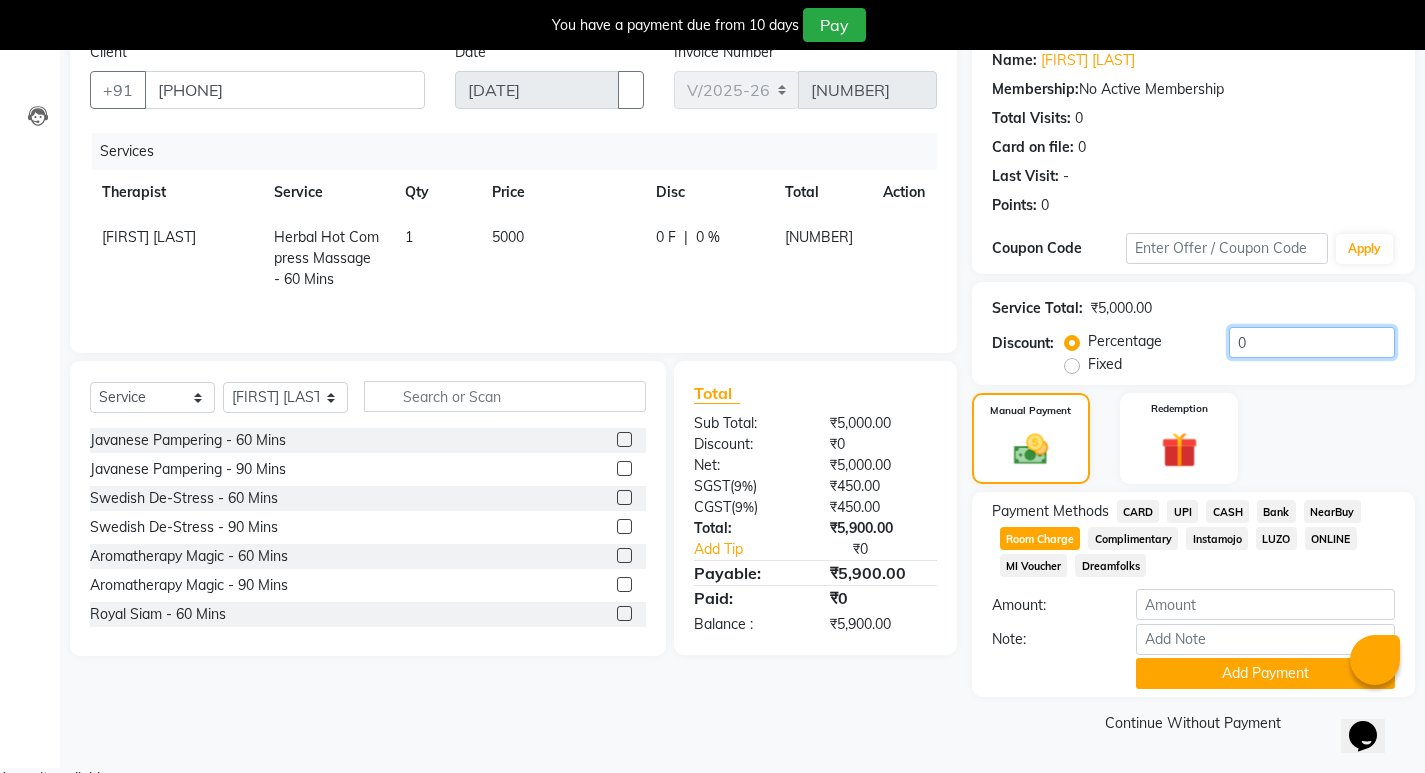 click on "0" at bounding box center (1312, 342) 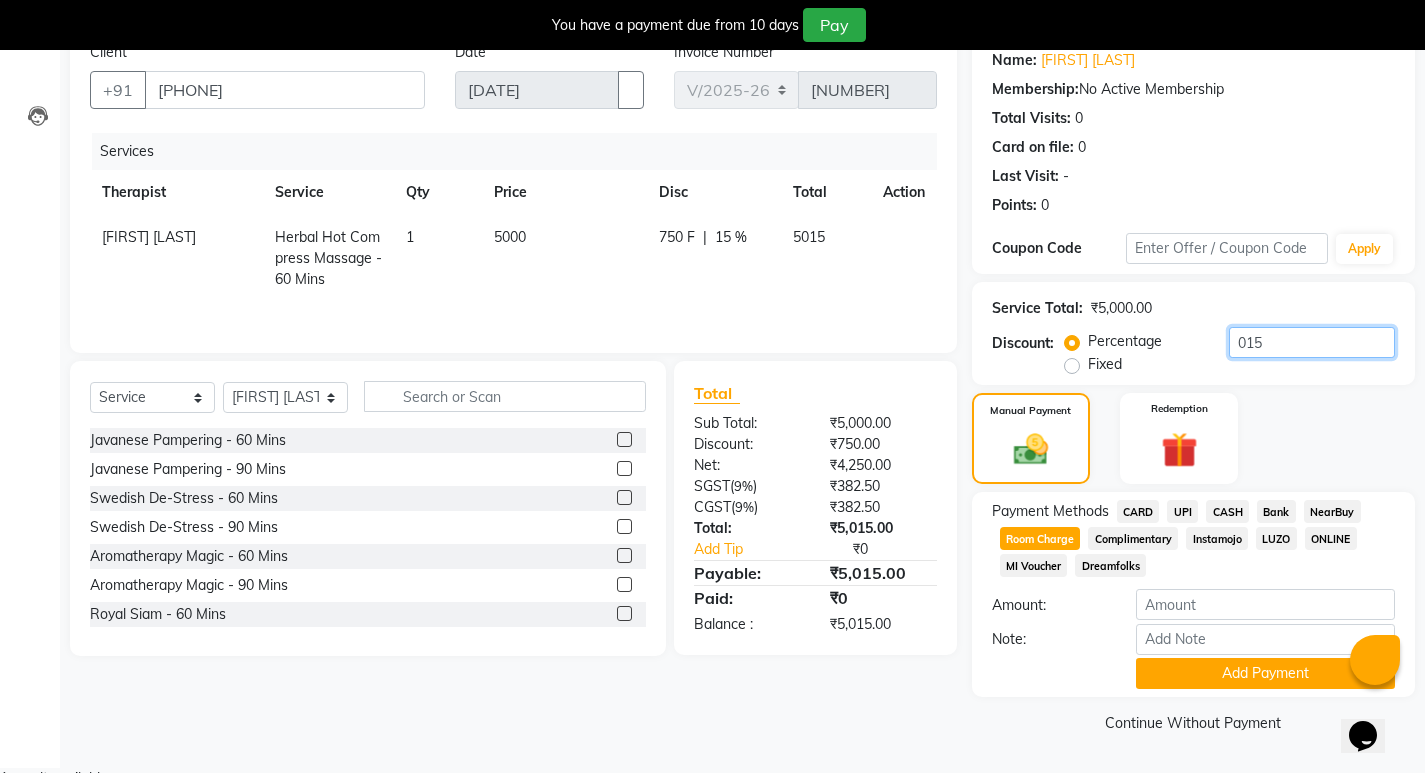 type on "015" 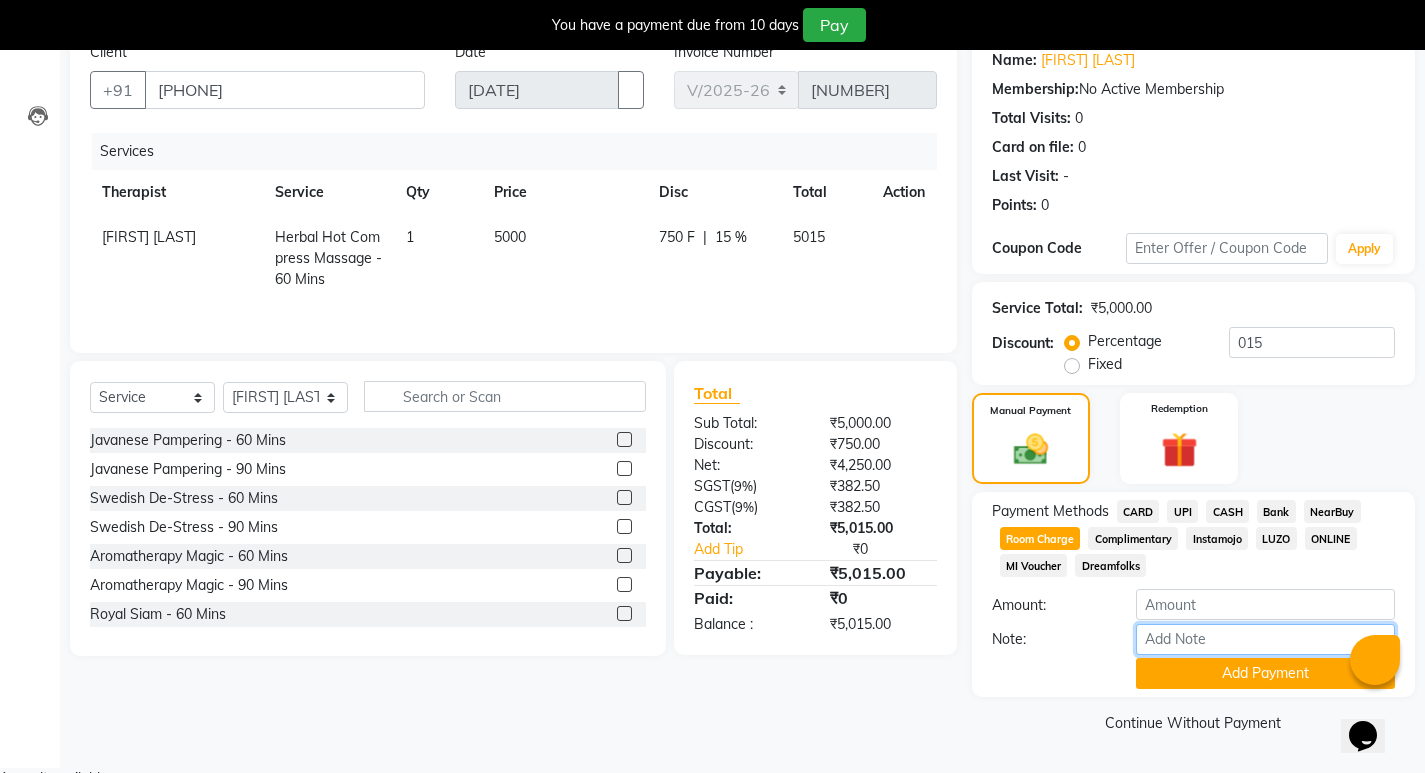 click on "Note:" at bounding box center (1265, 639) 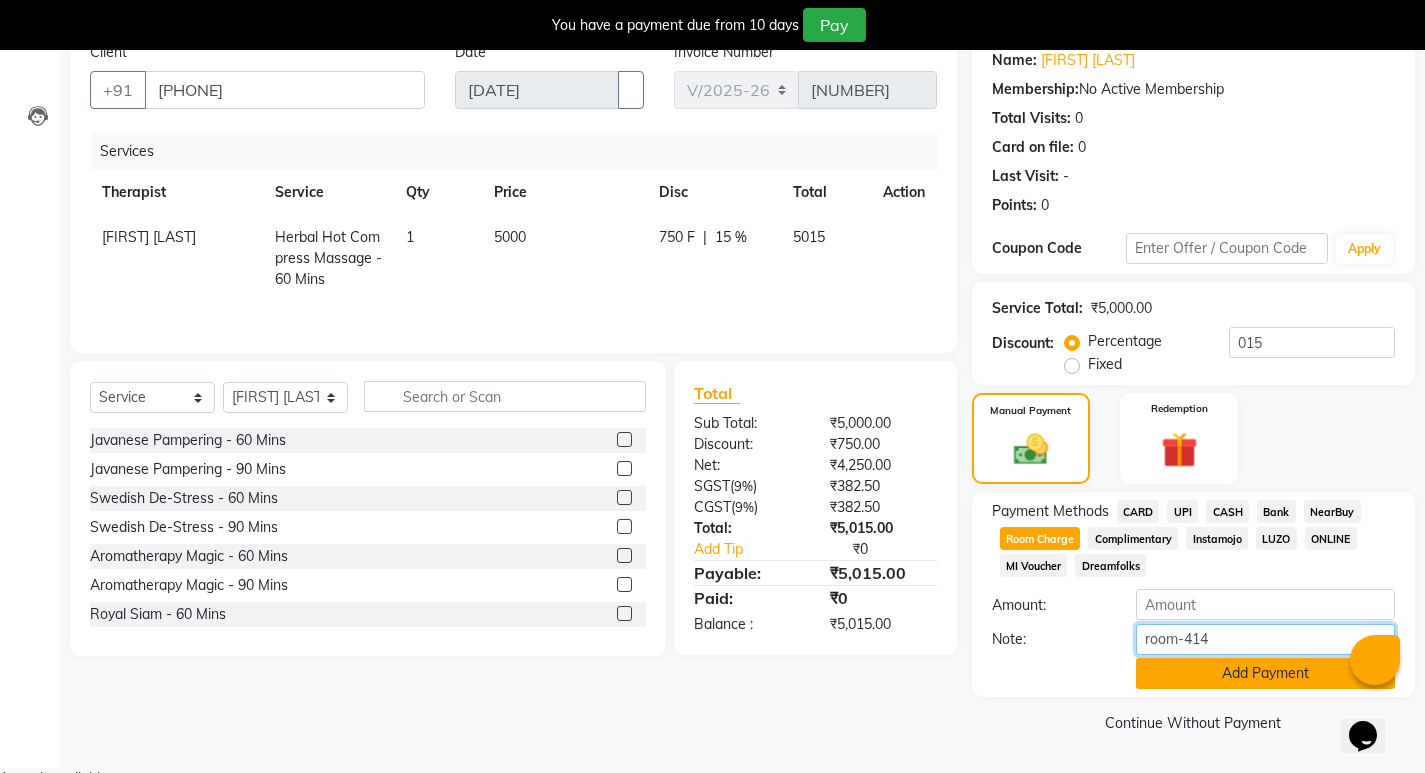 type on "room-414" 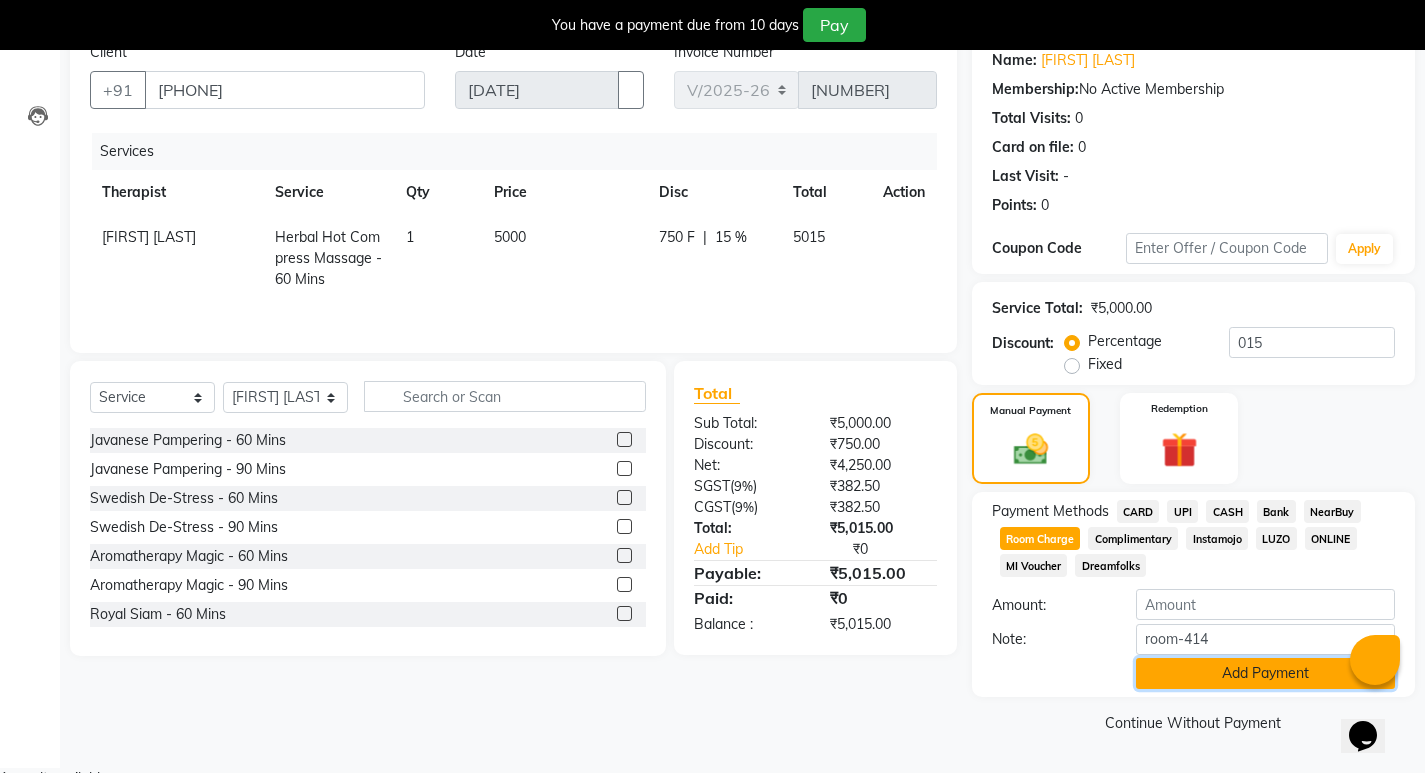 click on "Add Payment" at bounding box center [1265, 673] 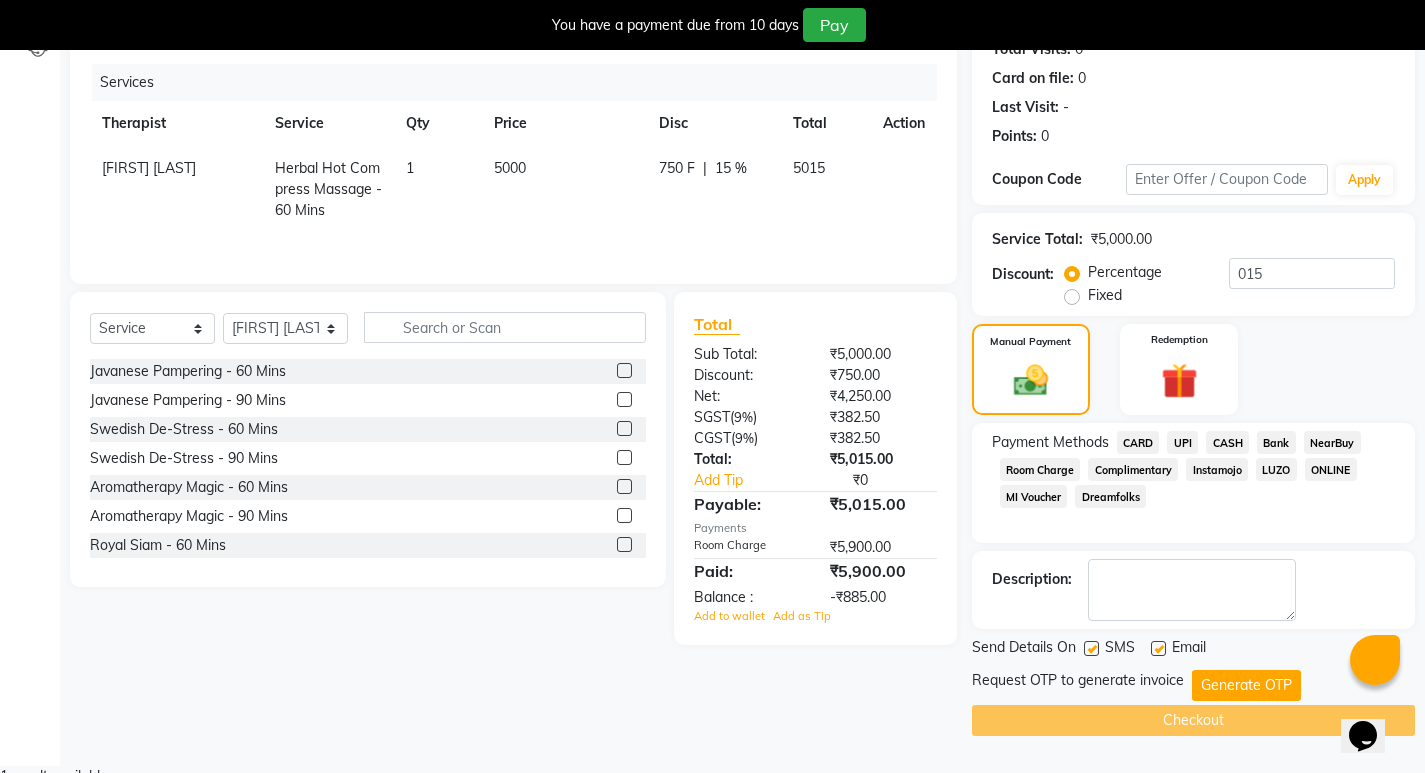 scroll, scrollTop: 0, scrollLeft: 0, axis: both 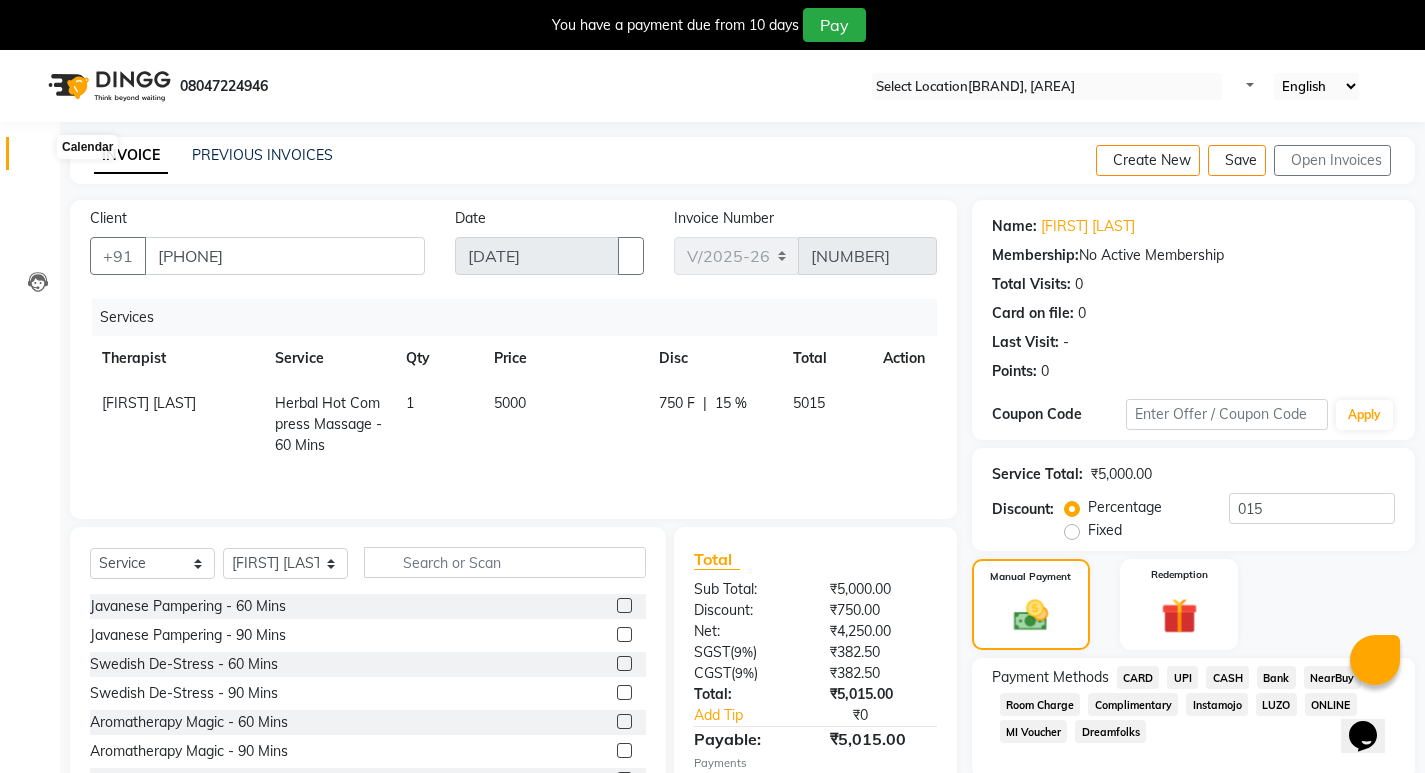 click at bounding box center [38, 158] 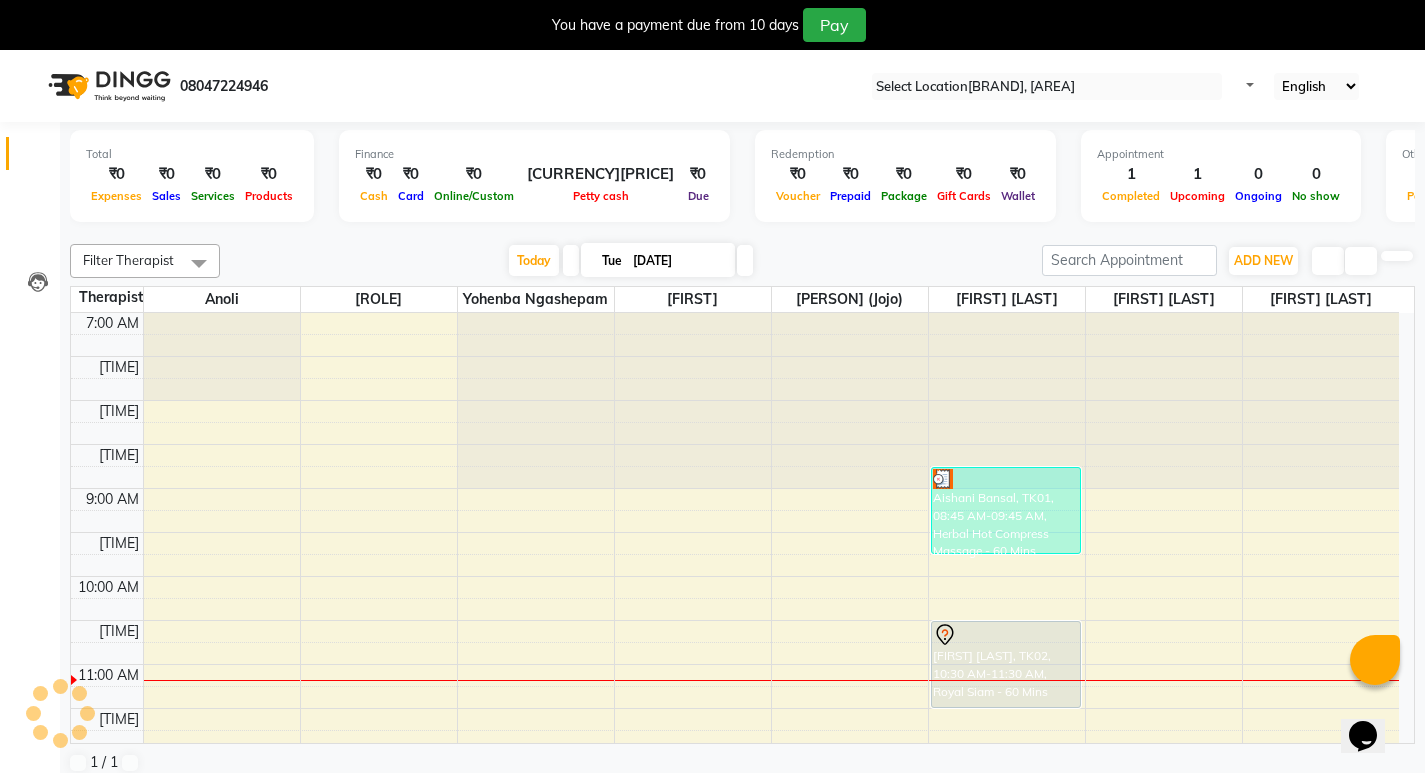 scroll, scrollTop: 0, scrollLeft: 0, axis: both 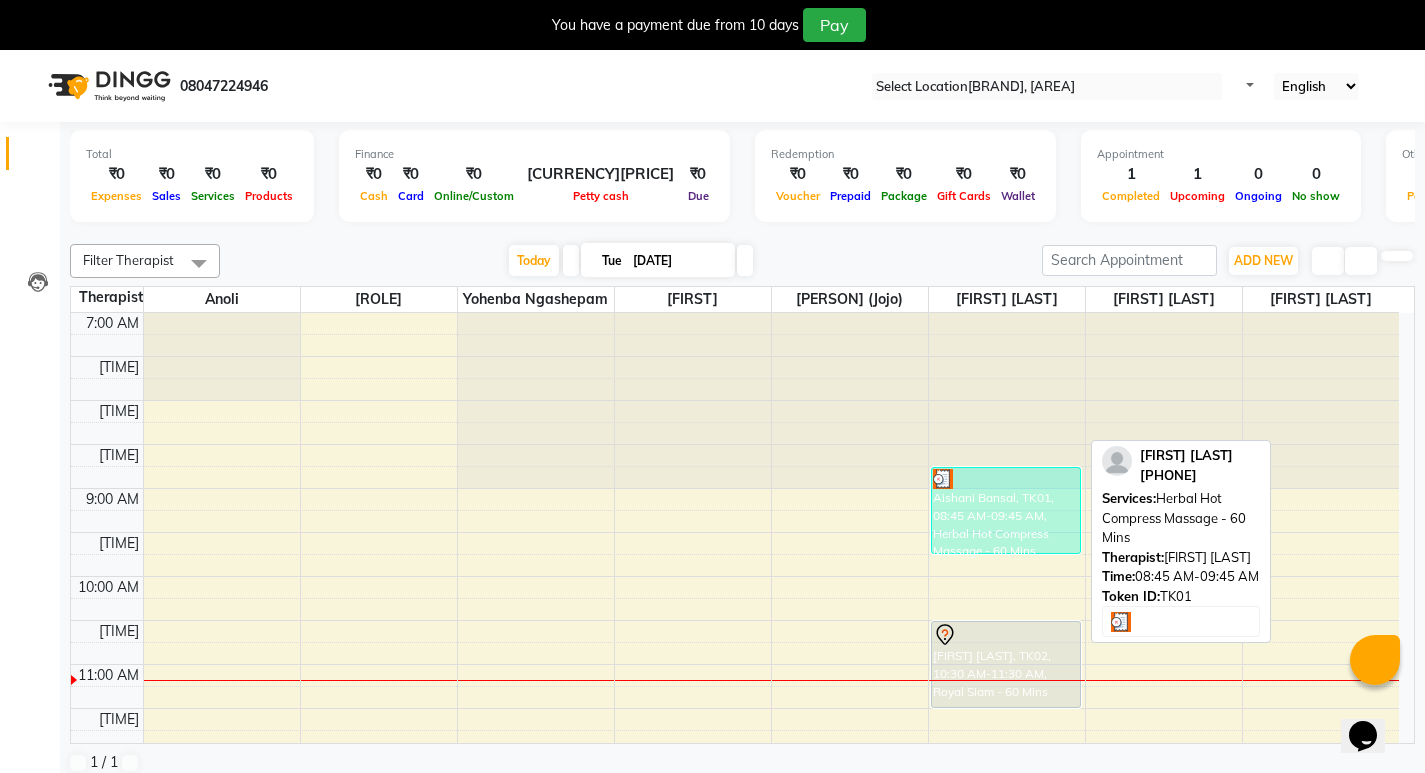 click on "Aishani Bansal, TK01, 08:45 AM-09:45 AM, Herbal Hot Compress Massage - 60 Mins" at bounding box center (1006, 510) 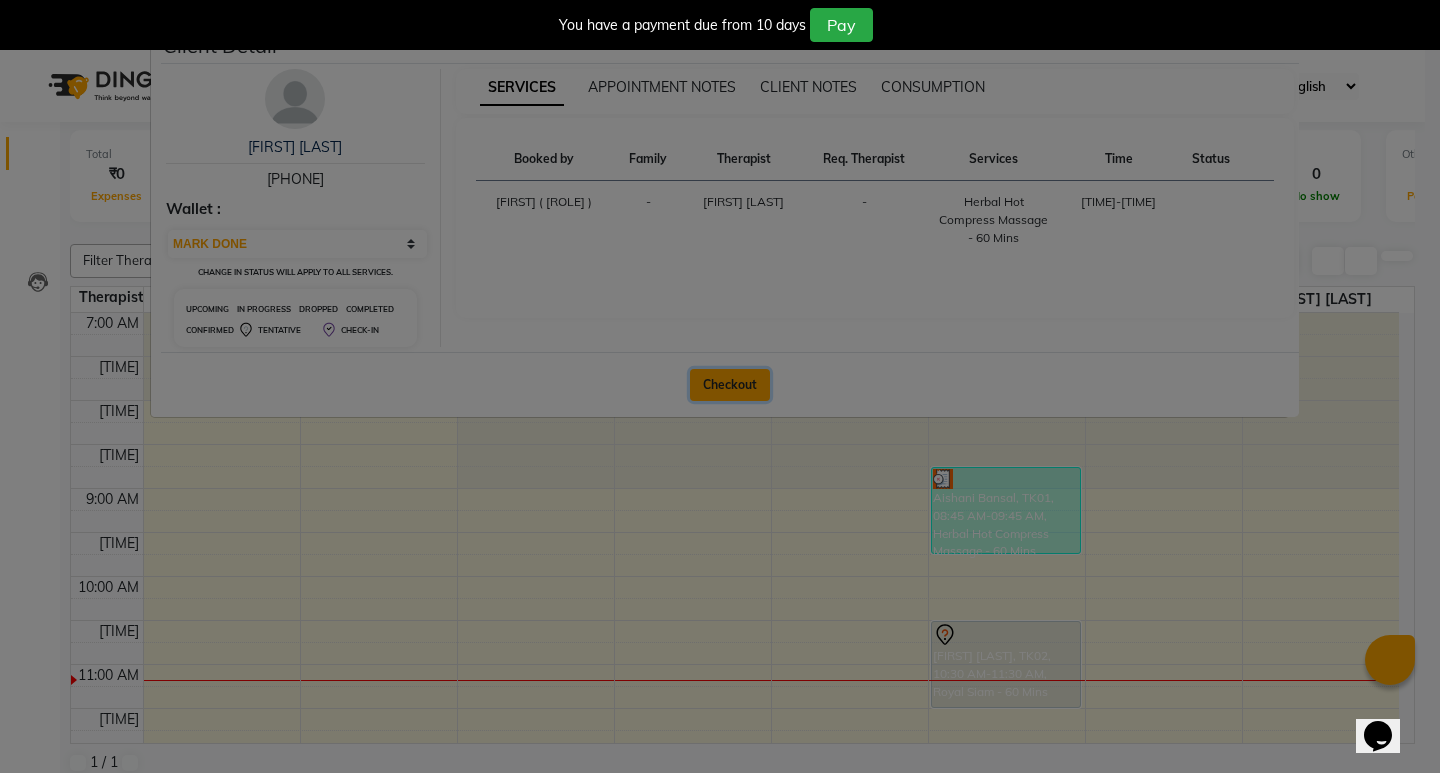 click on "Checkout" at bounding box center [730, 385] 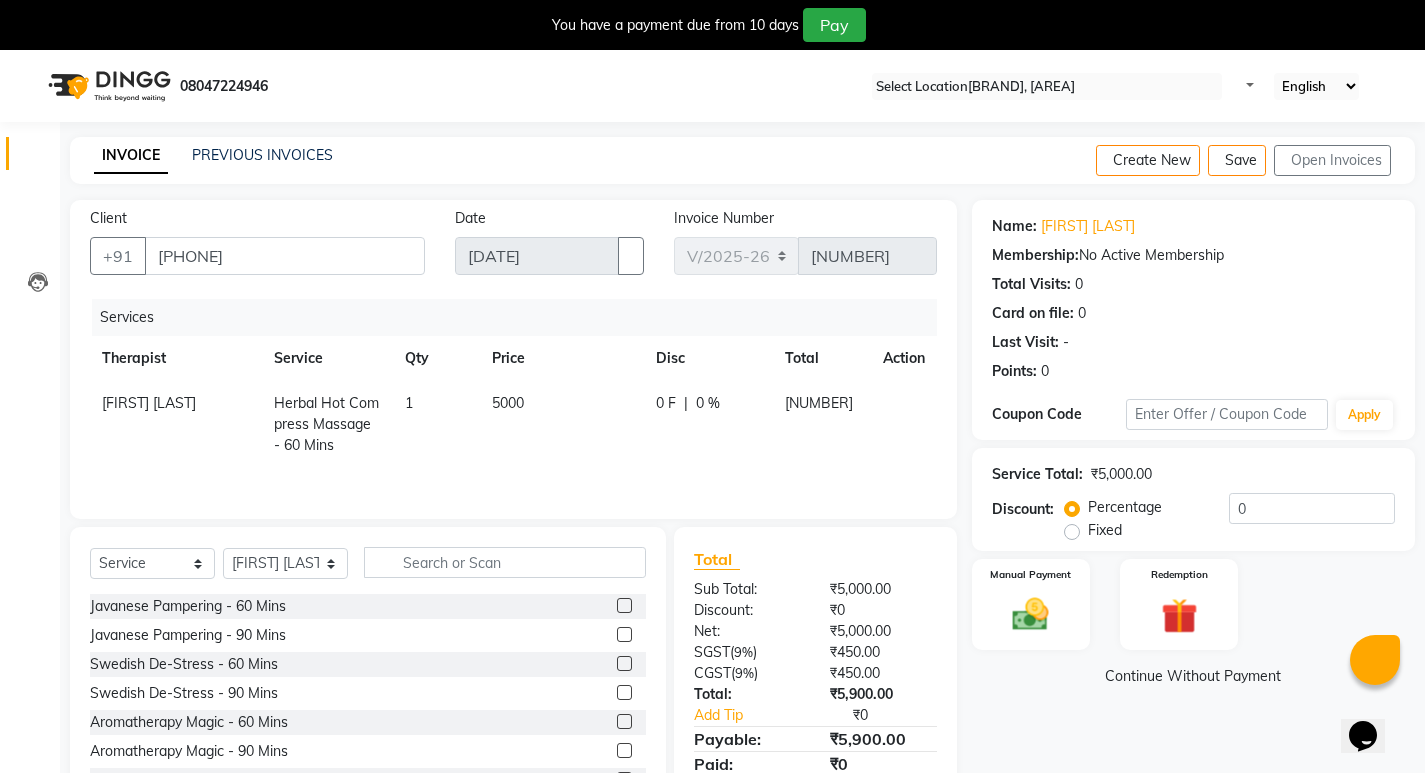 scroll, scrollTop: 78, scrollLeft: 0, axis: vertical 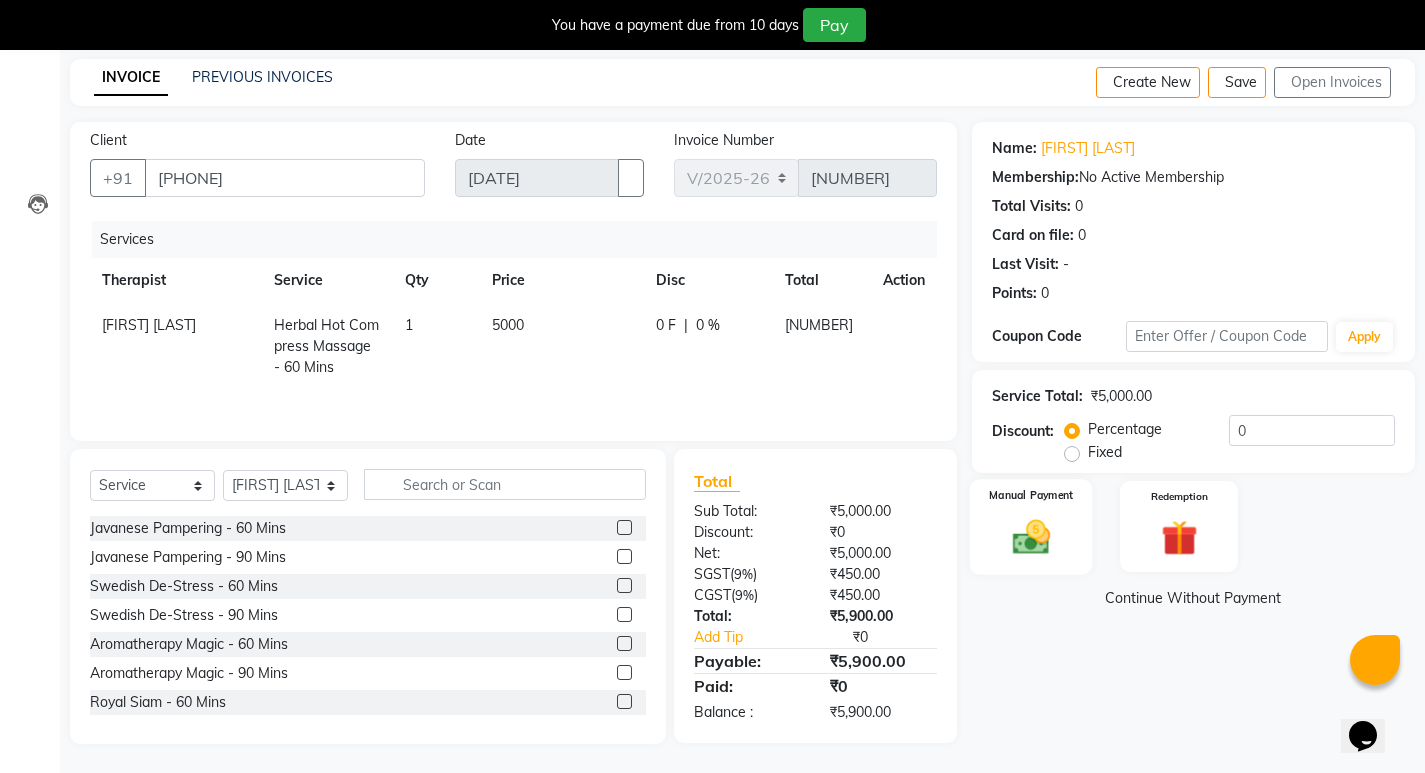 click on "Manual Payment" at bounding box center (1030, 527) 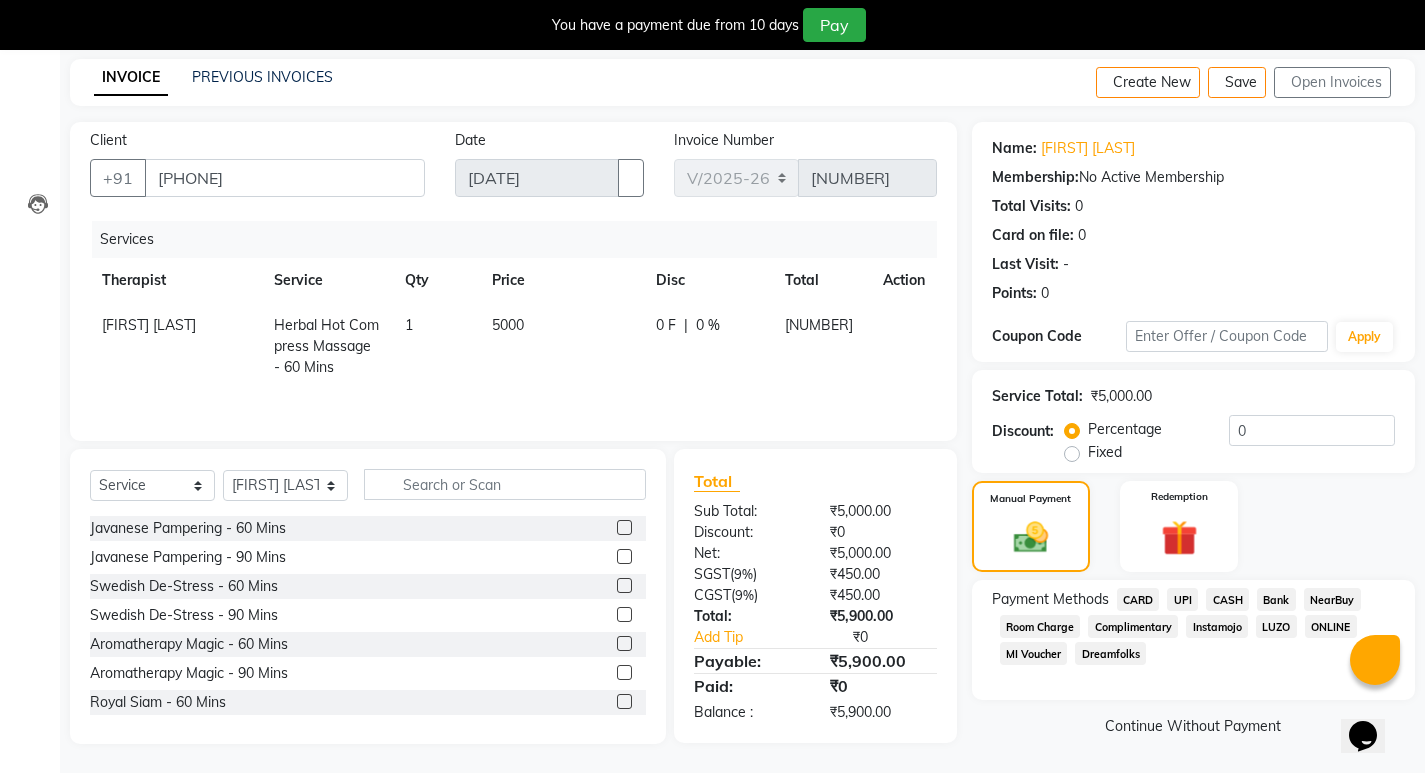 scroll, scrollTop: 83, scrollLeft: 0, axis: vertical 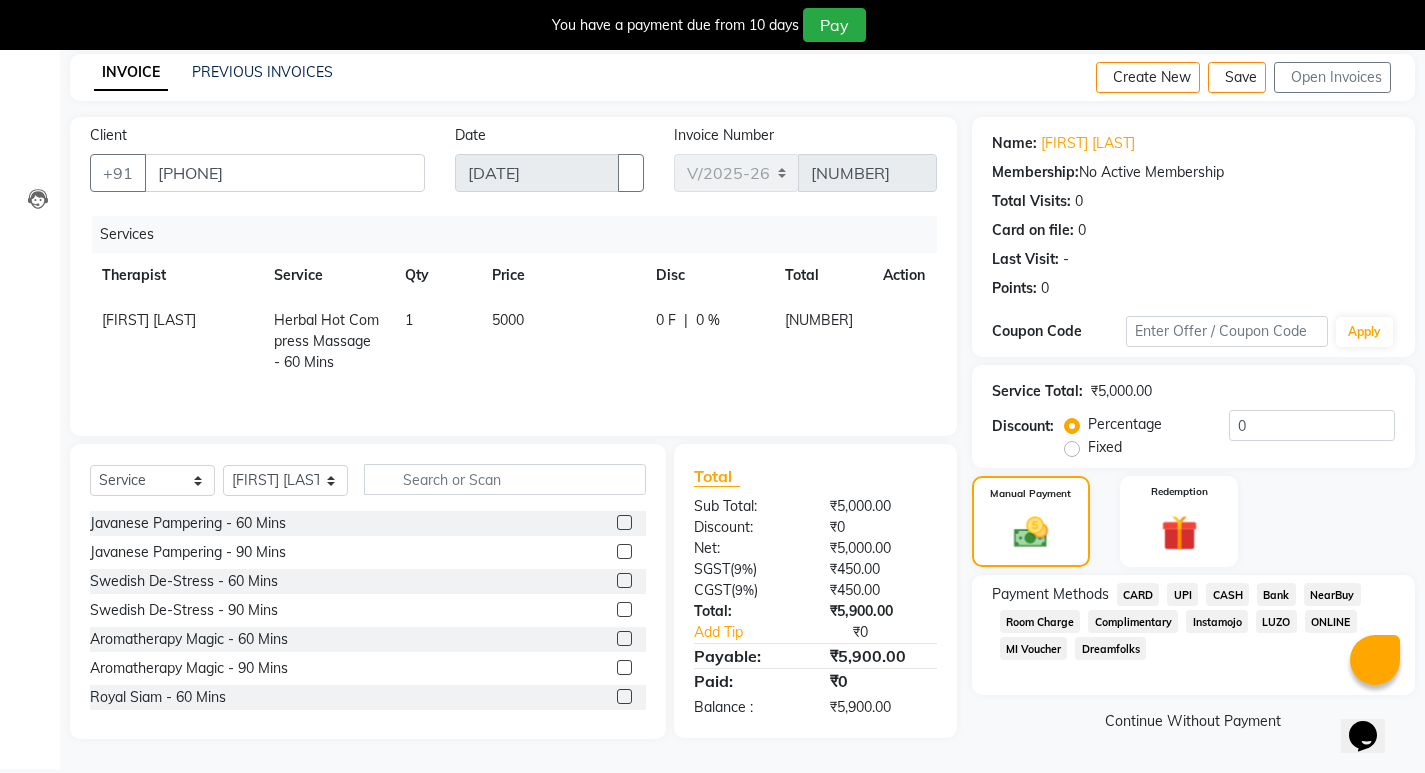 click on "0 %" at bounding box center (708, 320) 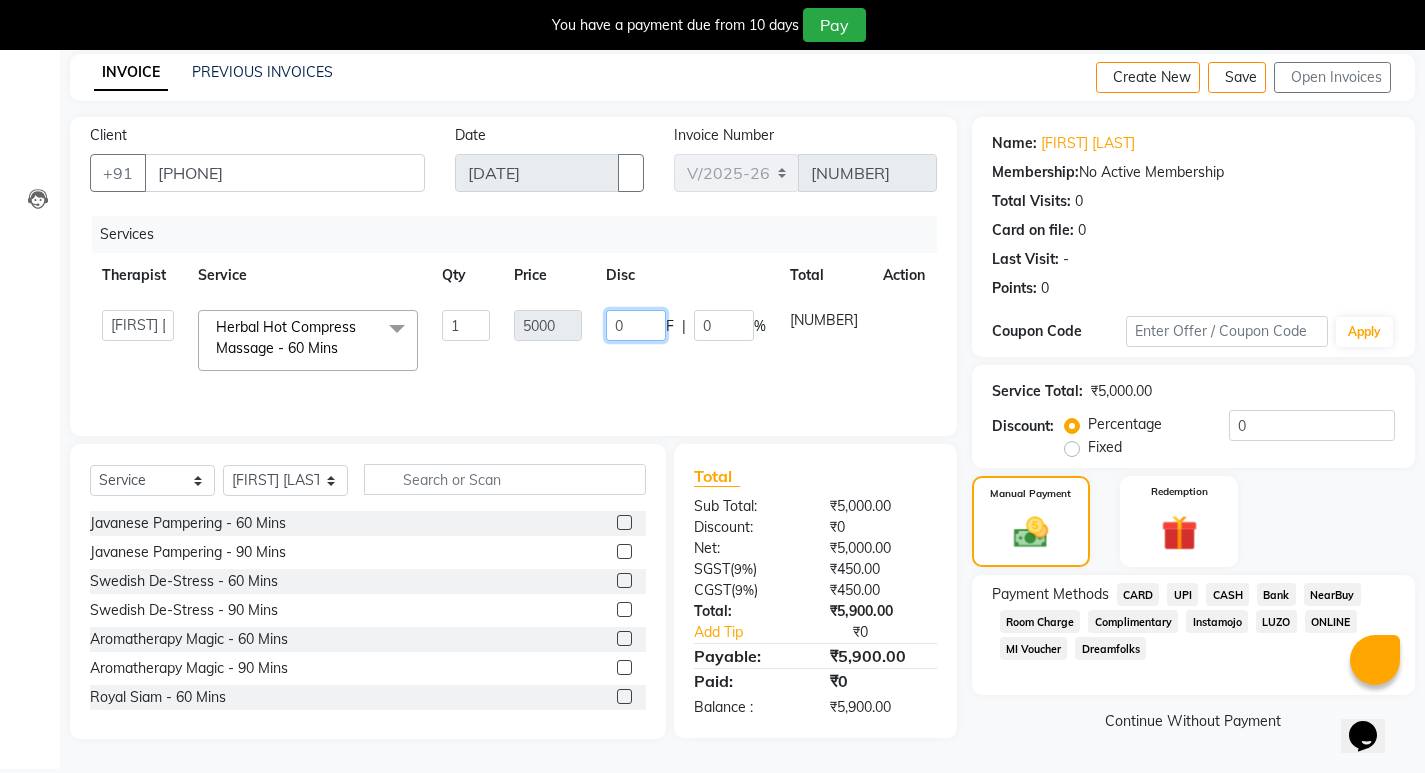 click on "0" at bounding box center (636, 325) 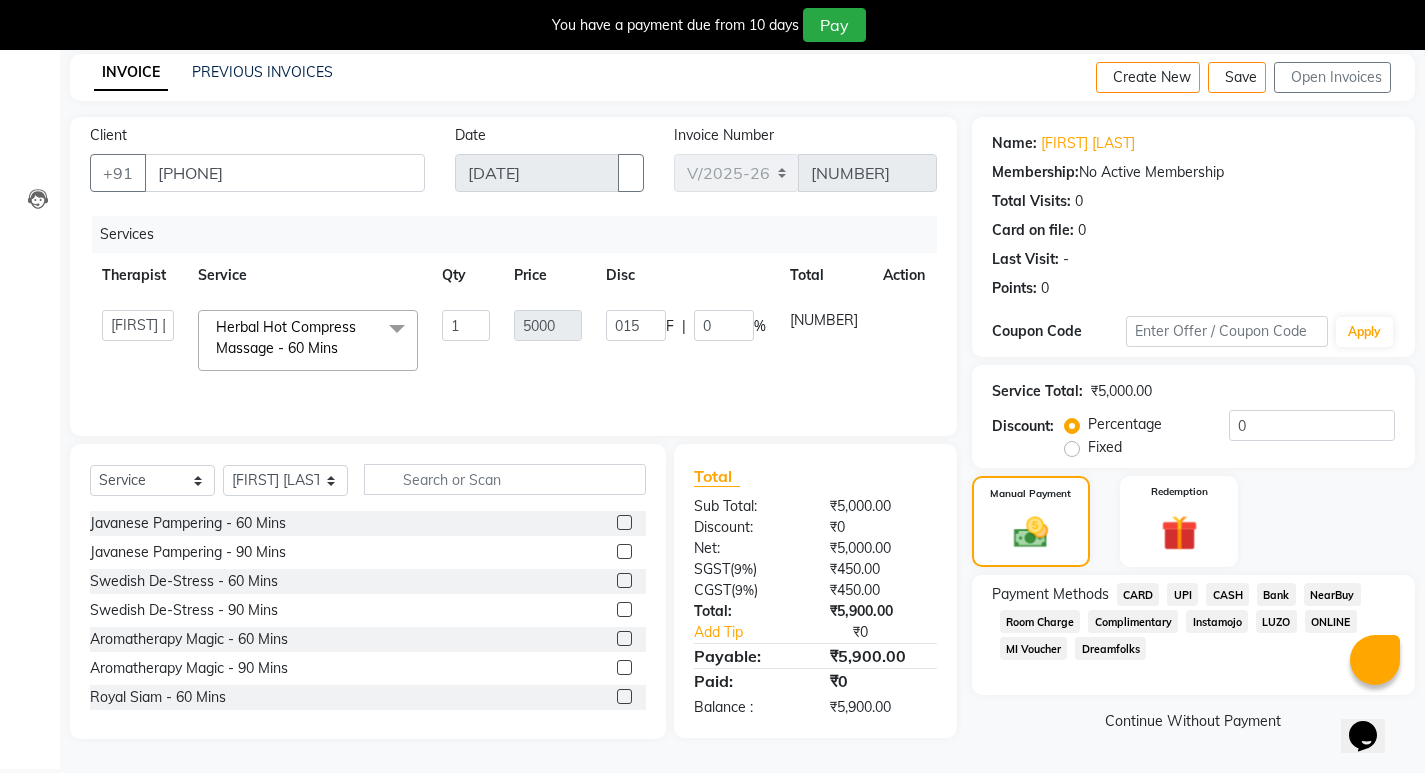 click on "Disc" at bounding box center [686, 275] 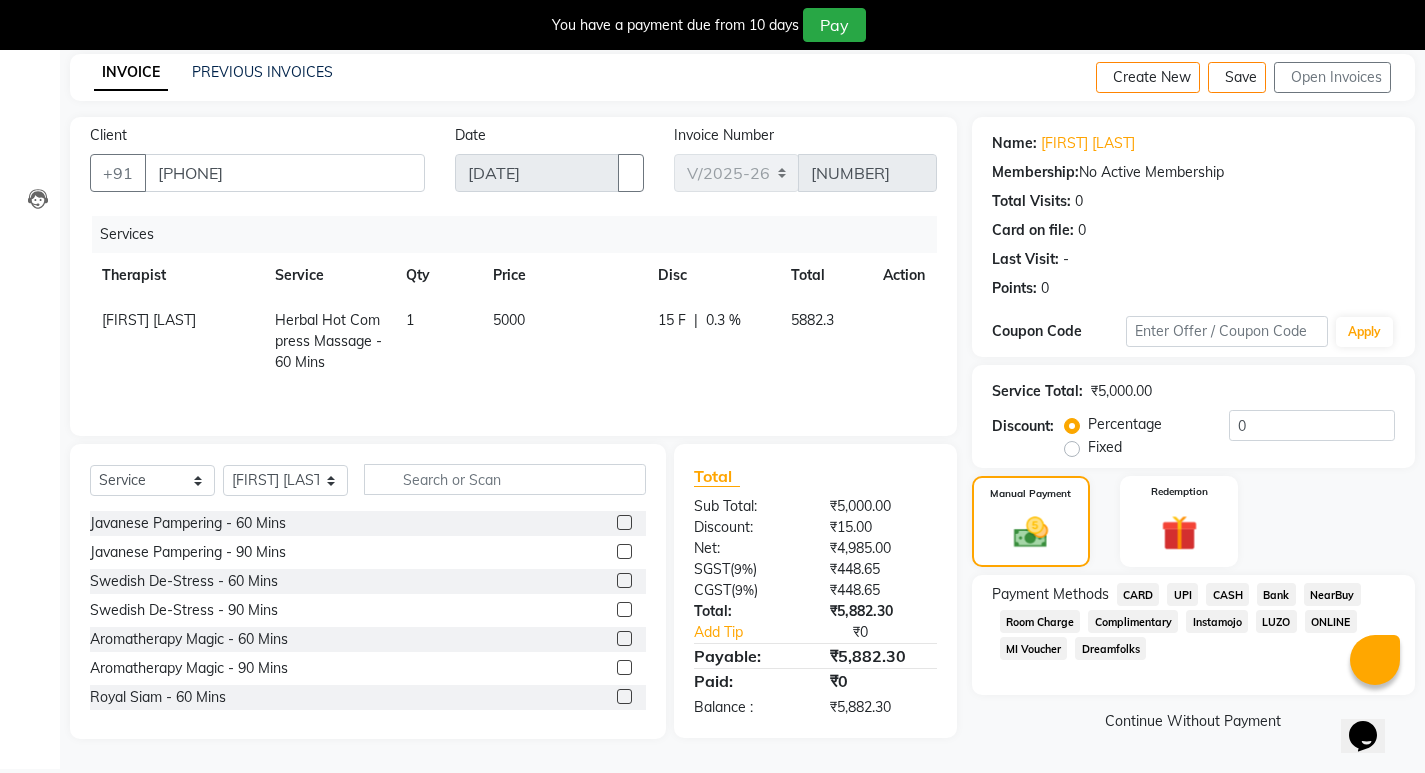 click at bounding box center (712, 320) 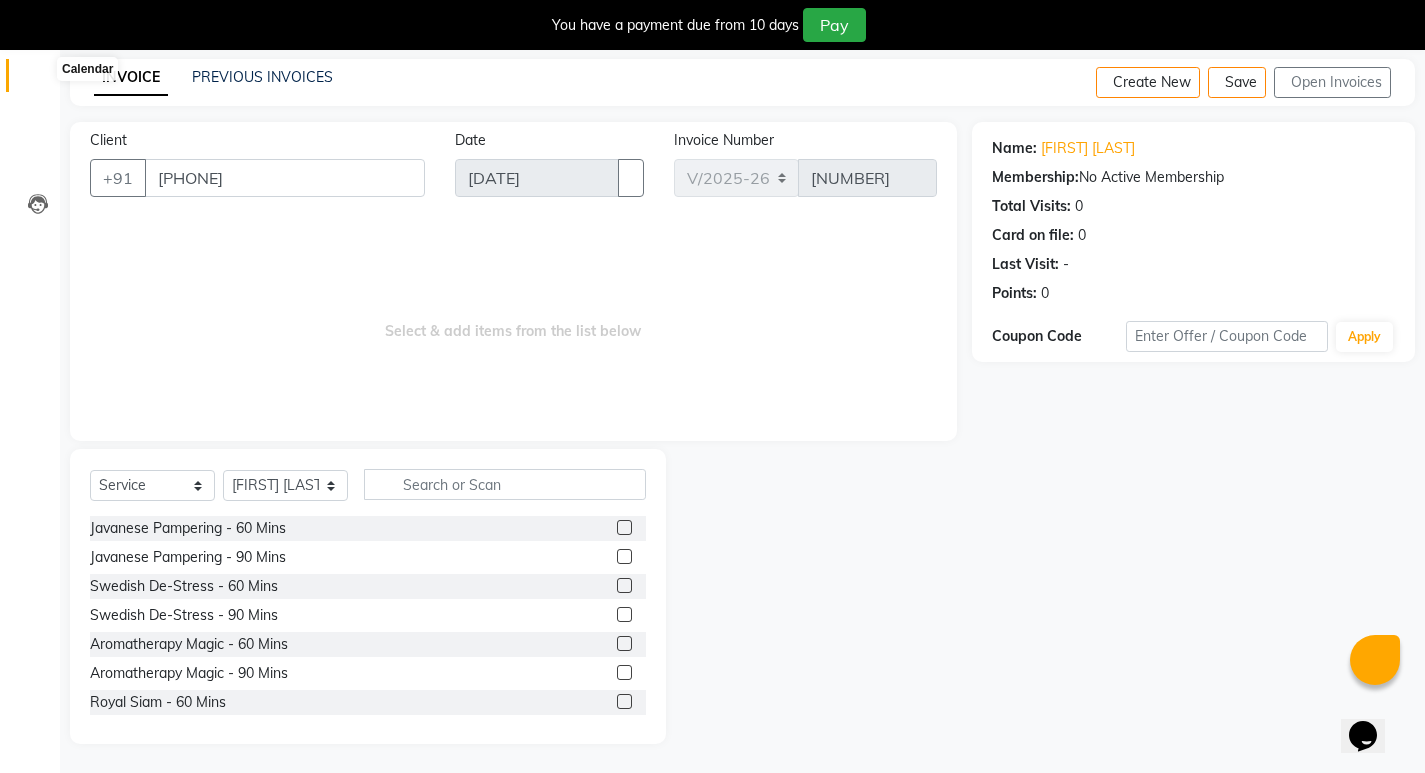 click at bounding box center [38, 80] 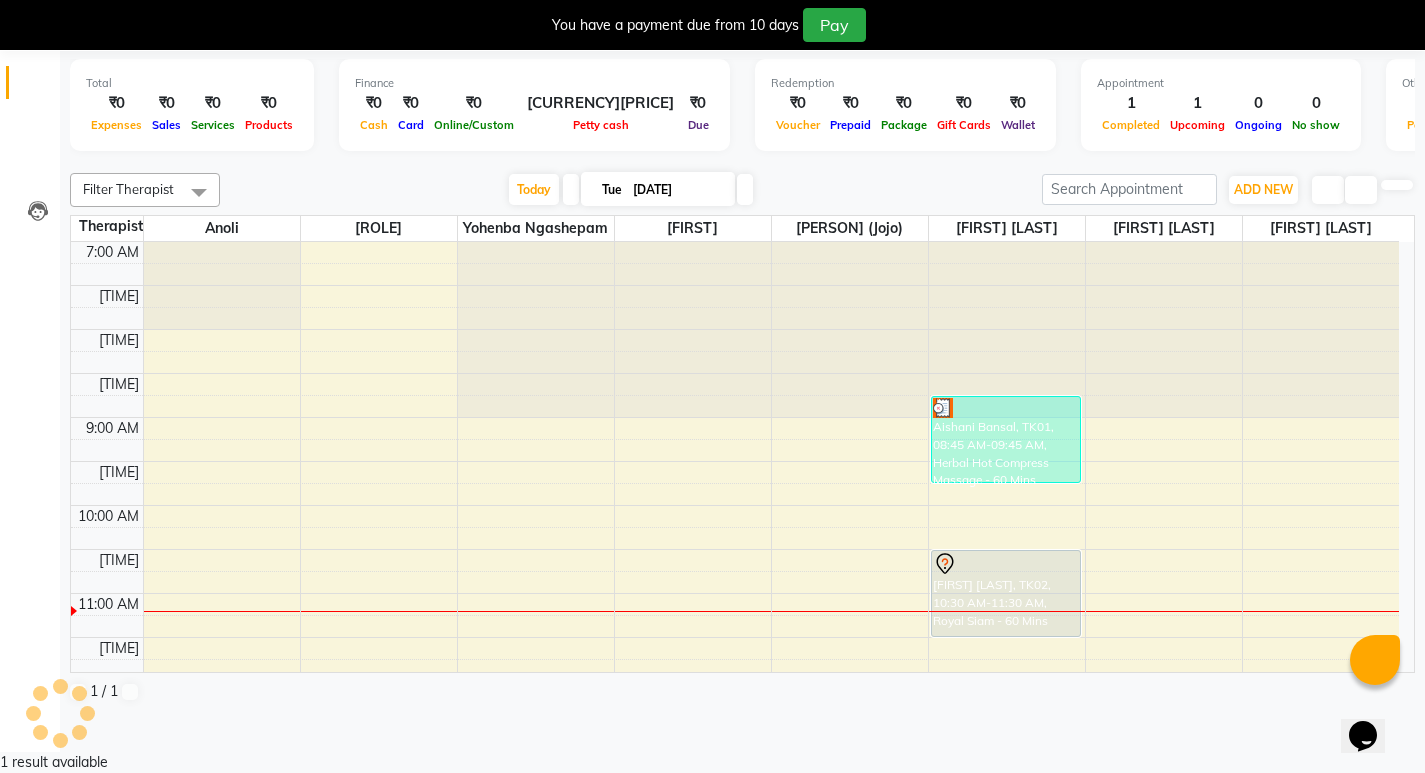 scroll, scrollTop: 50, scrollLeft: 0, axis: vertical 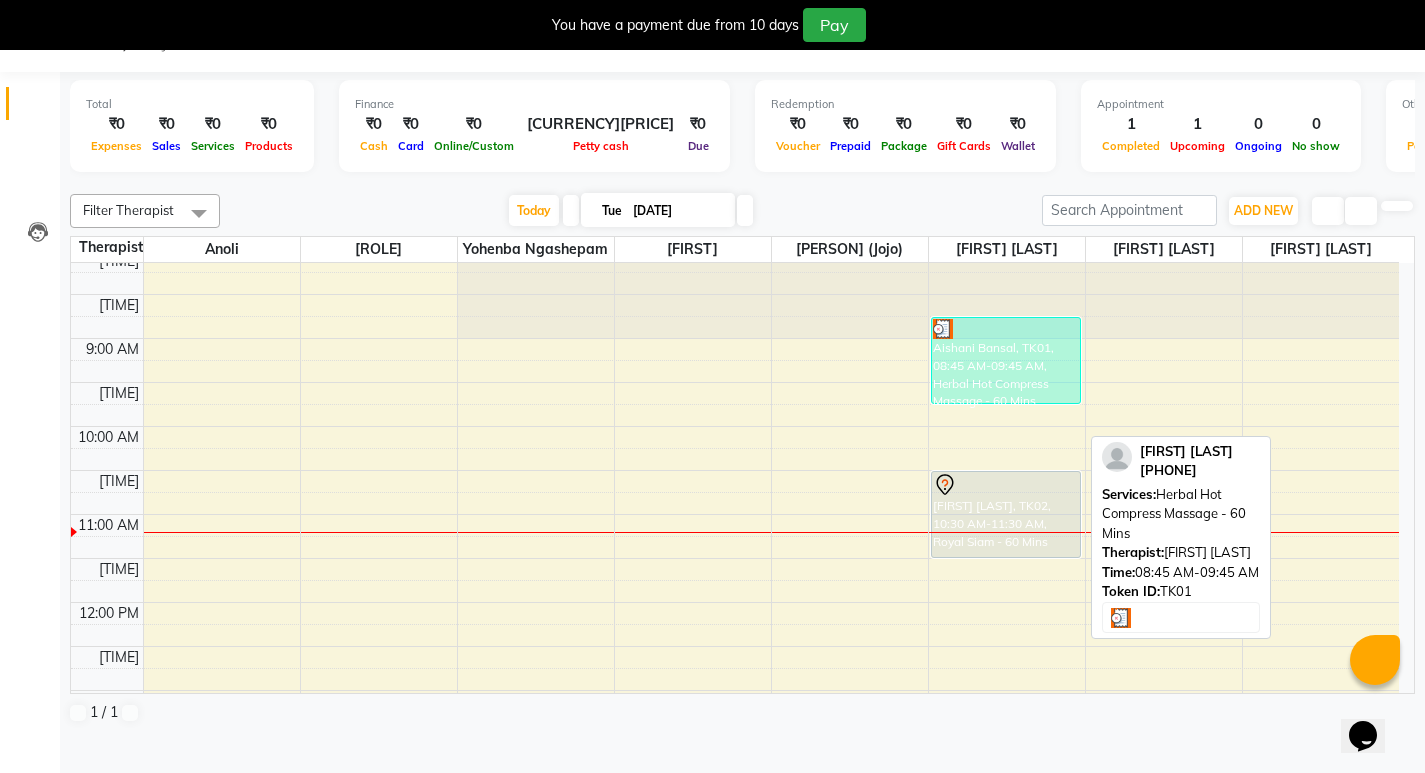 click on "Aishani Bansal, TK01, 08:45 AM-09:45 AM, Herbal Hot Compress Massage - 60 Mins" at bounding box center [1006, 360] 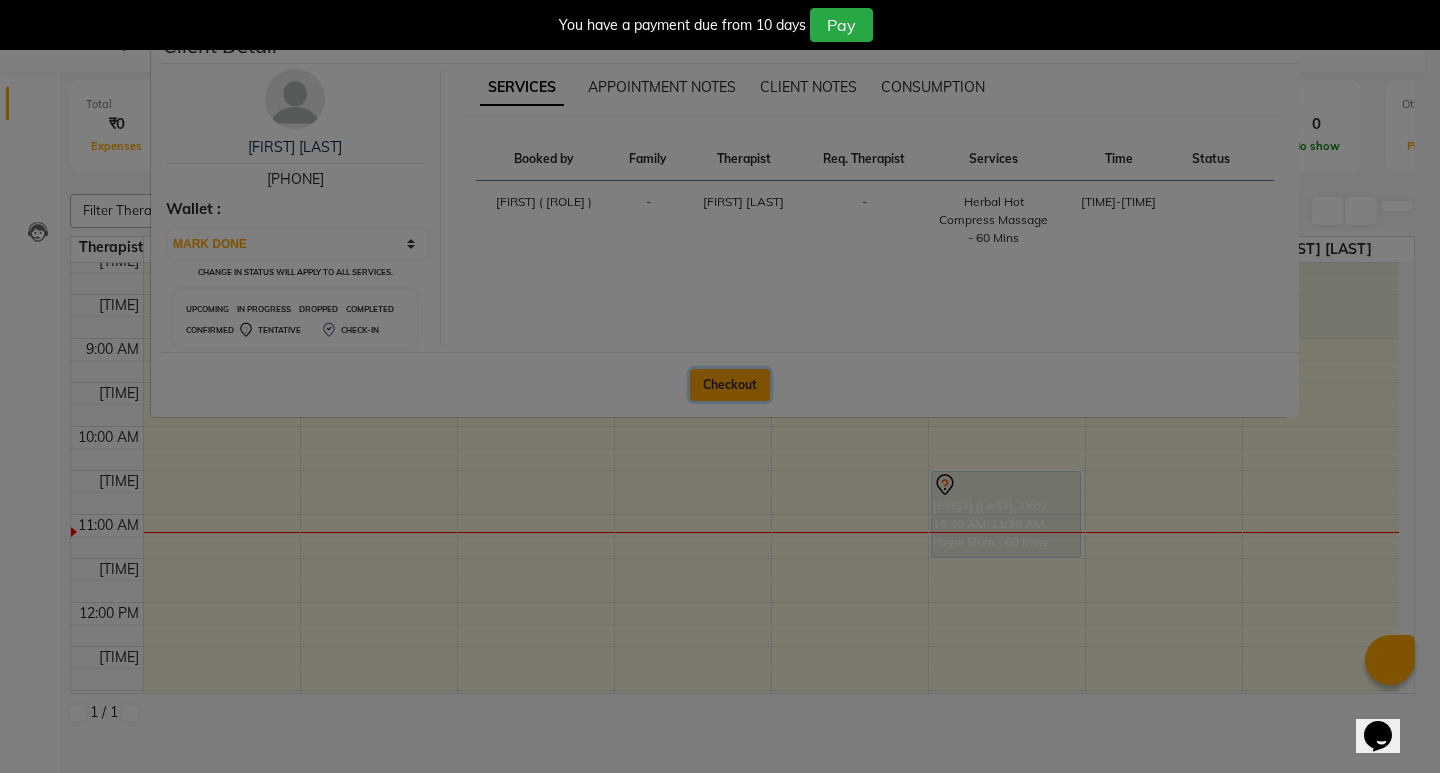 click on "Checkout" at bounding box center (730, 385) 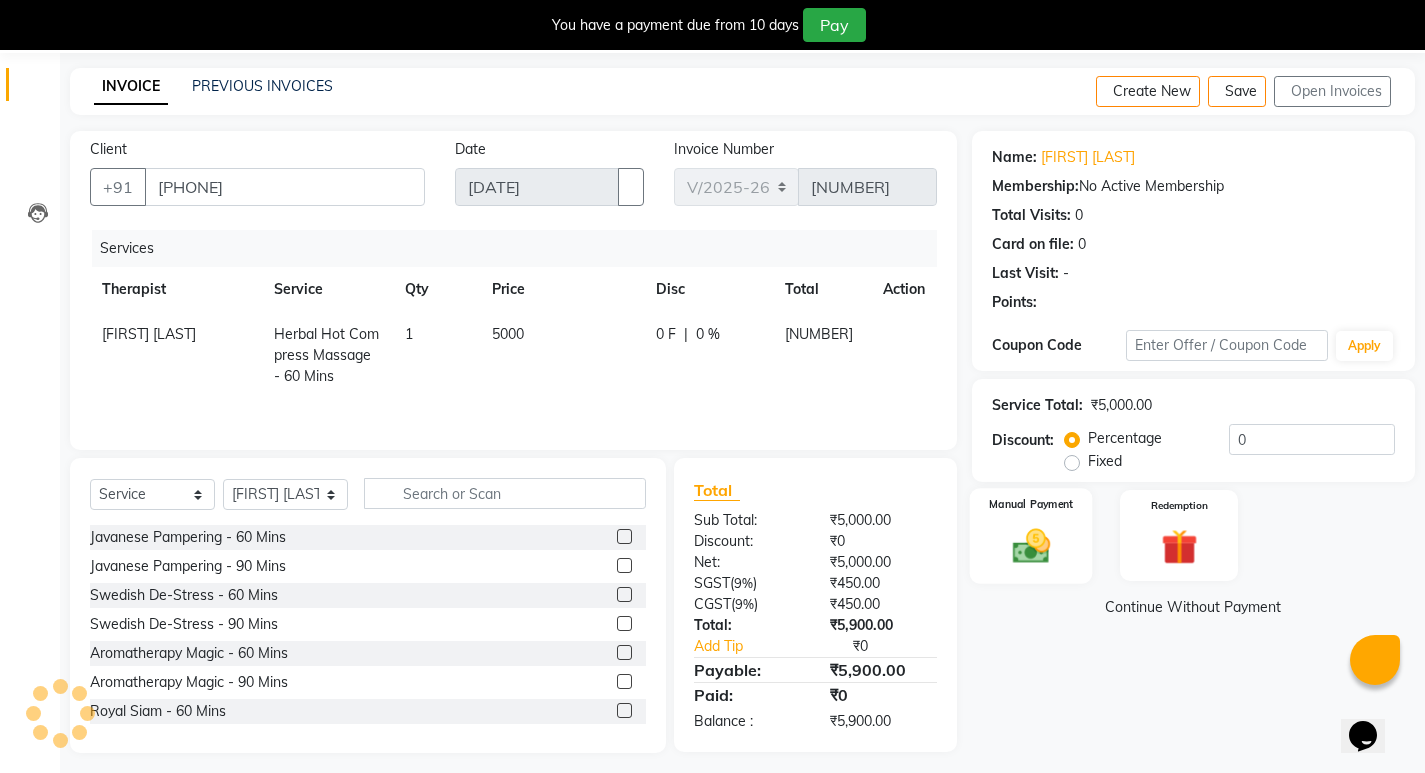 scroll, scrollTop: 78, scrollLeft: 0, axis: vertical 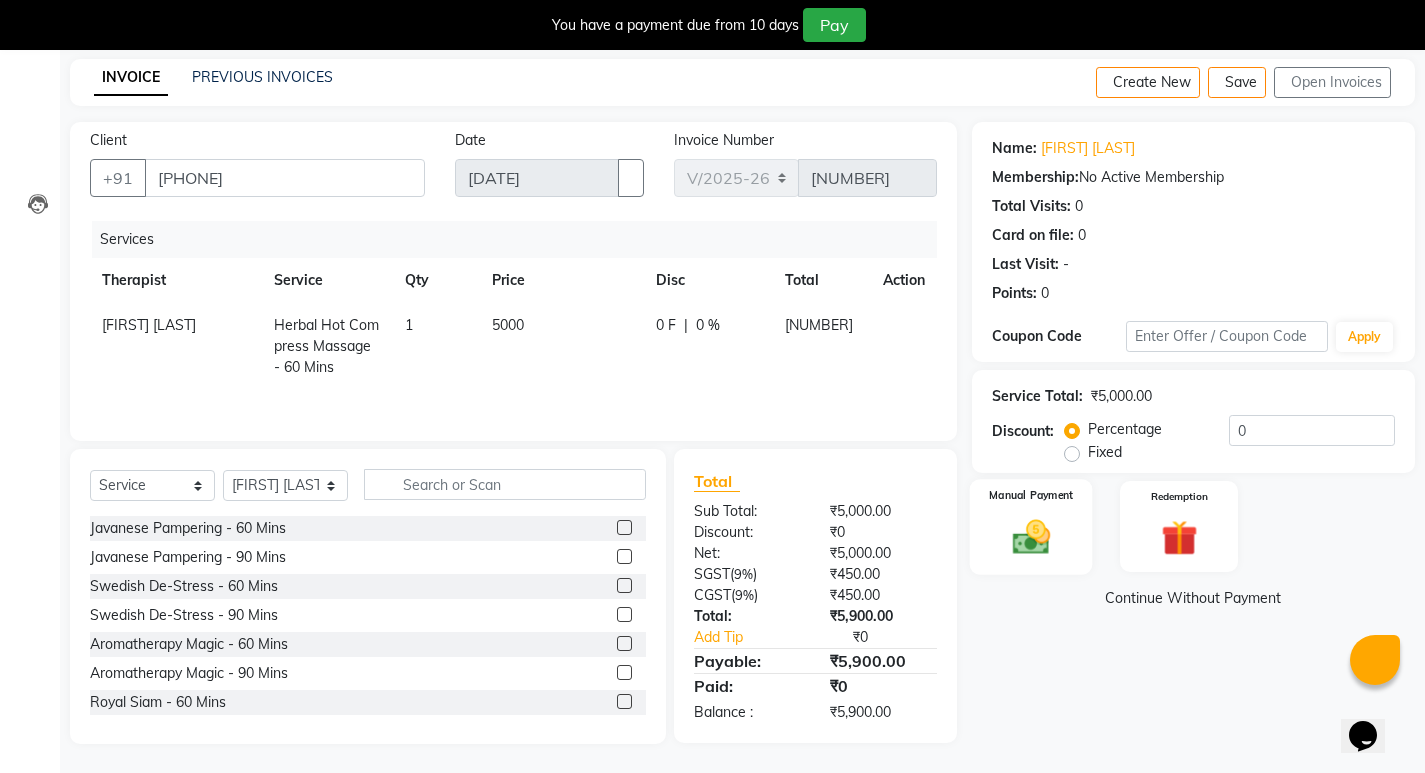 click on "Manual Payment" at bounding box center (1030, 527) 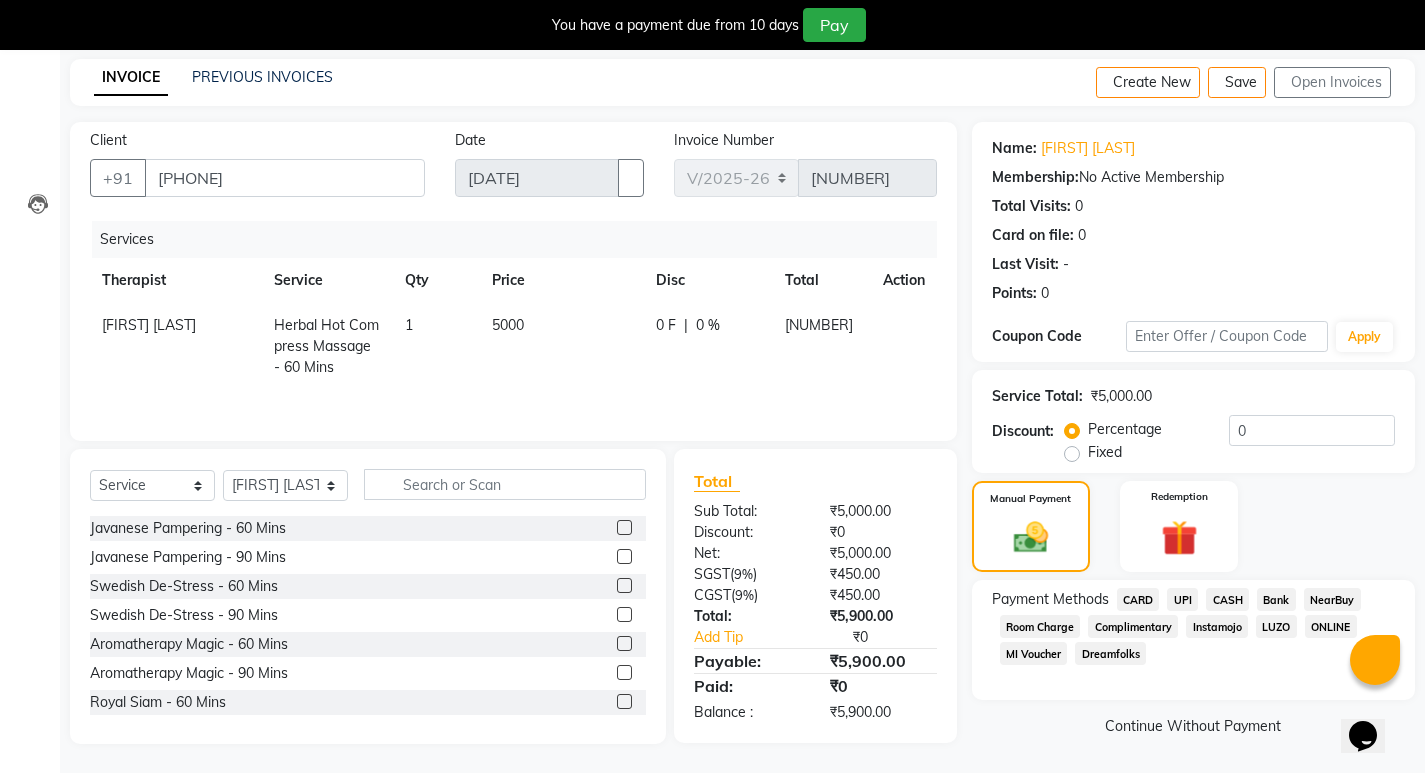 click on "Room Charge" at bounding box center [1138, 599] 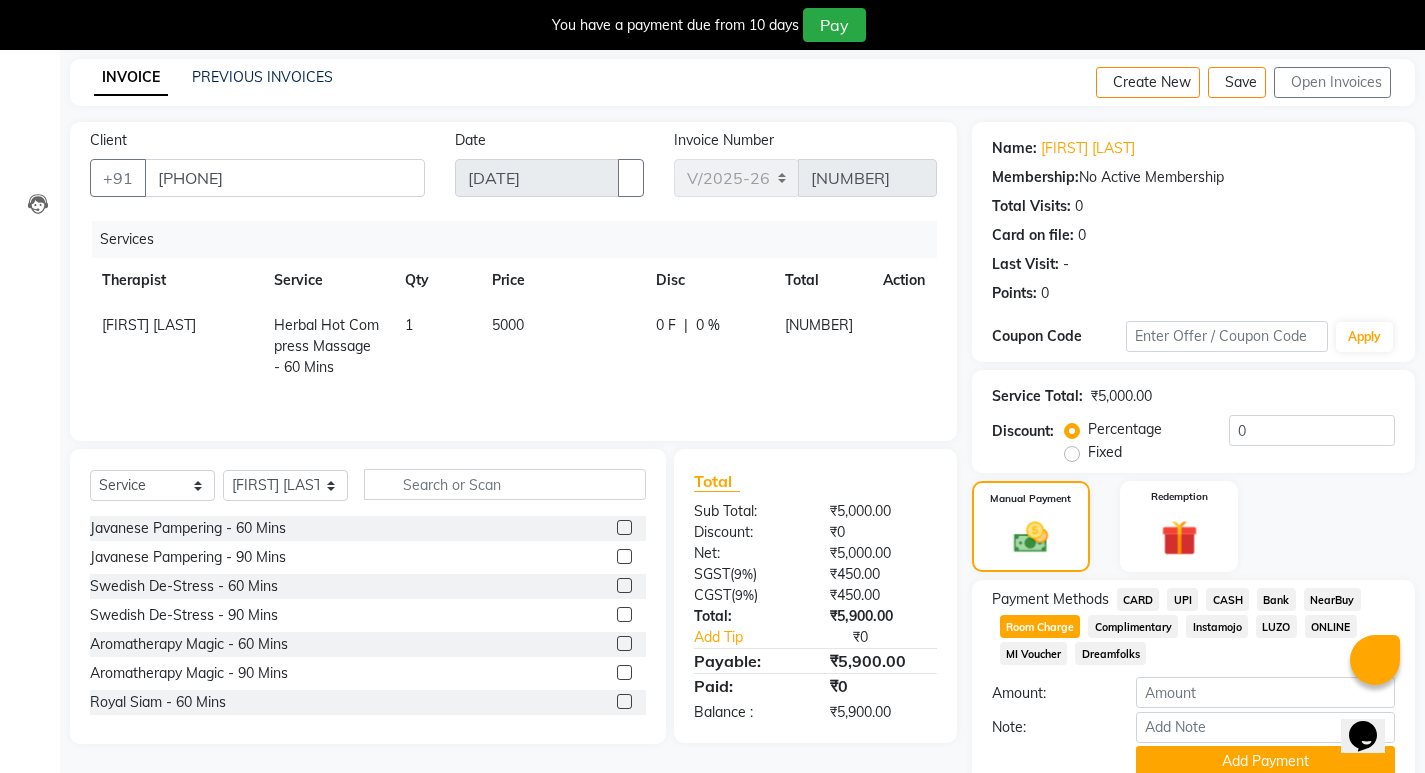 scroll, scrollTop: 166, scrollLeft: 0, axis: vertical 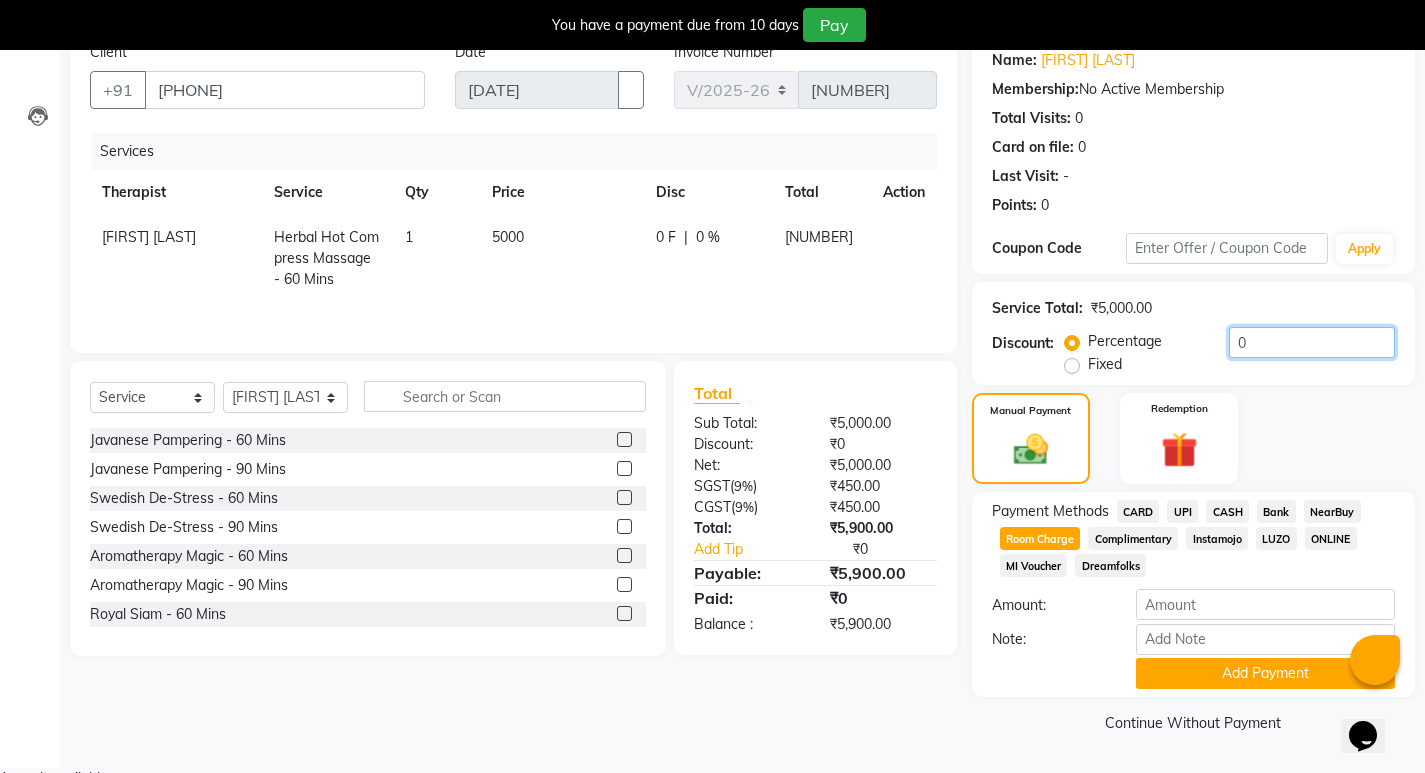 click on "0" at bounding box center (1312, 342) 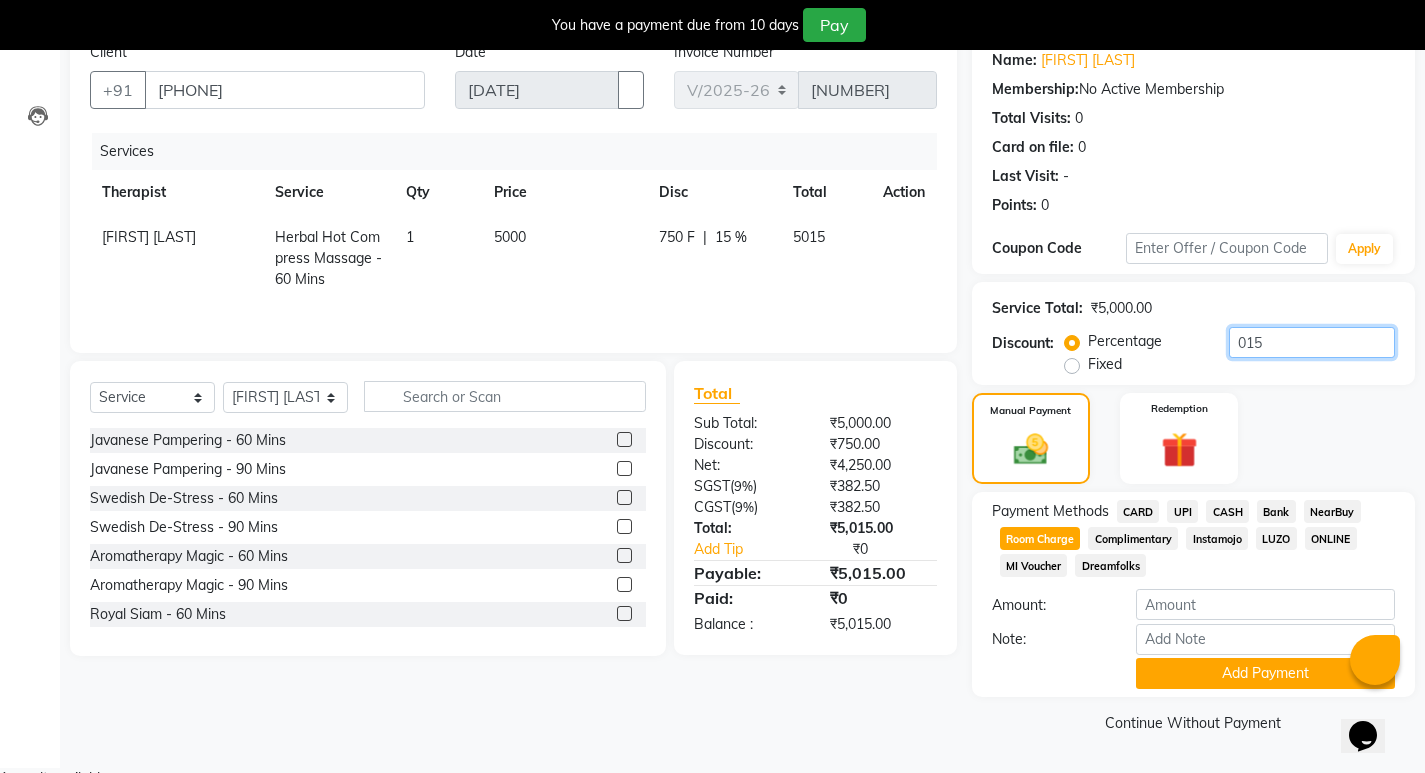 type on "015" 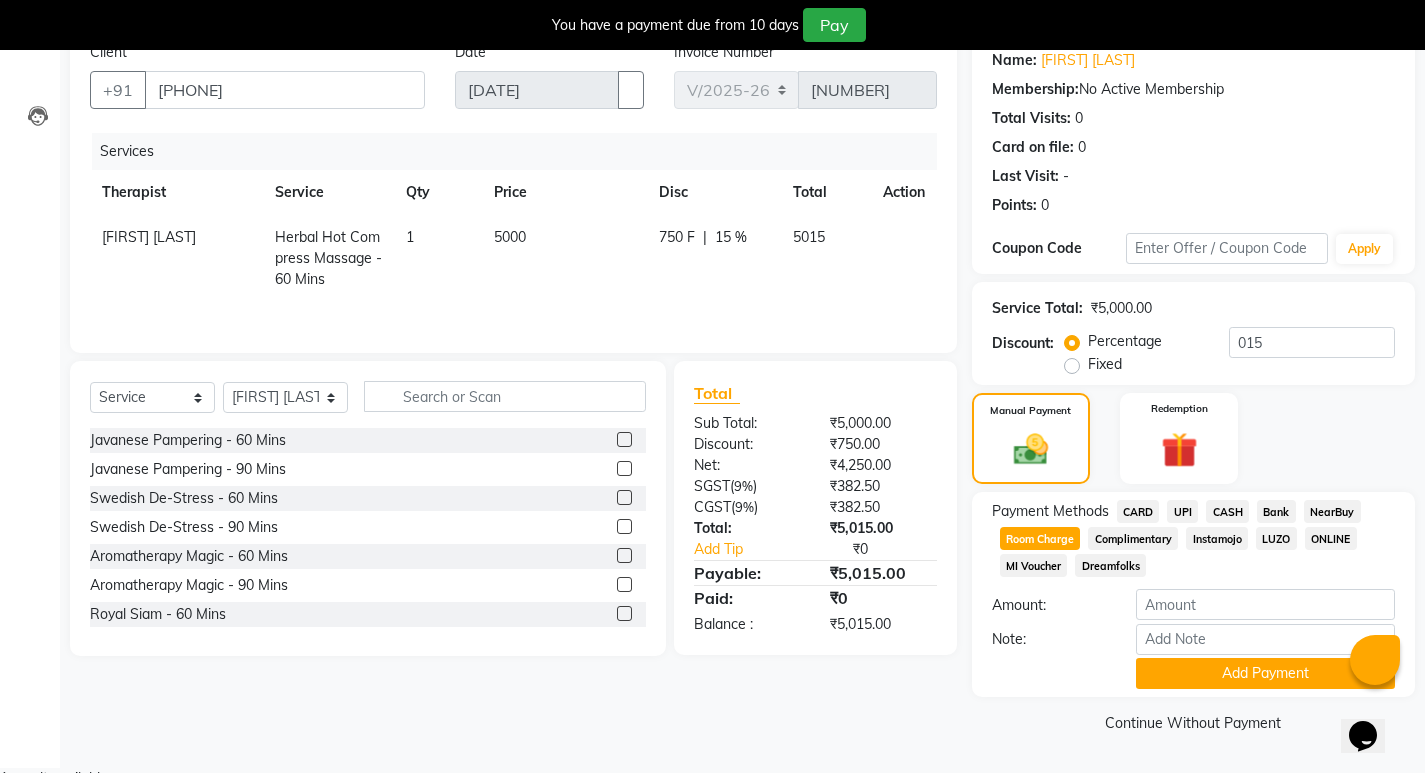 click on "Manual Payment Redemption" at bounding box center (1193, 439) 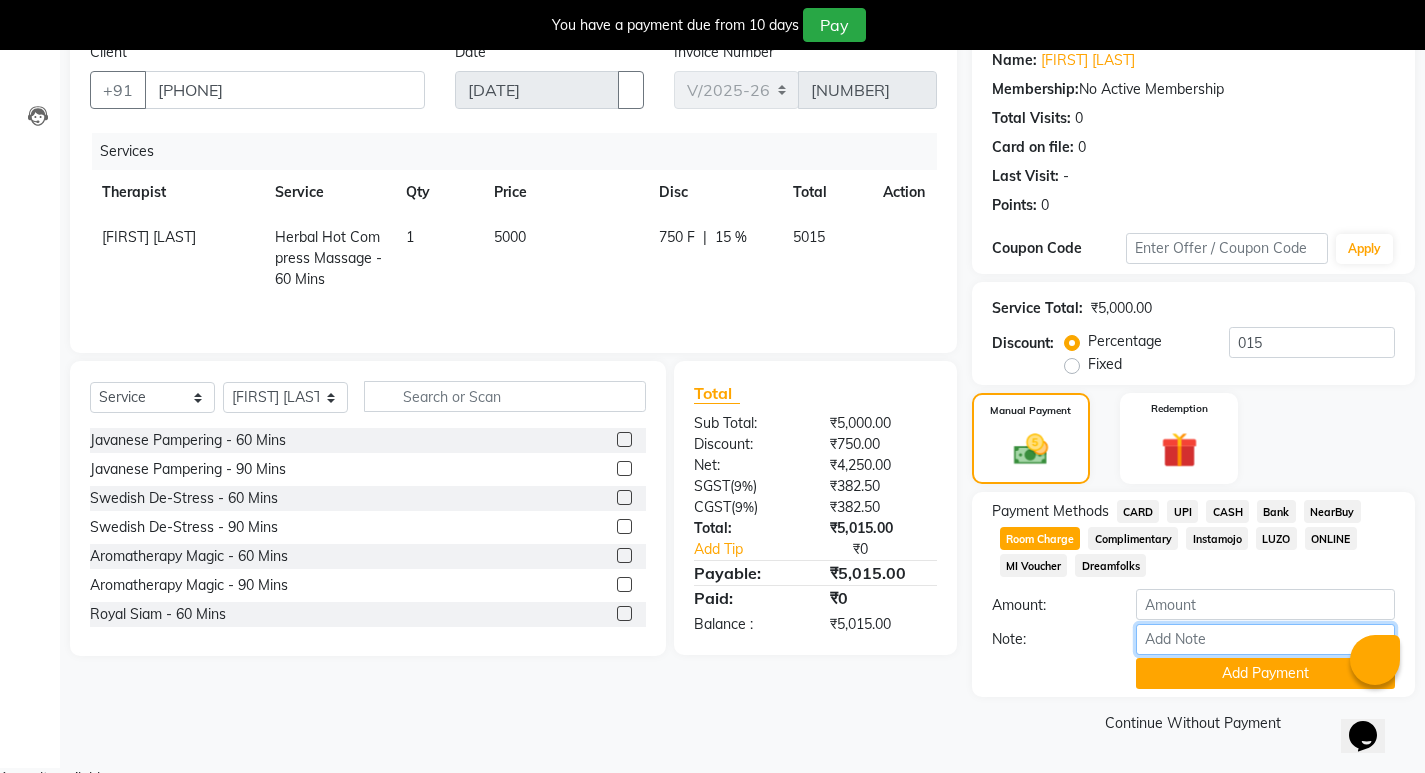 click on "Note:" at bounding box center [1265, 639] 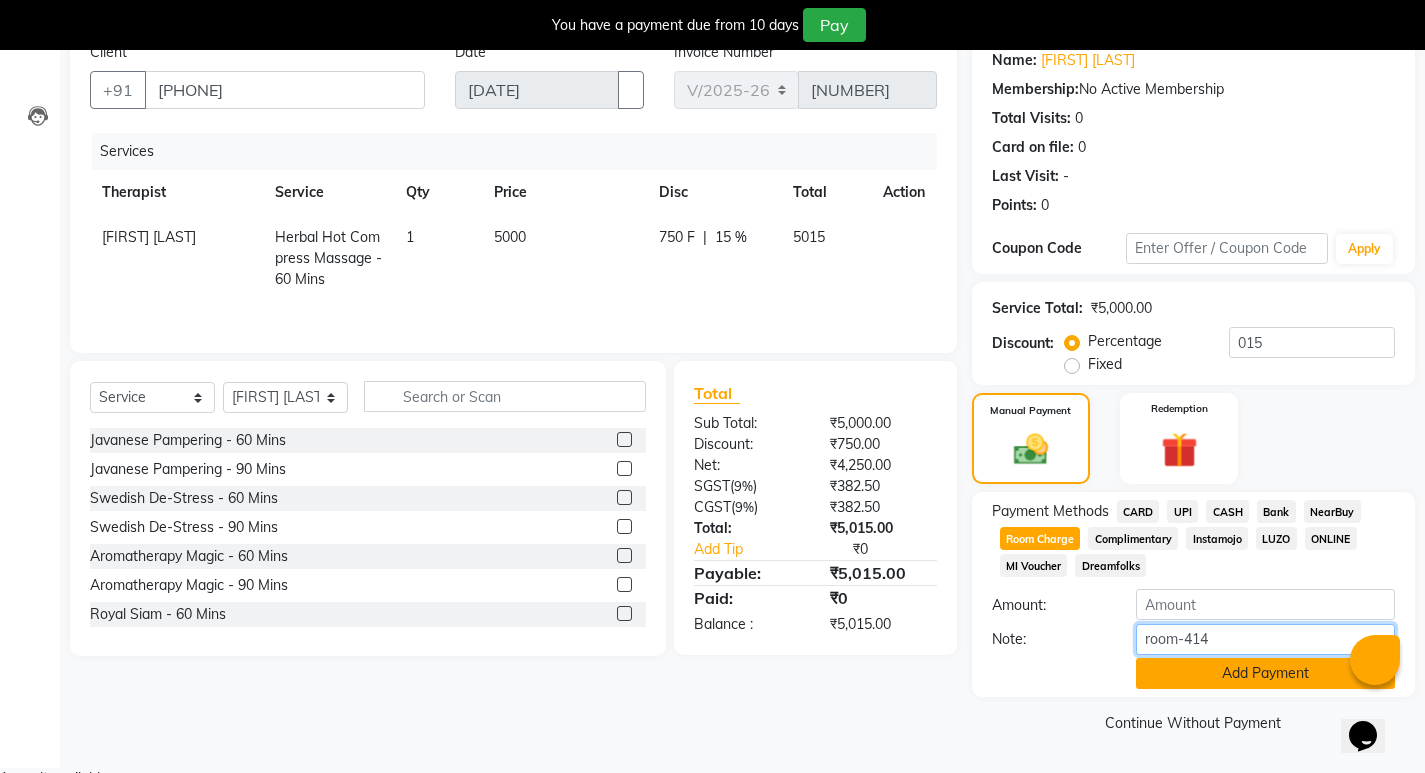 type on "room-414" 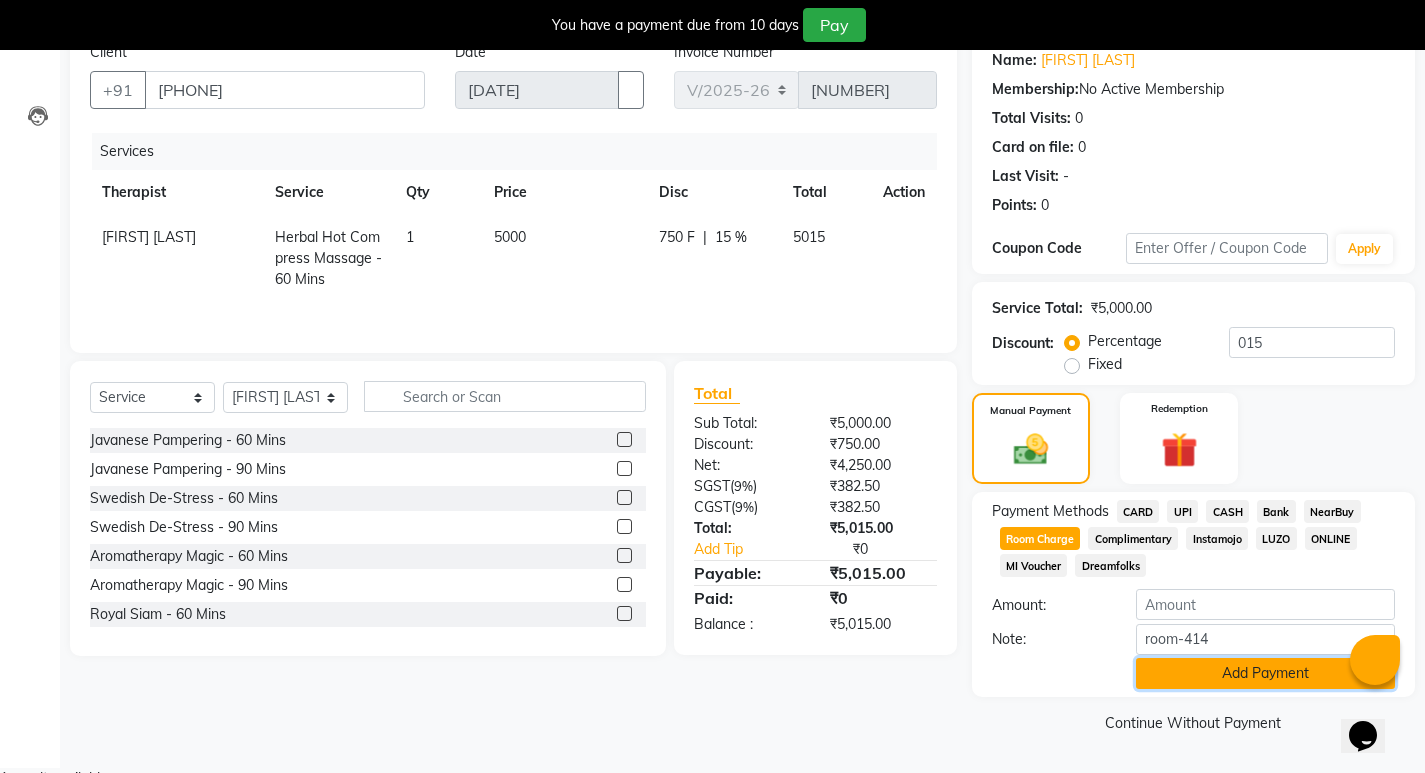 click on "Add Payment" at bounding box center (1265, 673) 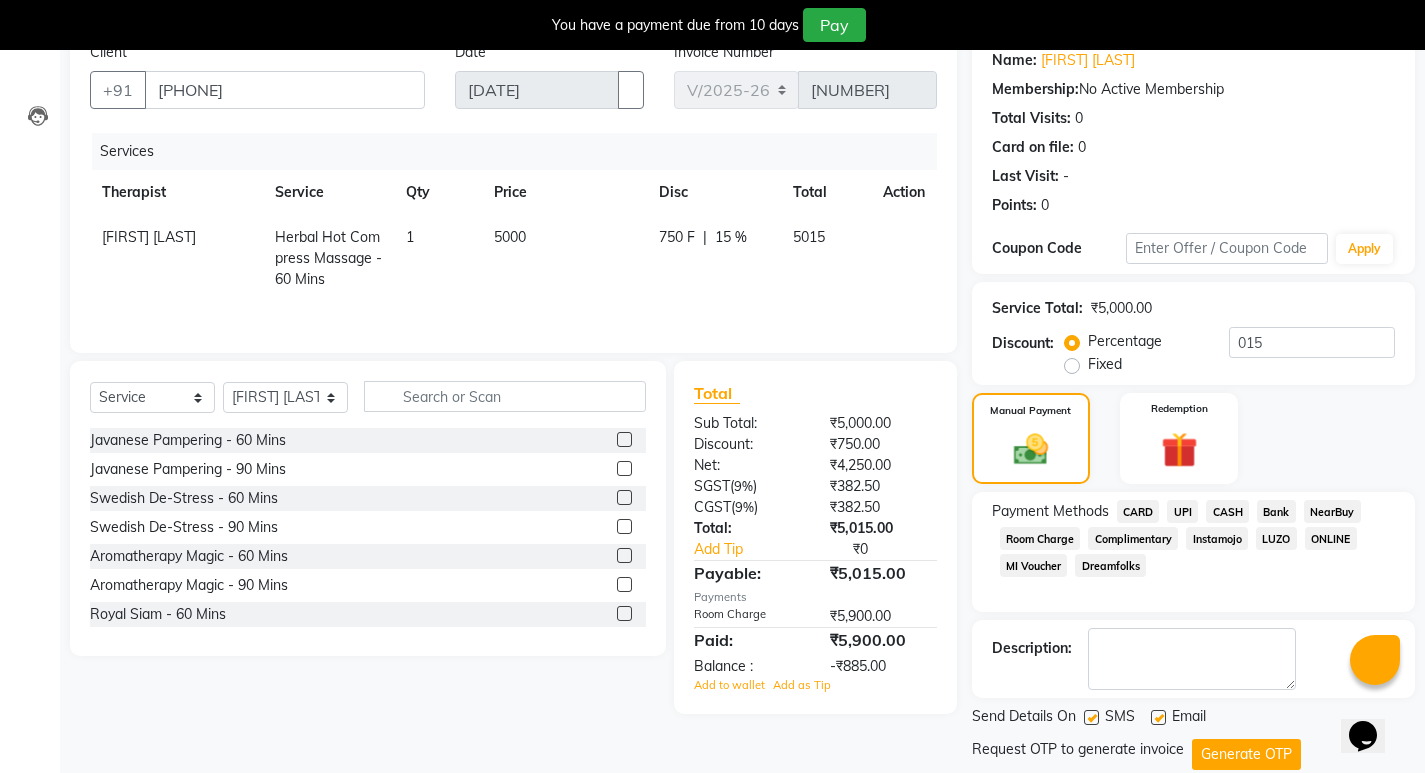 scroll, scrollTop: 235, scrollLeft: 0, axis: vertical 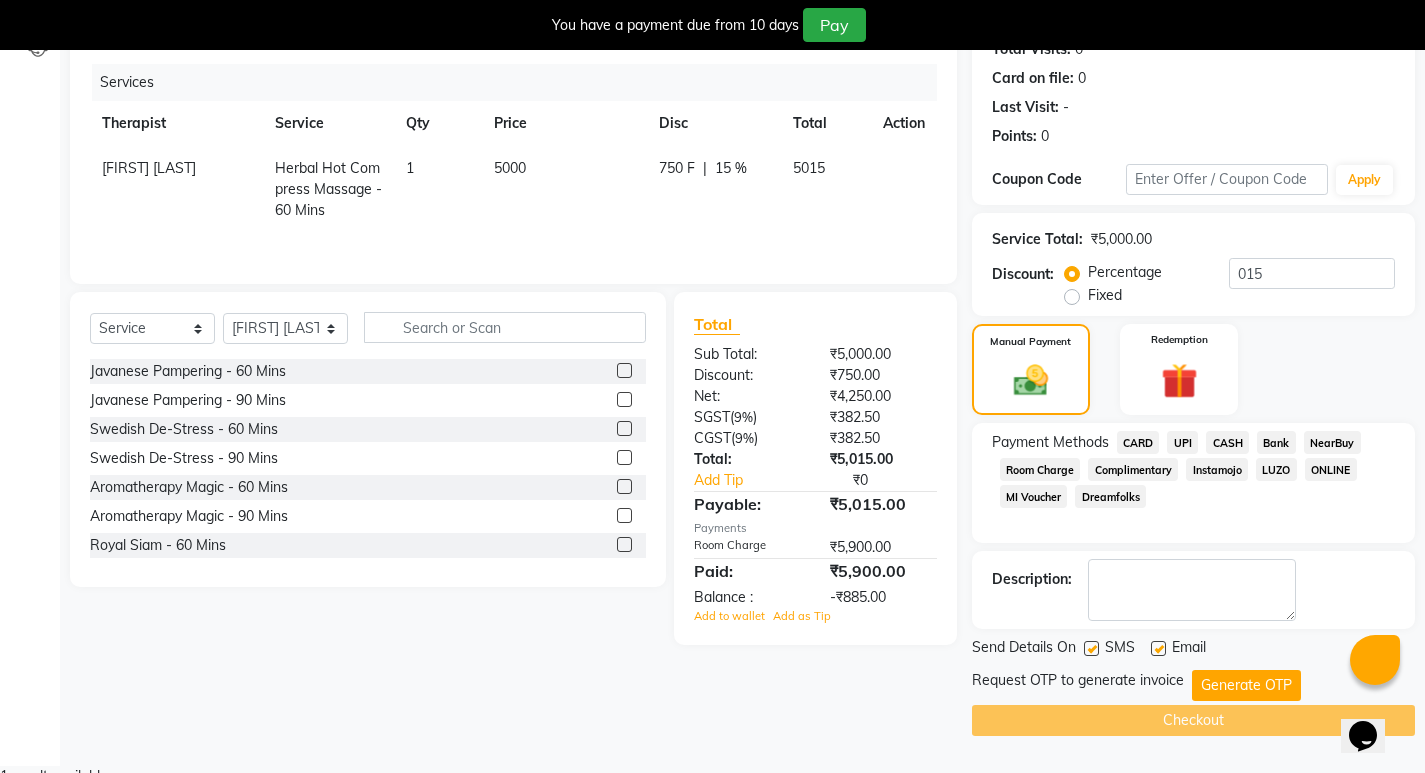 click at bounding box center (895, 547) 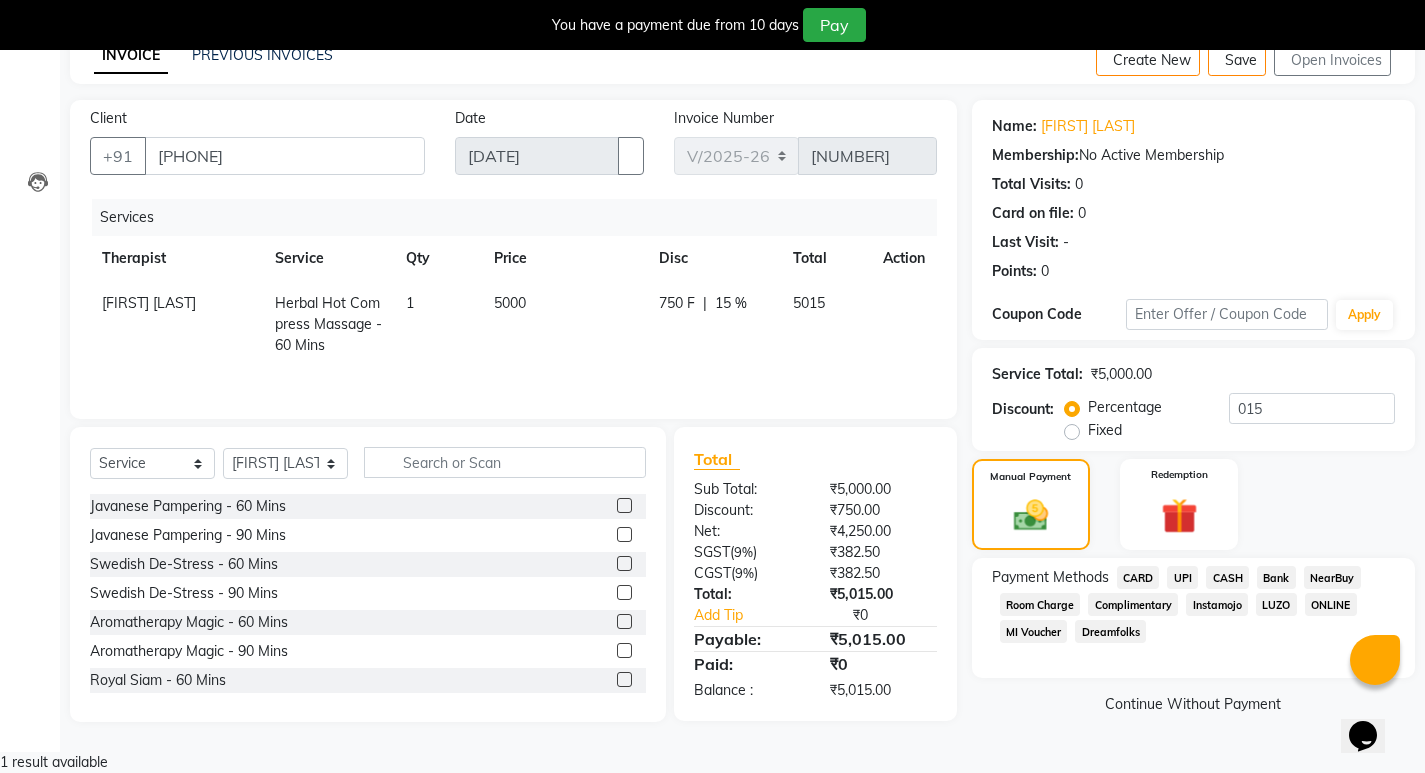 scroll, scrollTop: 83, scrollLeft: 0, axis: vertical 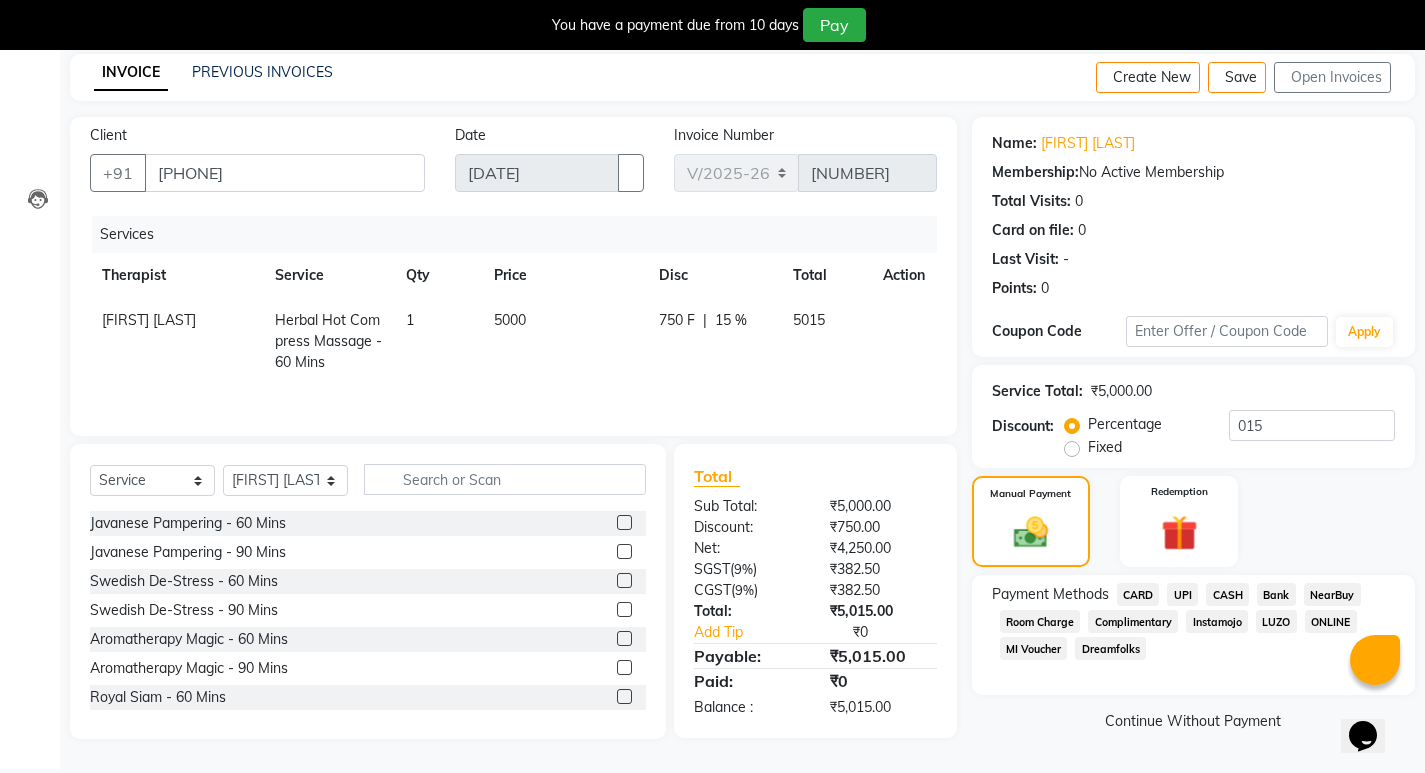 click on "Room Charge" at bounding box center (1138, 594) 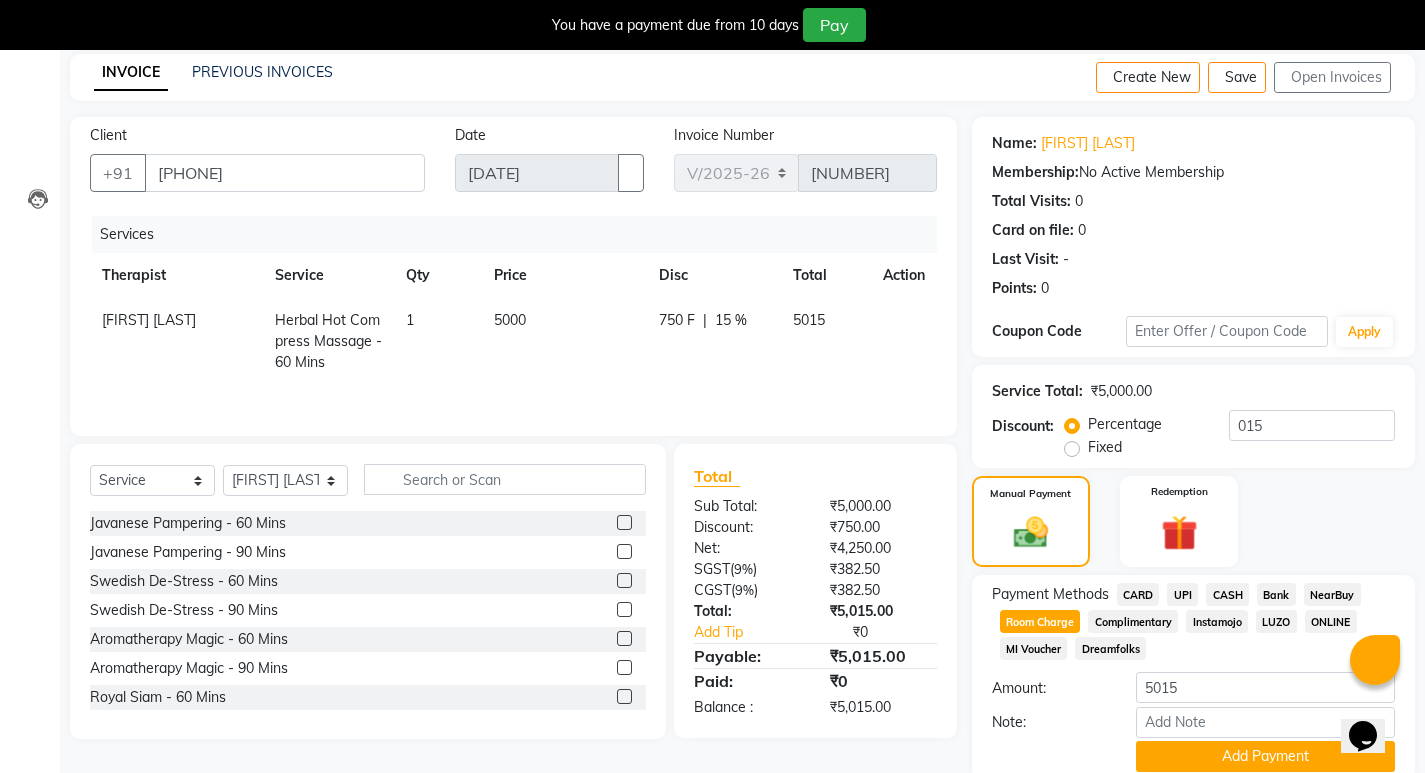 scroll, scrollTop: 166, scrollLeft: 0, axis: vertical 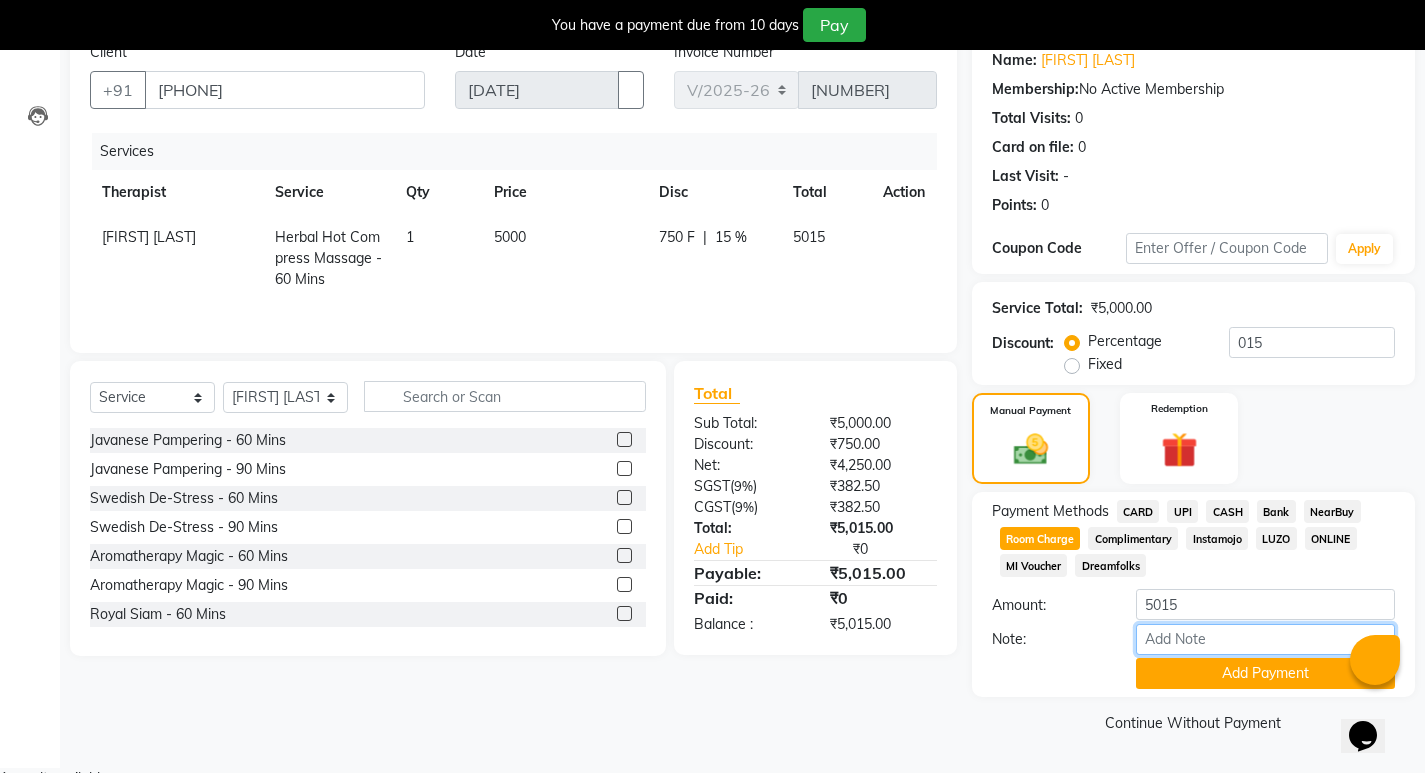 click on "Note:" at bounding box center [1265, 639] 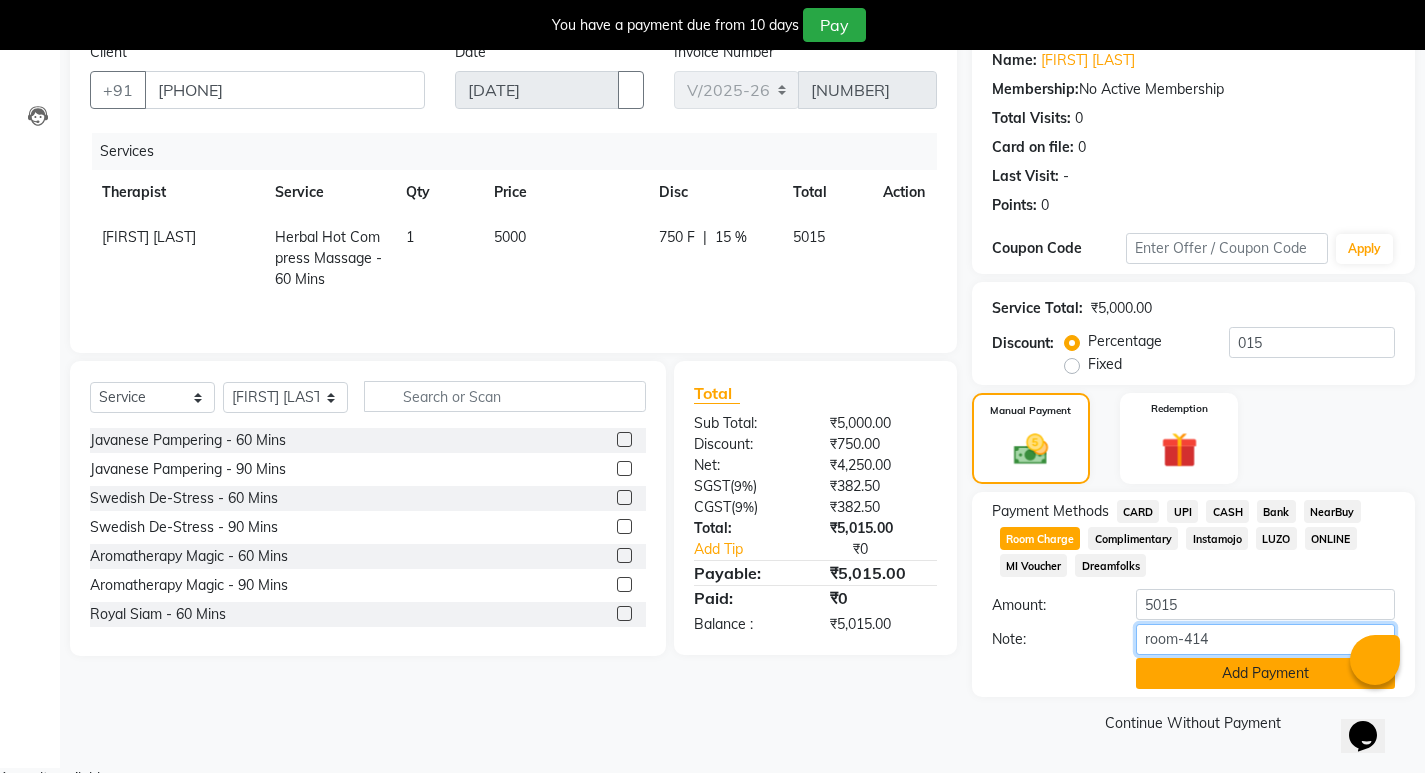 type on "room-414" 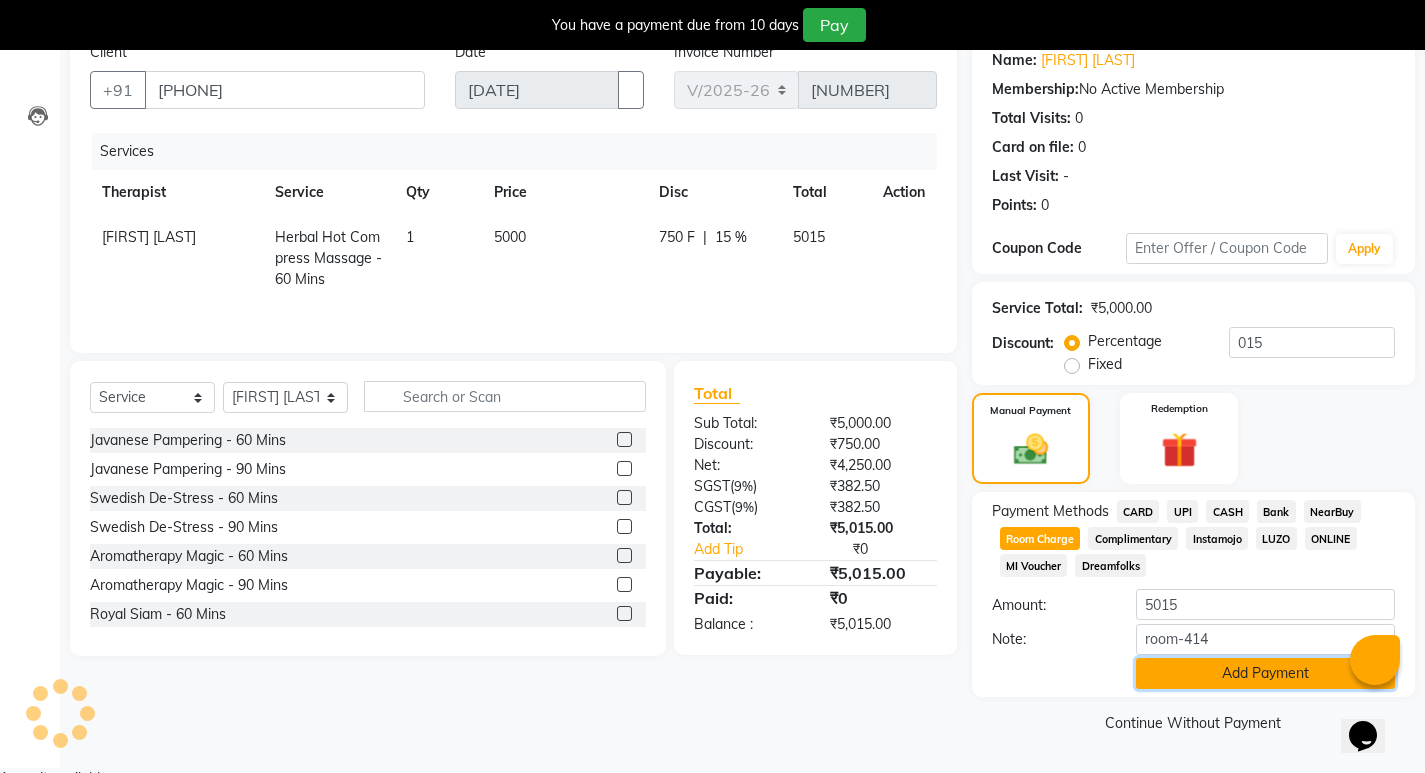 click on "Add Payment" at bounding box center (1265, 673) 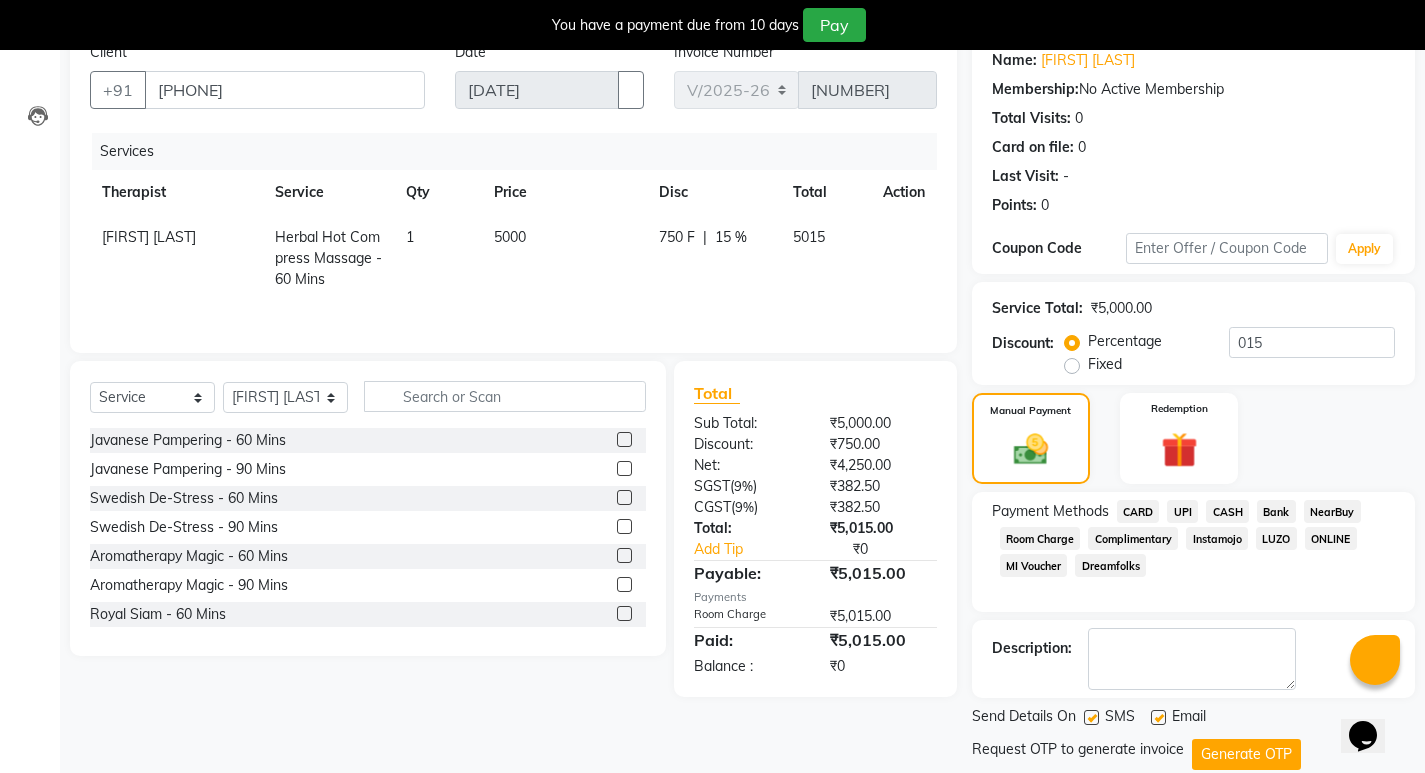 scroll, scrollTop: 235, scrollLeft: 0, axis: vertical 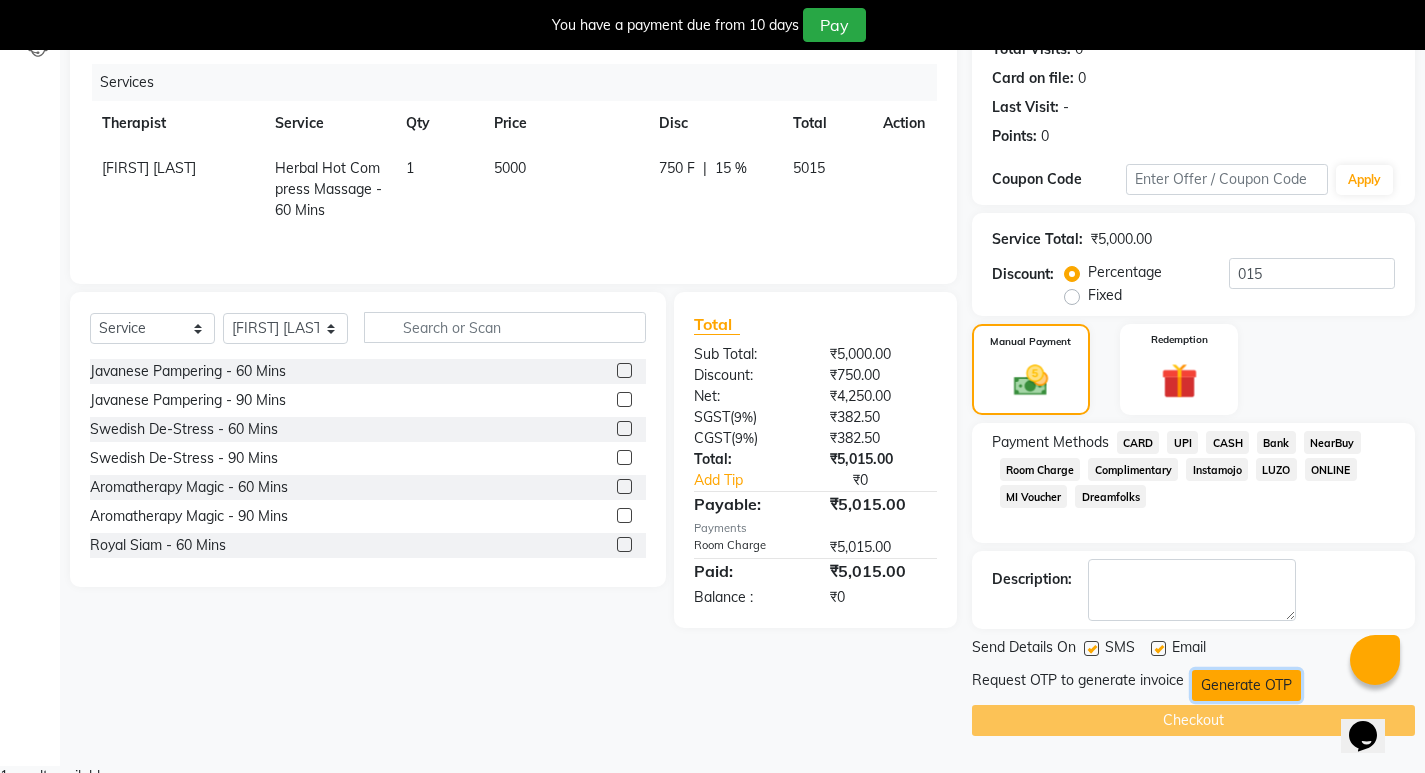 click on "Generate OTP" at bounding box center (1246, 685) 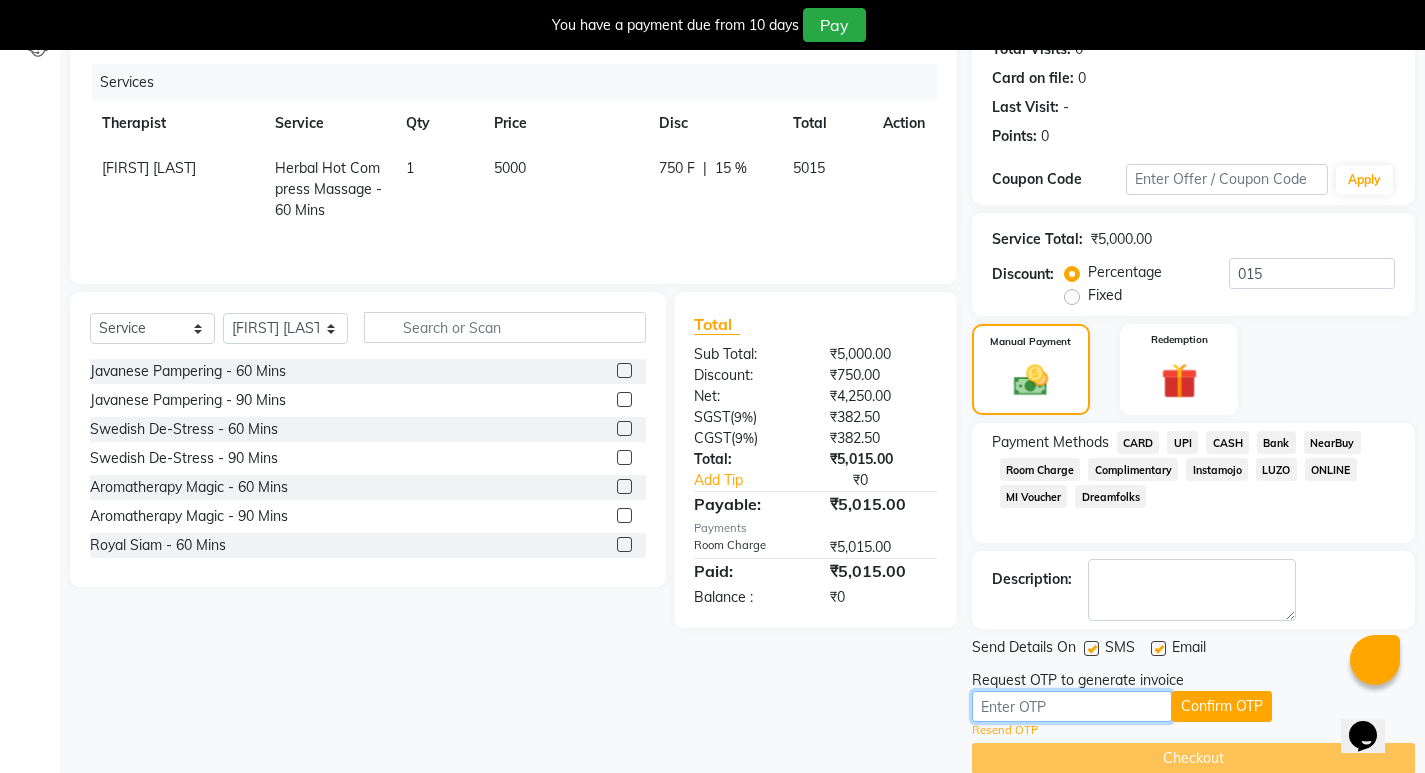 click at bounding box center [1072, 706] 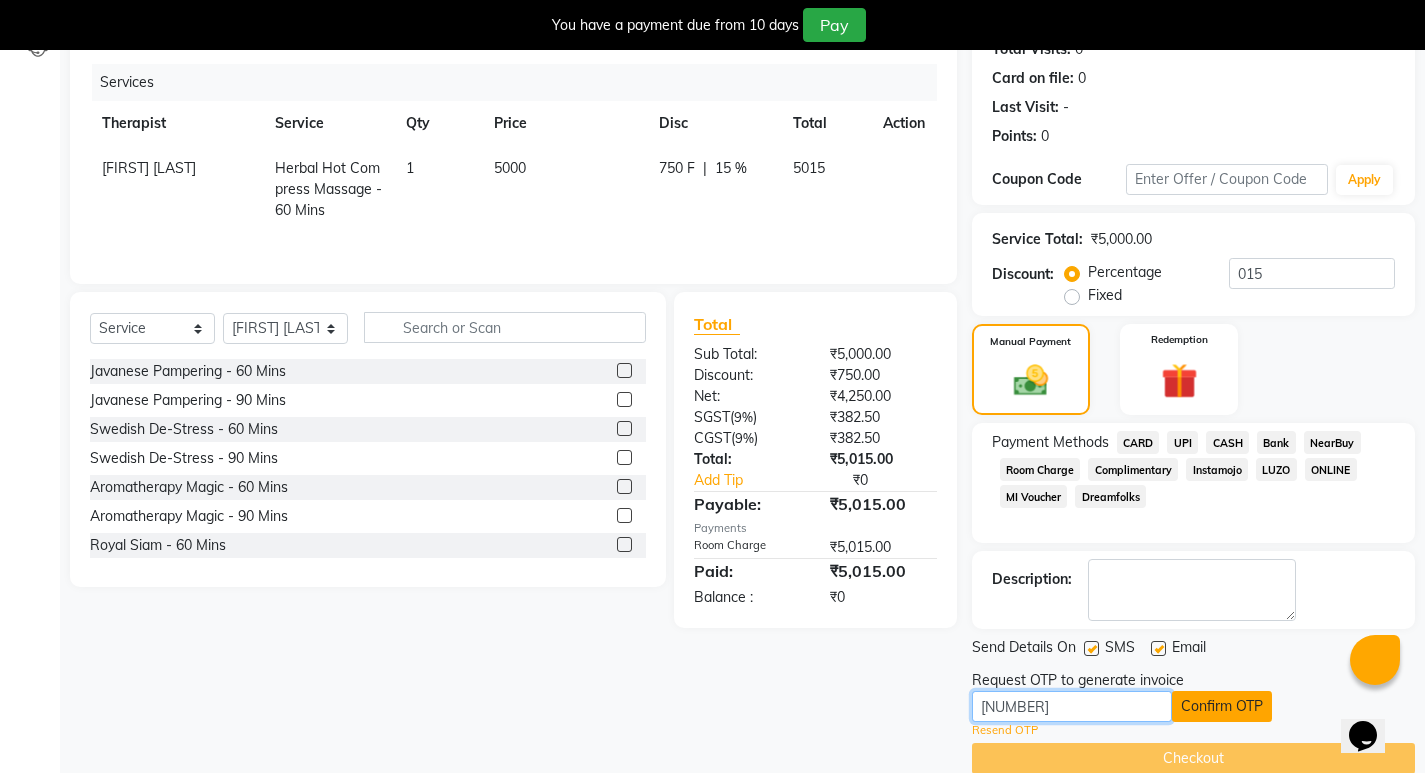 type on "[NUMBER]" 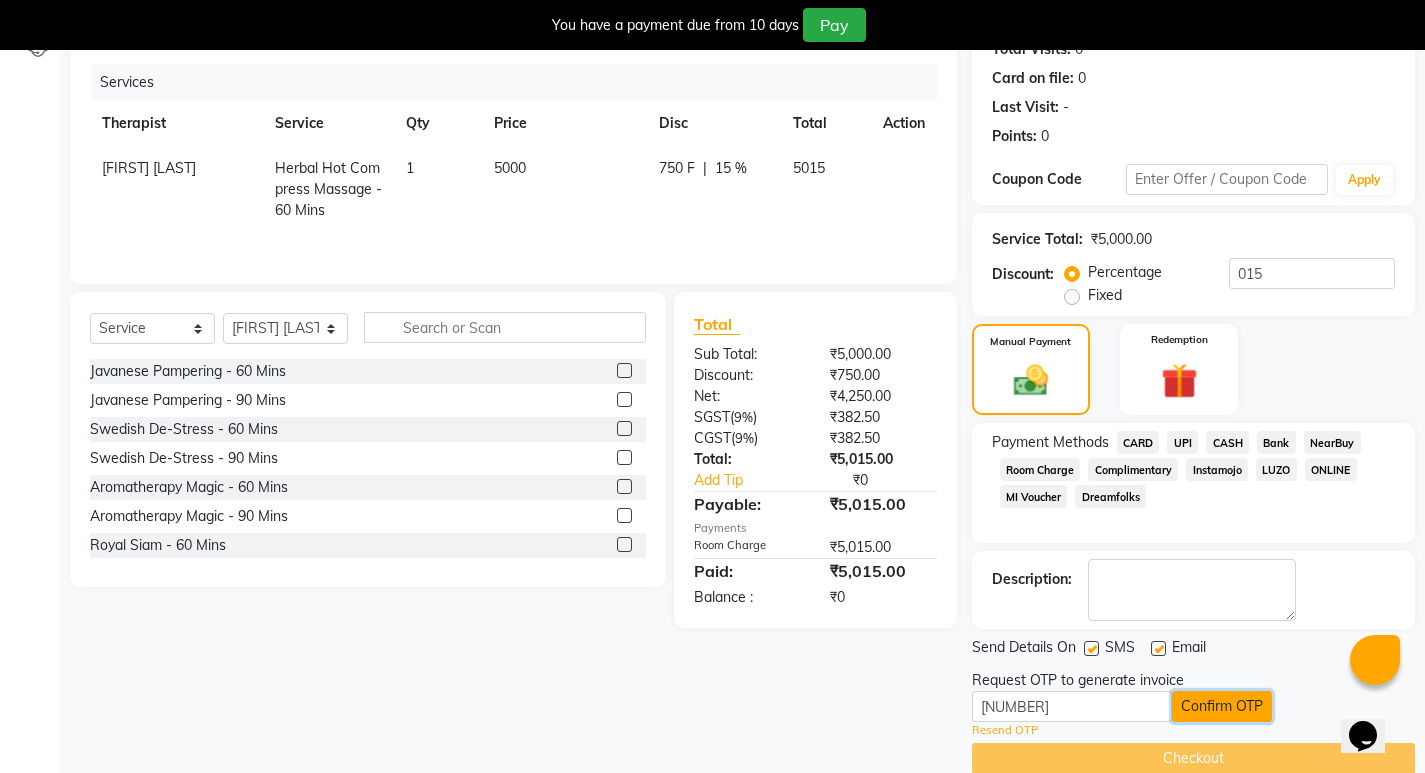 drag, startPoint x: 1239, startPoint y: 707, endPoint x: 1221, endPoint y: 716, distance: 20.12461 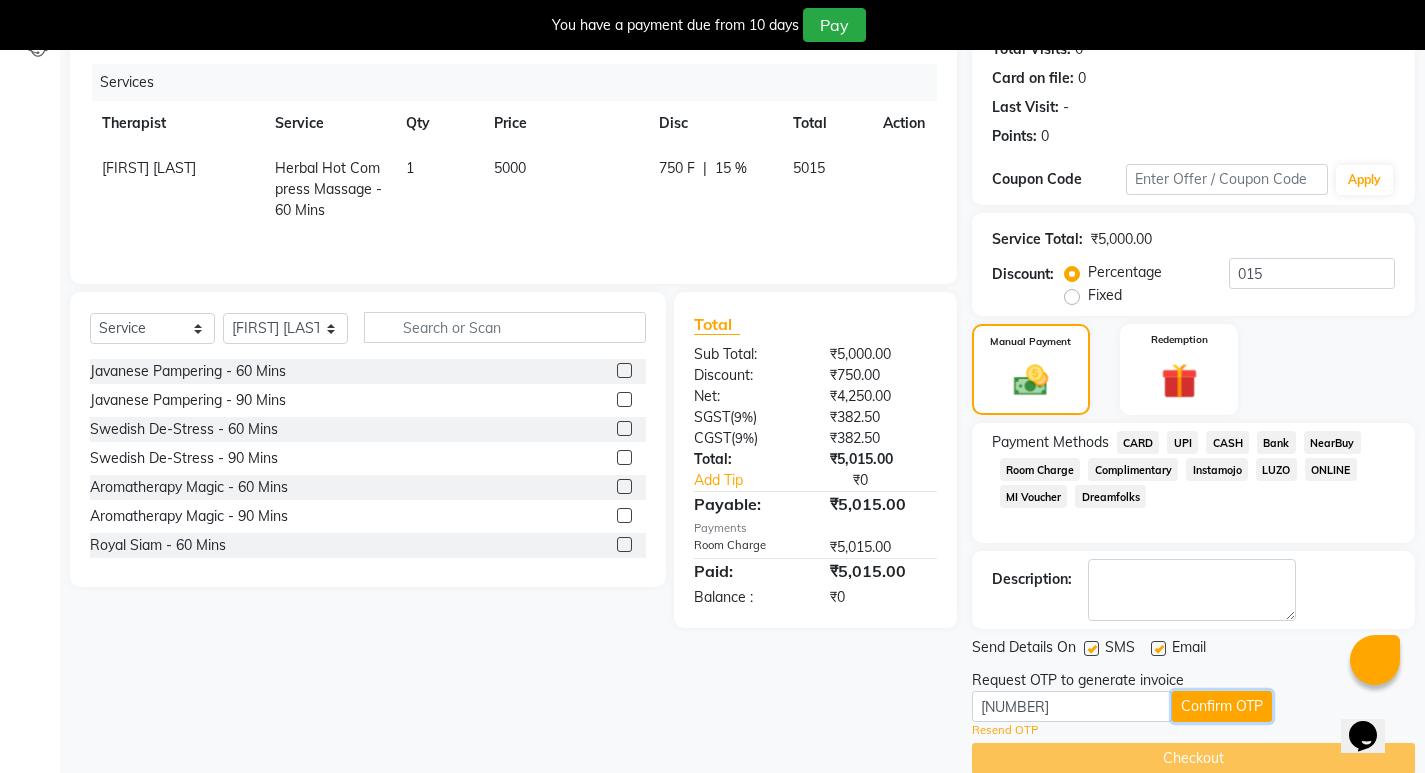 click on "Confirm OTP" at bounding box center [1222, 706] 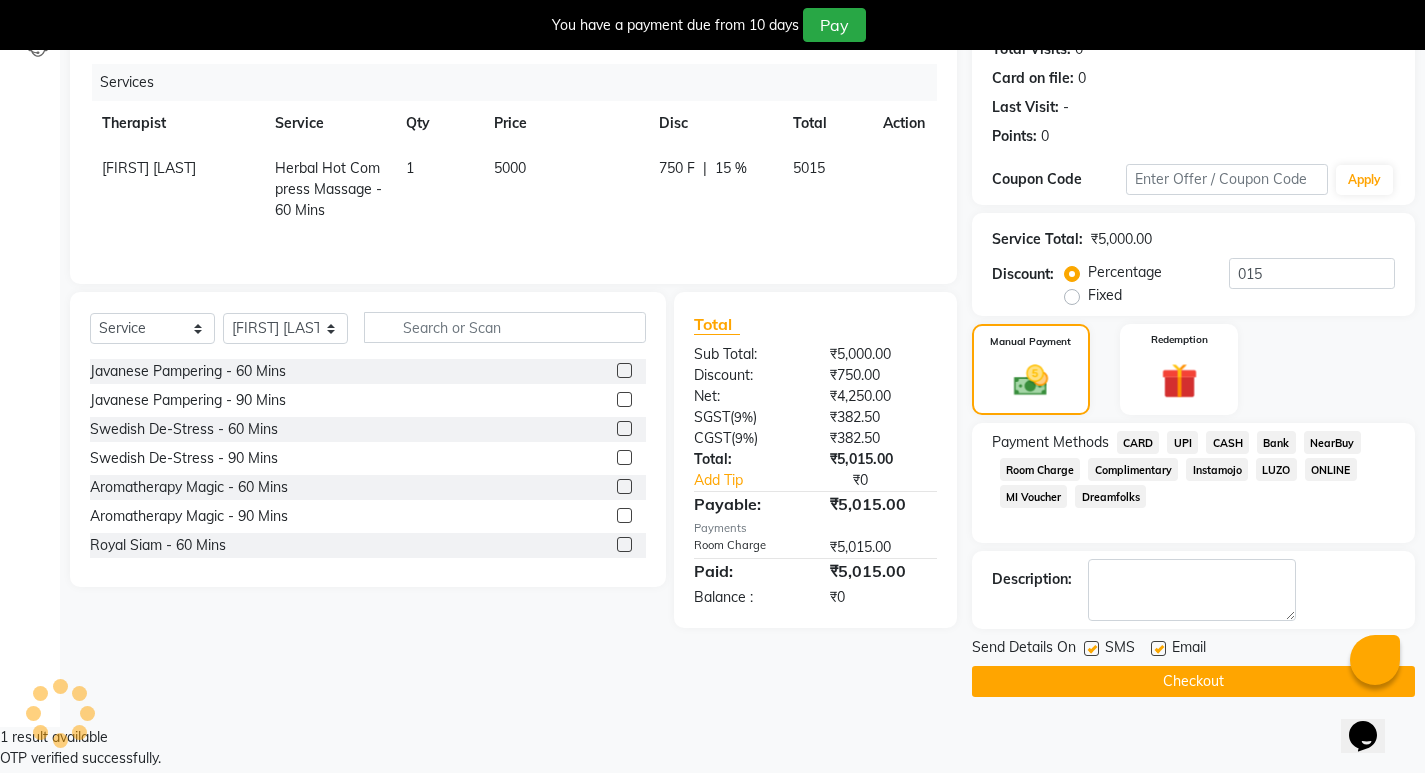 scroll, scrollTop: 196, scrollLeft: 0, axis: vertical 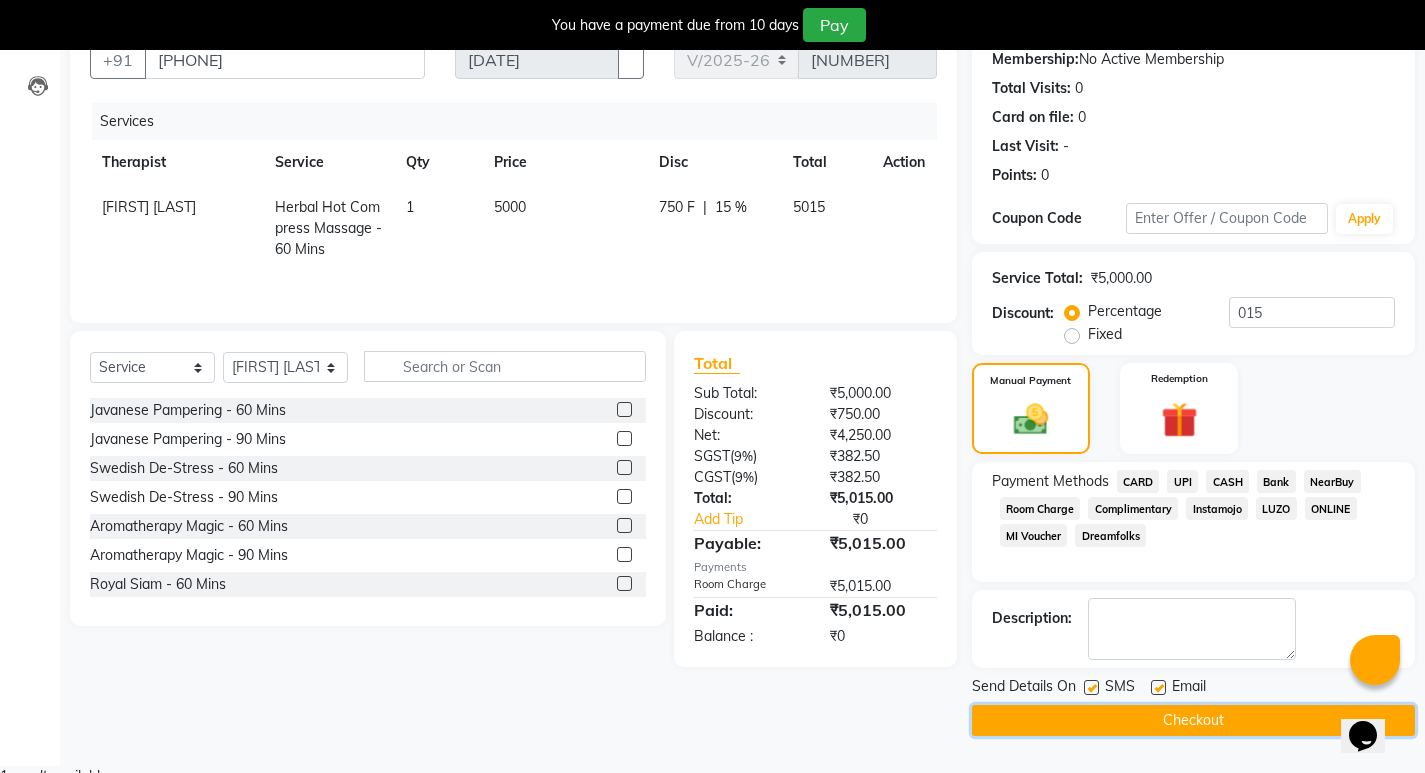 click on "Checkout" at bounding box center [1193, 720] 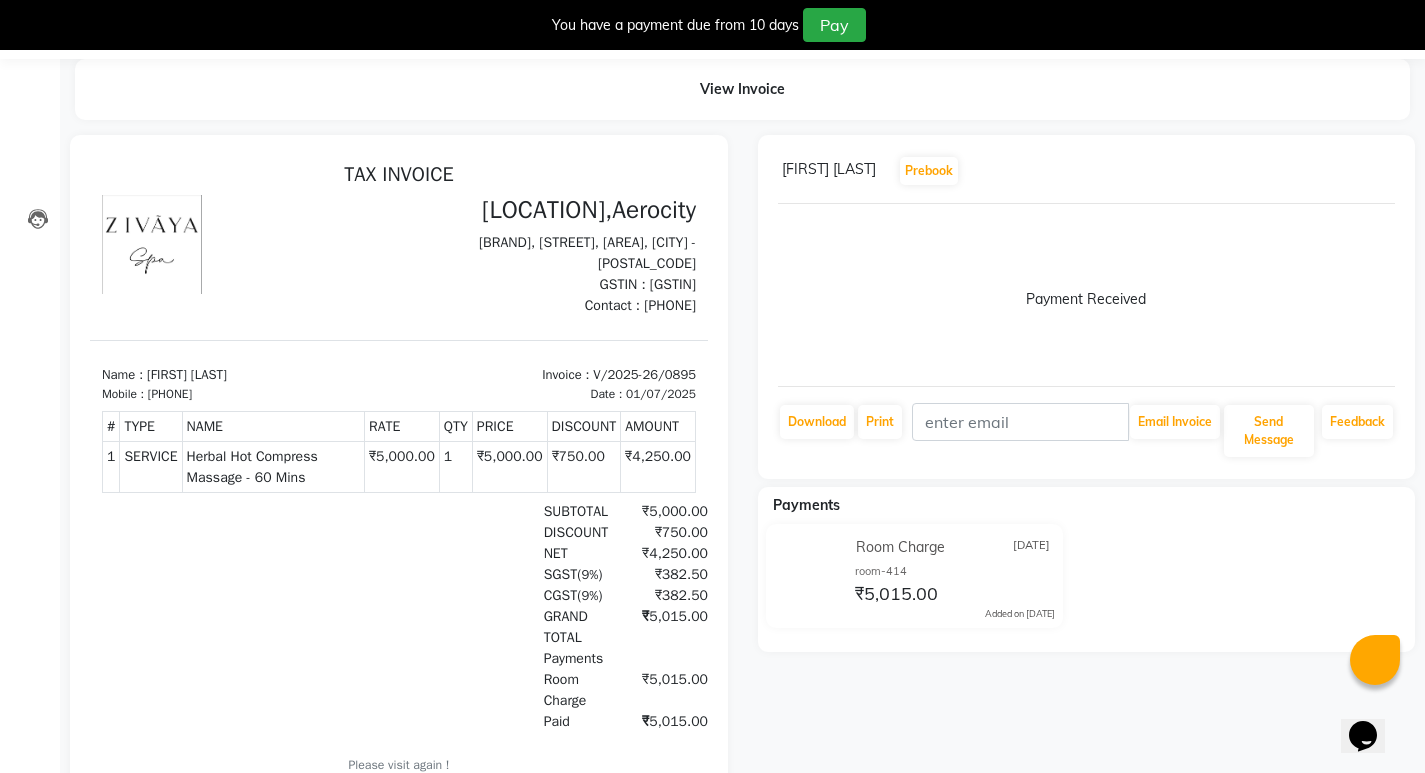 scroll, scrollTop: 0, scrollLeft: 0, axis: both 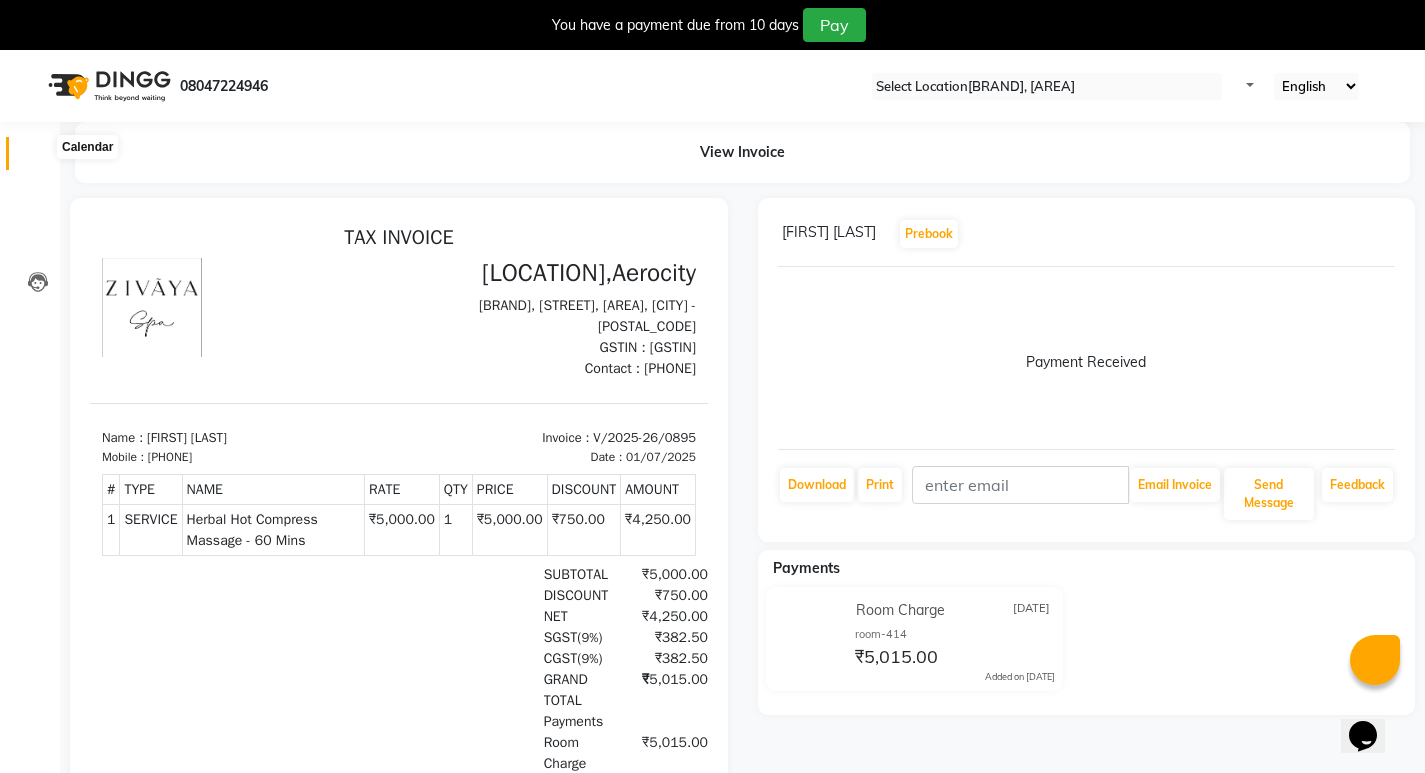 click at bounding box center (37, 158) 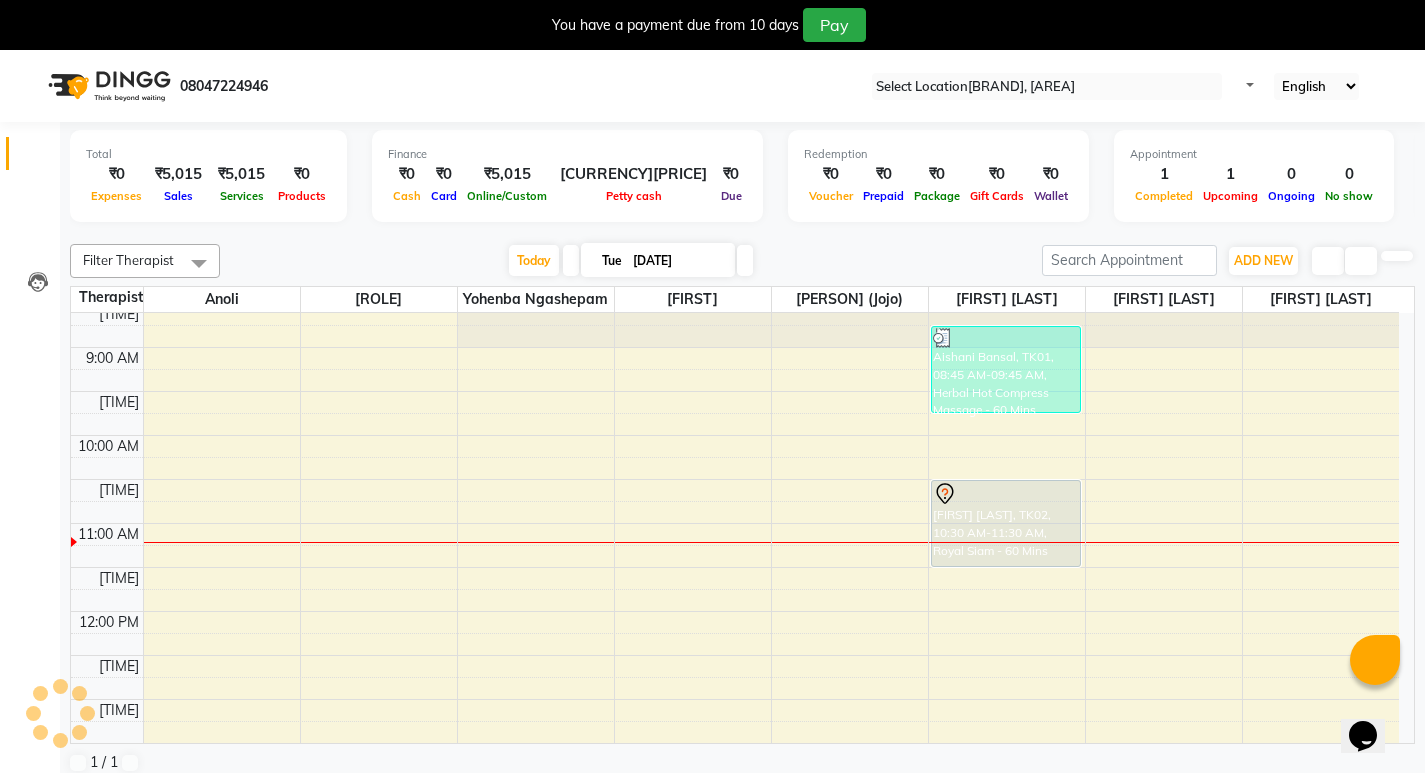 scroll, scrollTop: 200, scrollLeft: 0, axis: vertical 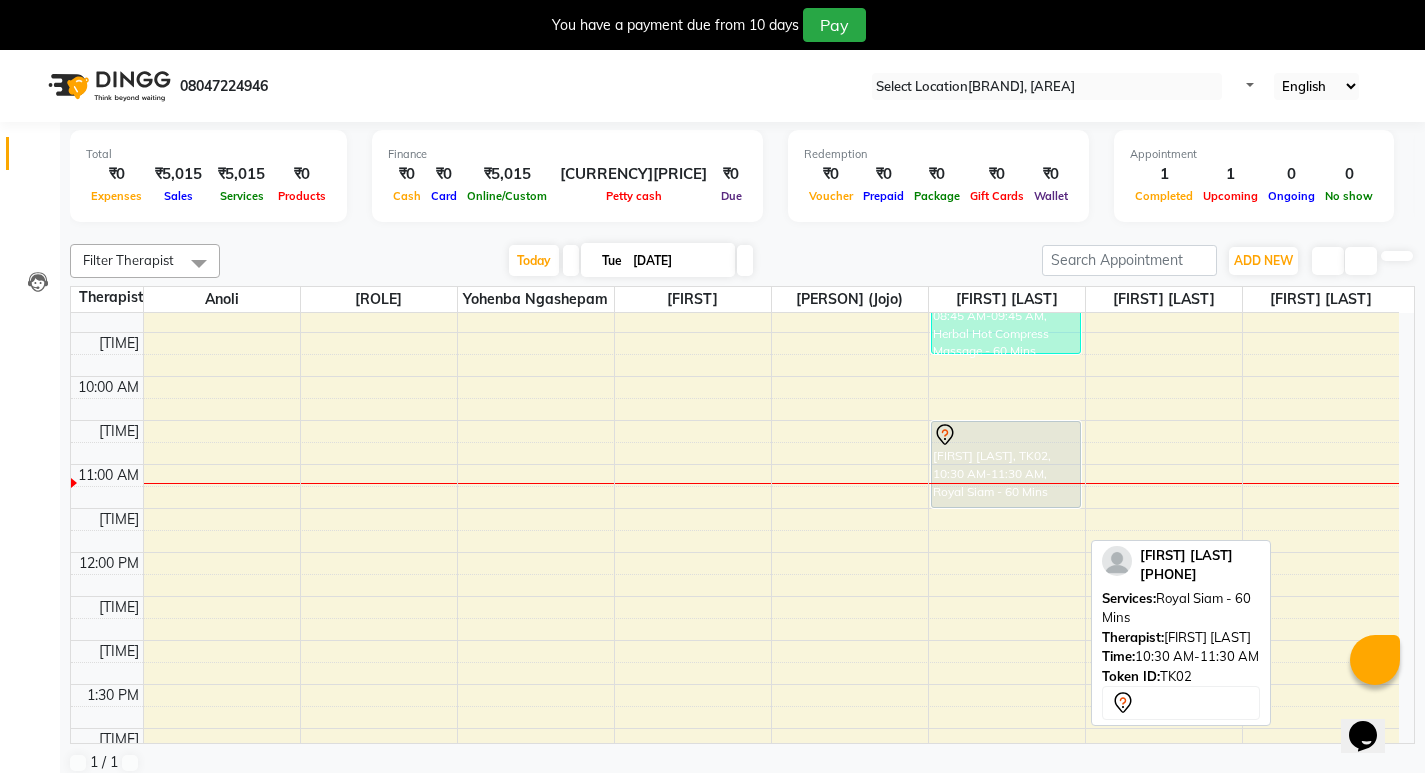 click on "[FIRST] [LAST], TK02, 10:30 AM-11:30 AM, Royal Siam - 60 Mins" at bounding box center (1006, 464) 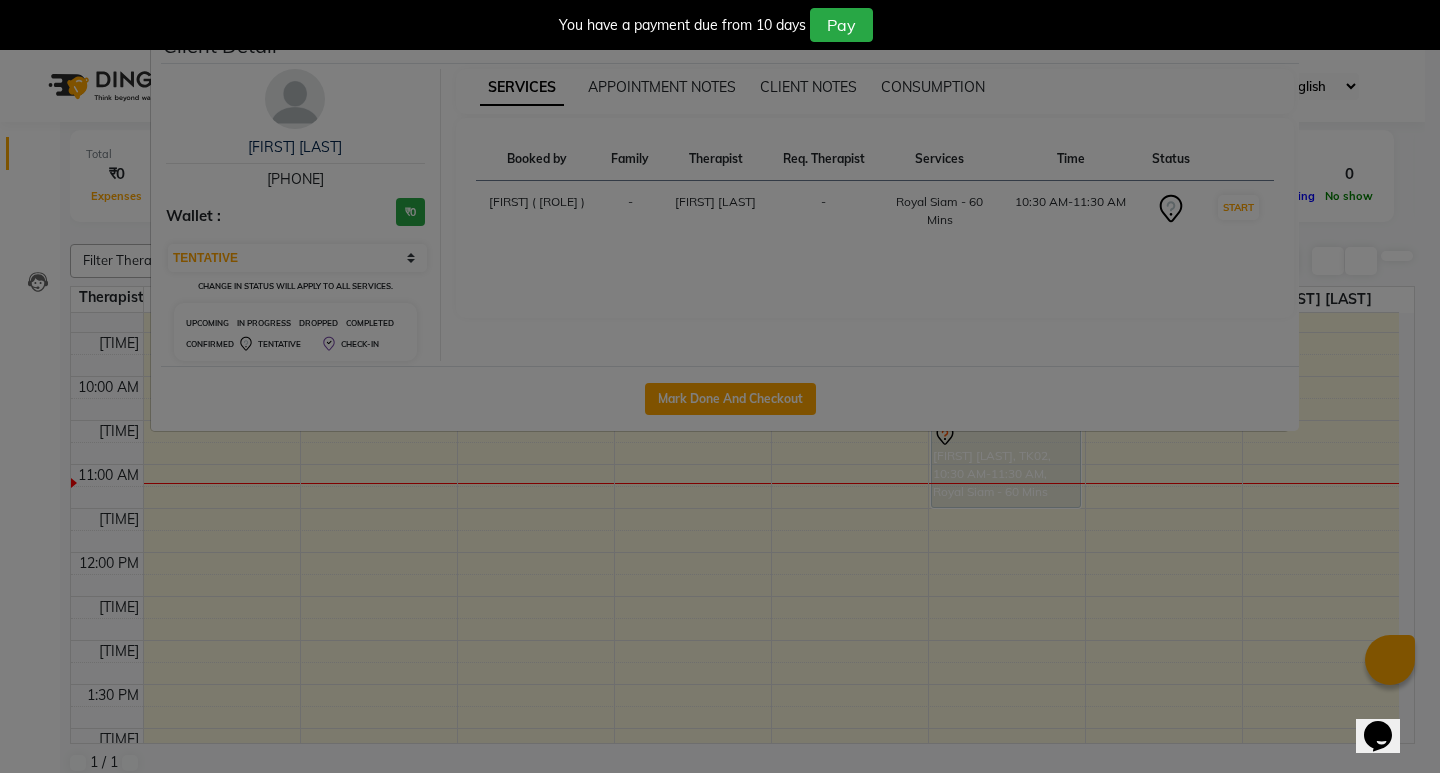 click on "Mark Done And Checkout" at bounding box center [730, 398] 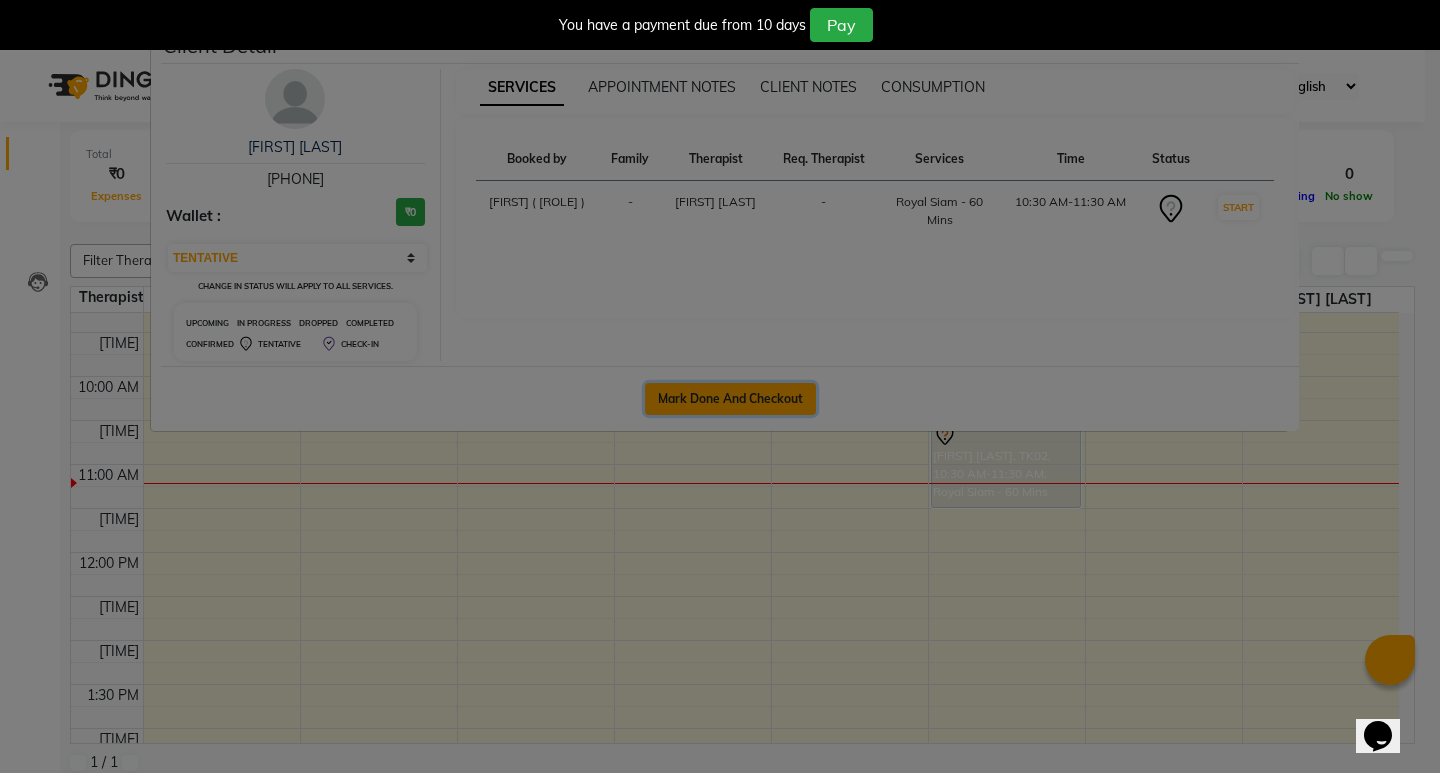 click on "Mark Done And Checkout" at bounding box center (730, 399) 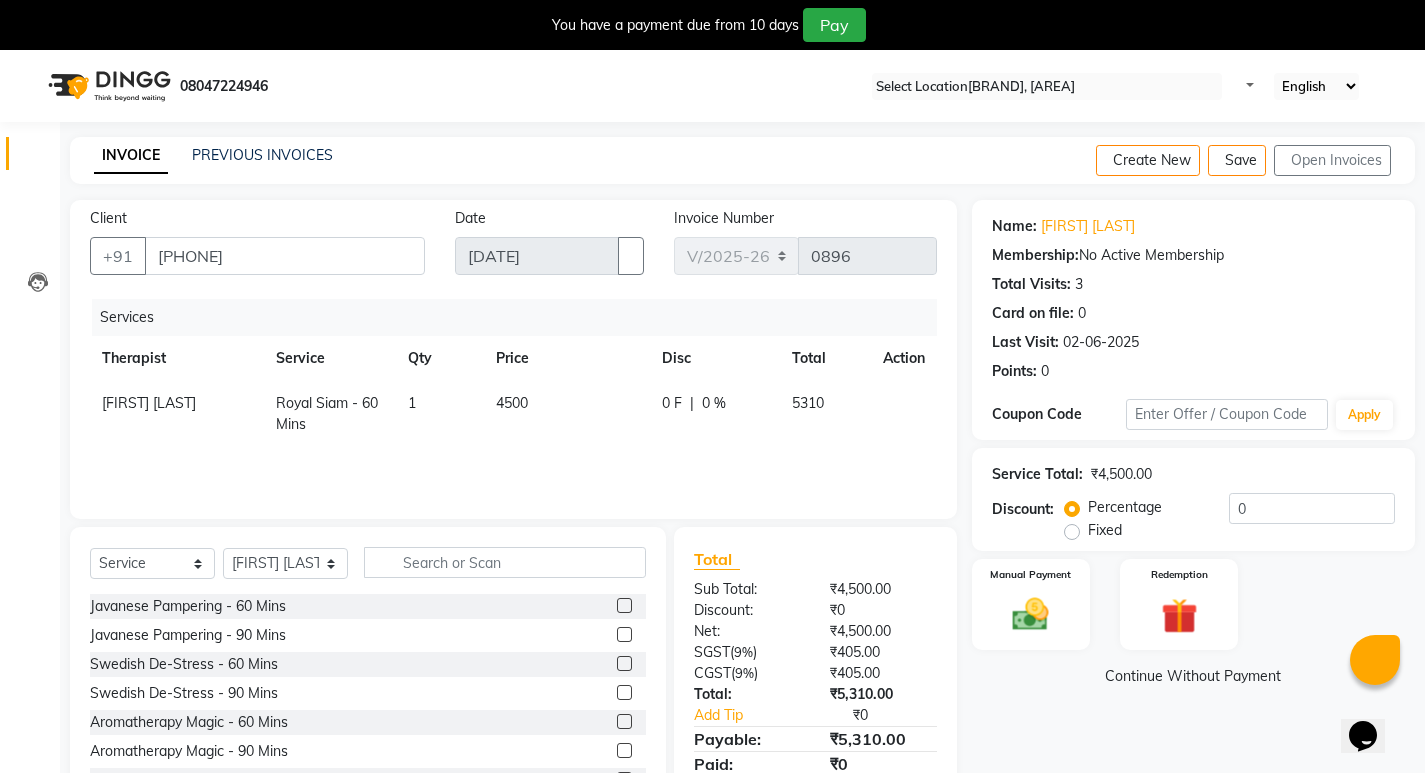 scroll, scrollTop: 78, scrollLeft: 0, axis: vertical 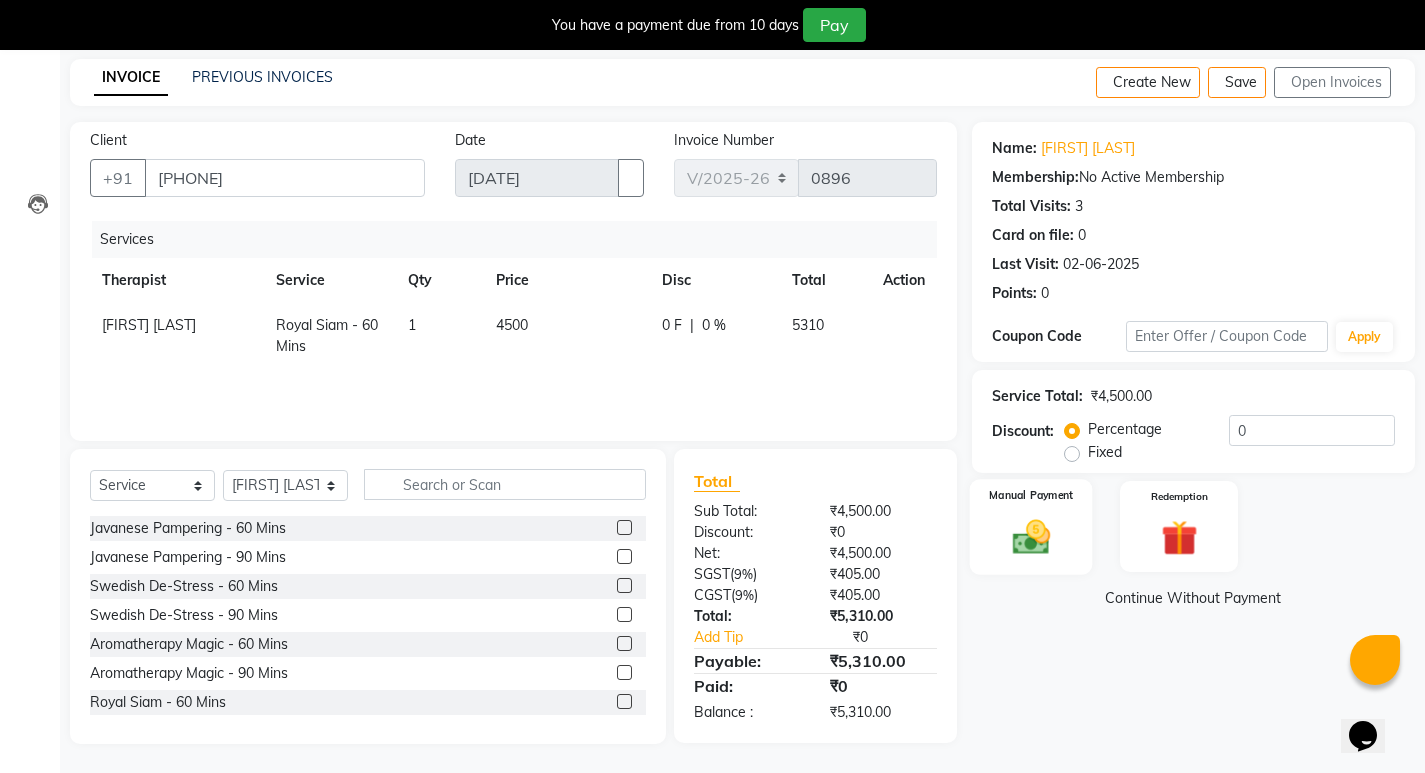 click on "Manual Payment" at bounding box center (1030, 527) 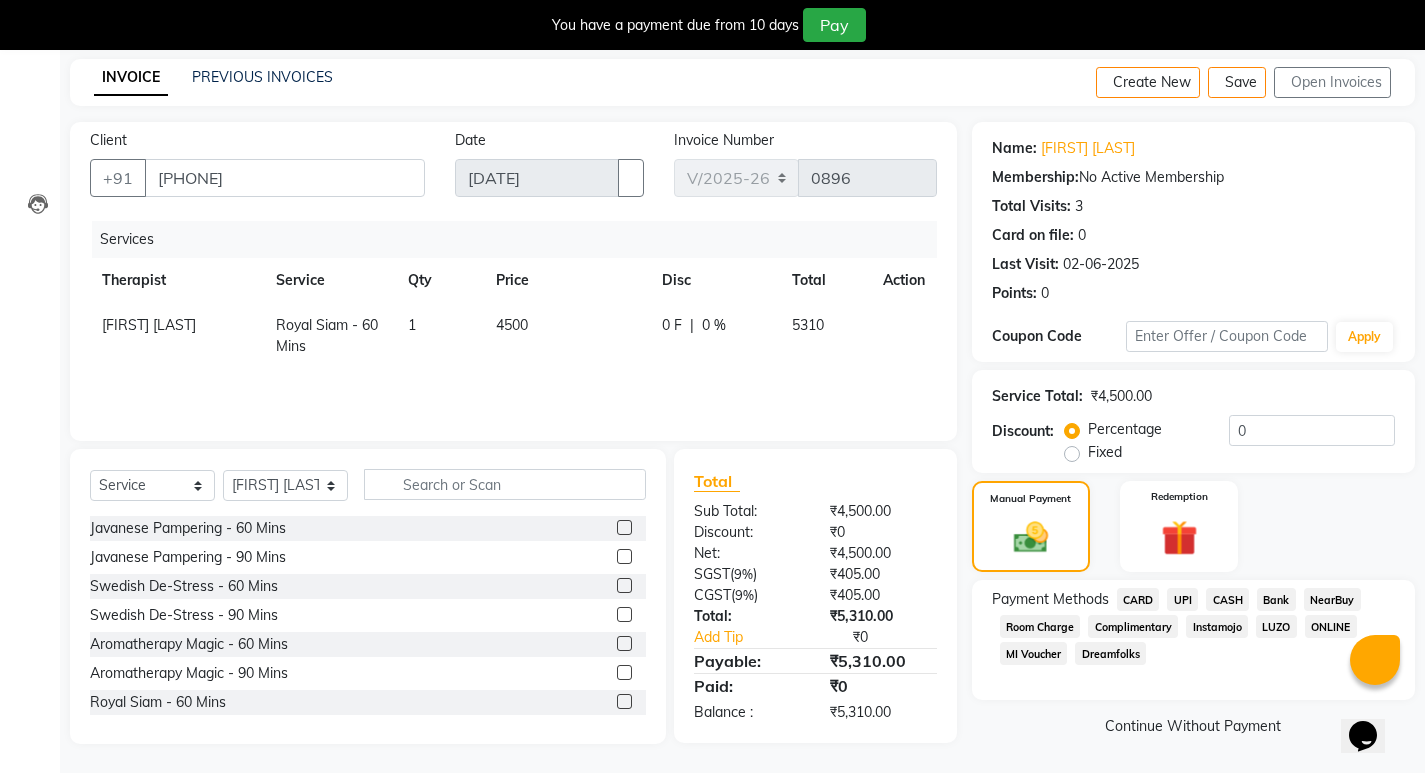 click on "CARD" at bounding box center (1138, 599) 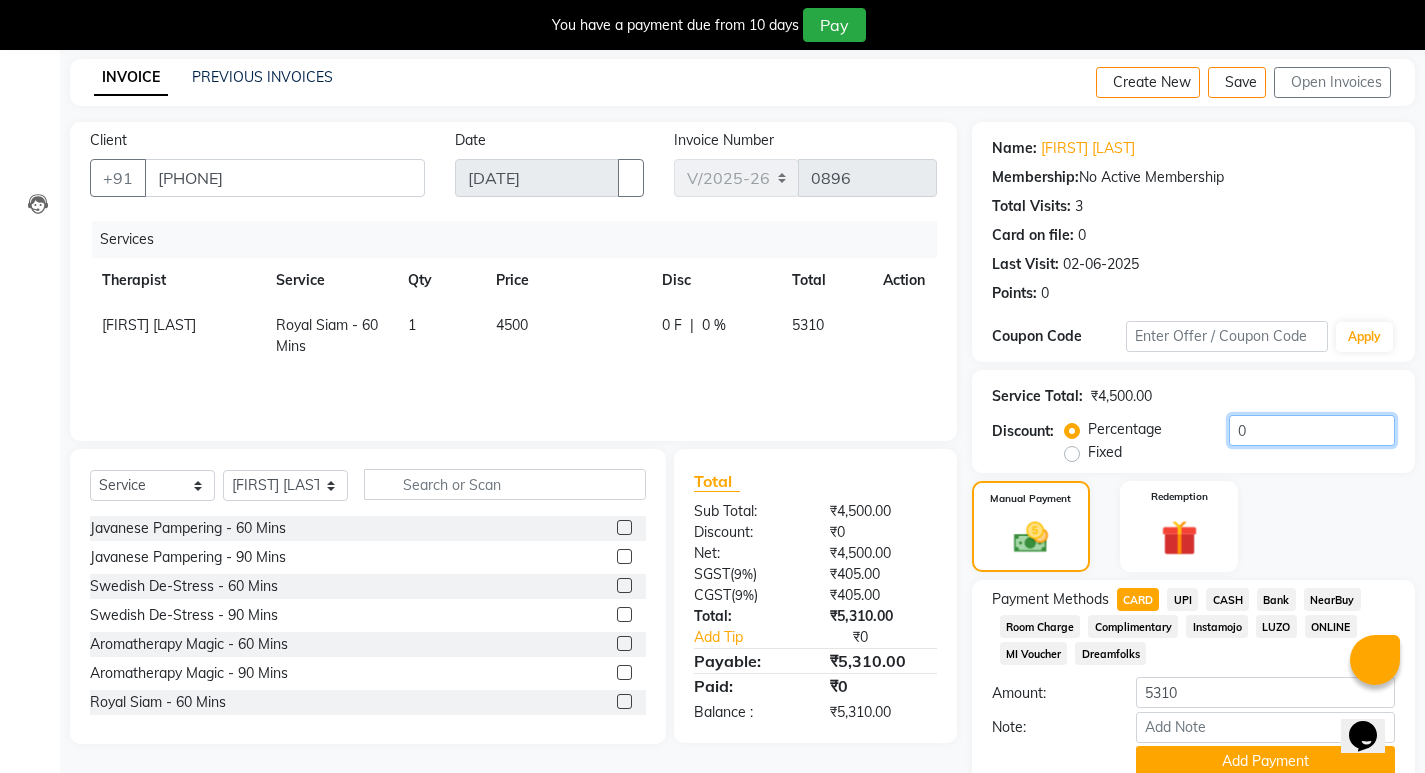 click on "0" at bounding box center [1312, 430] 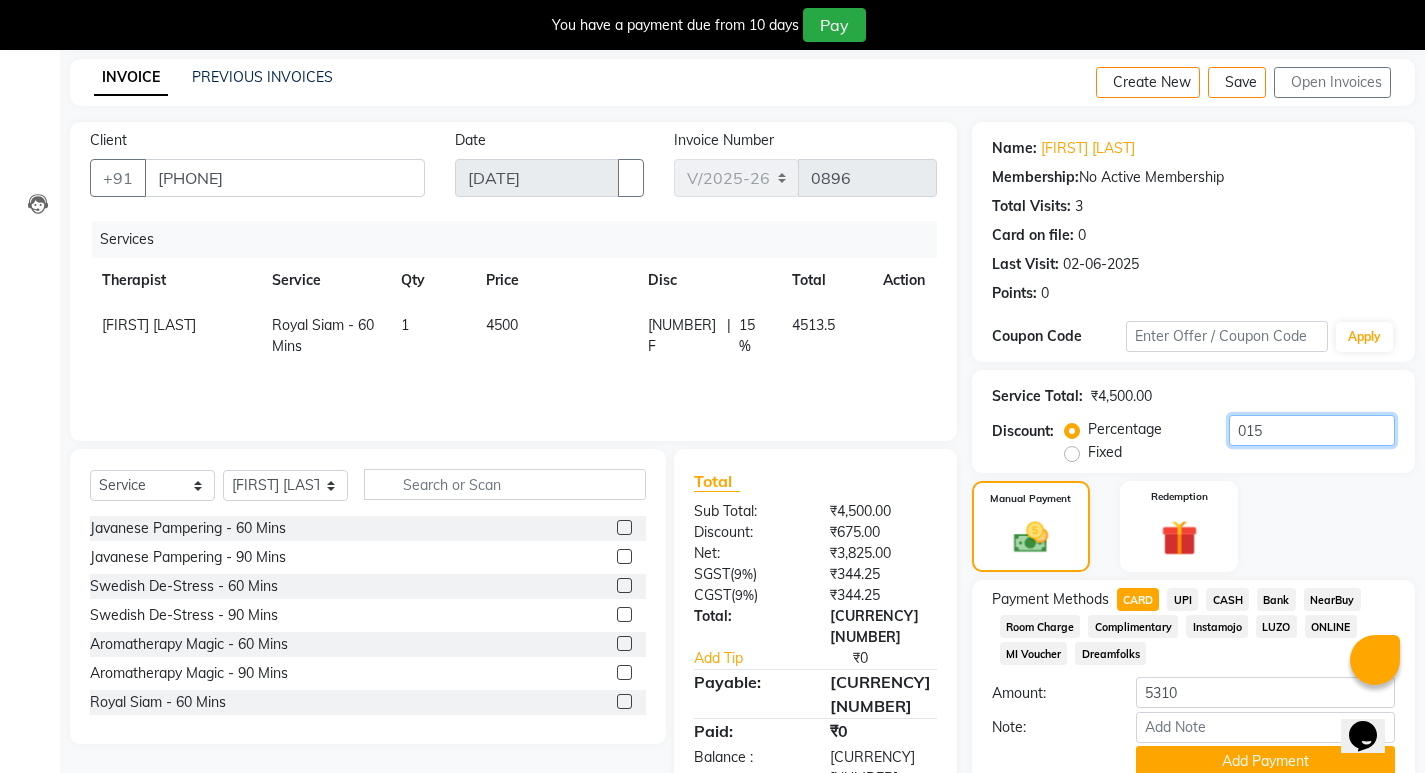scroll, scrollTop: 166, scrollLeft: 0, axis: vertical 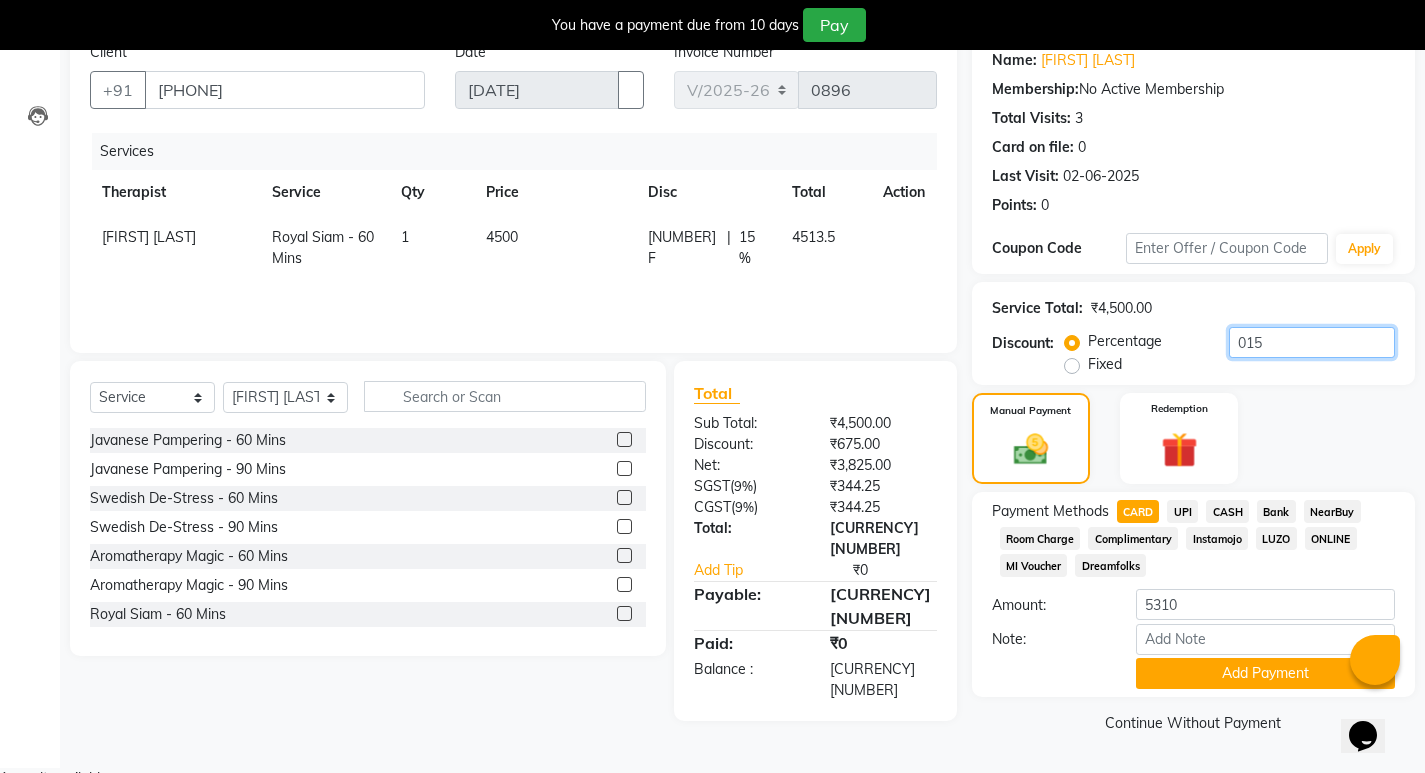 type on "015" 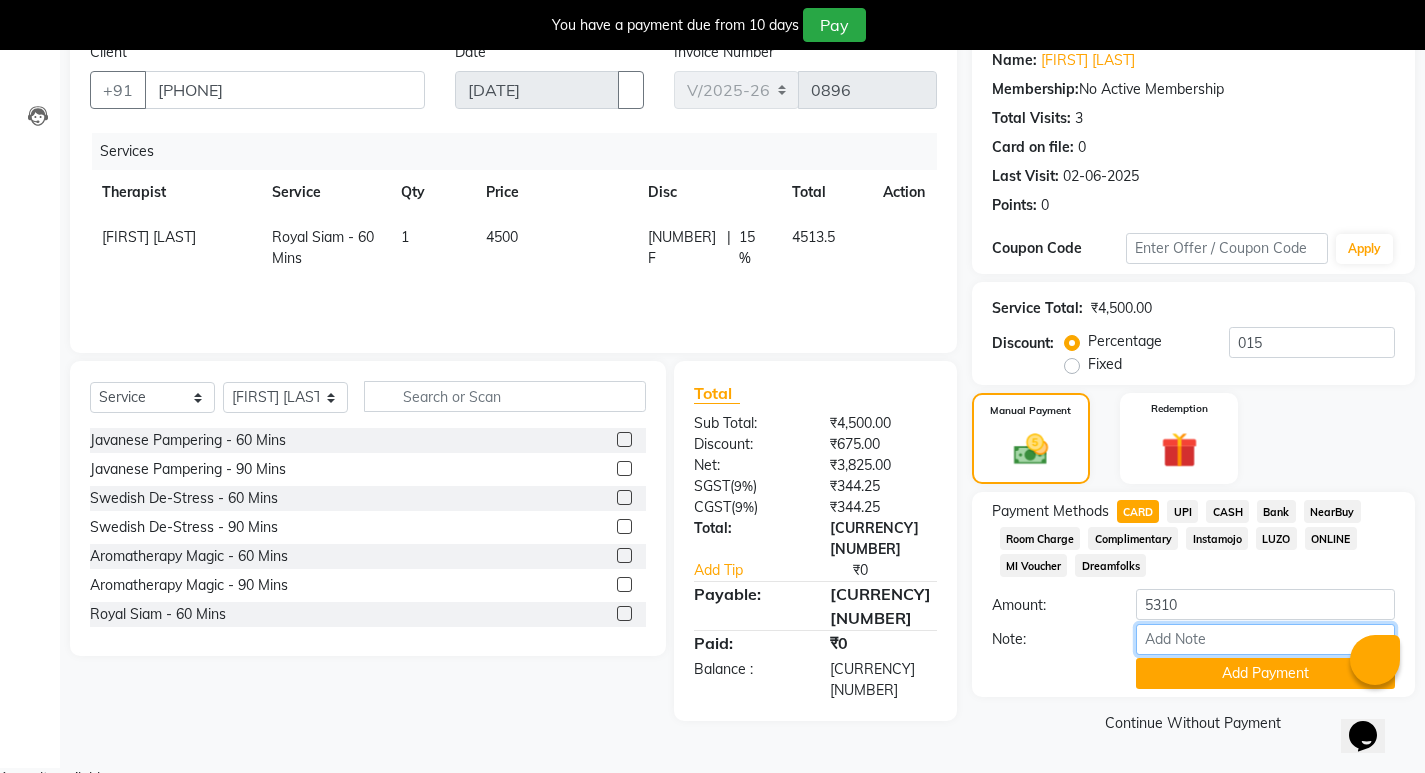 click on "Note:" at bounding box center [1265, 639] 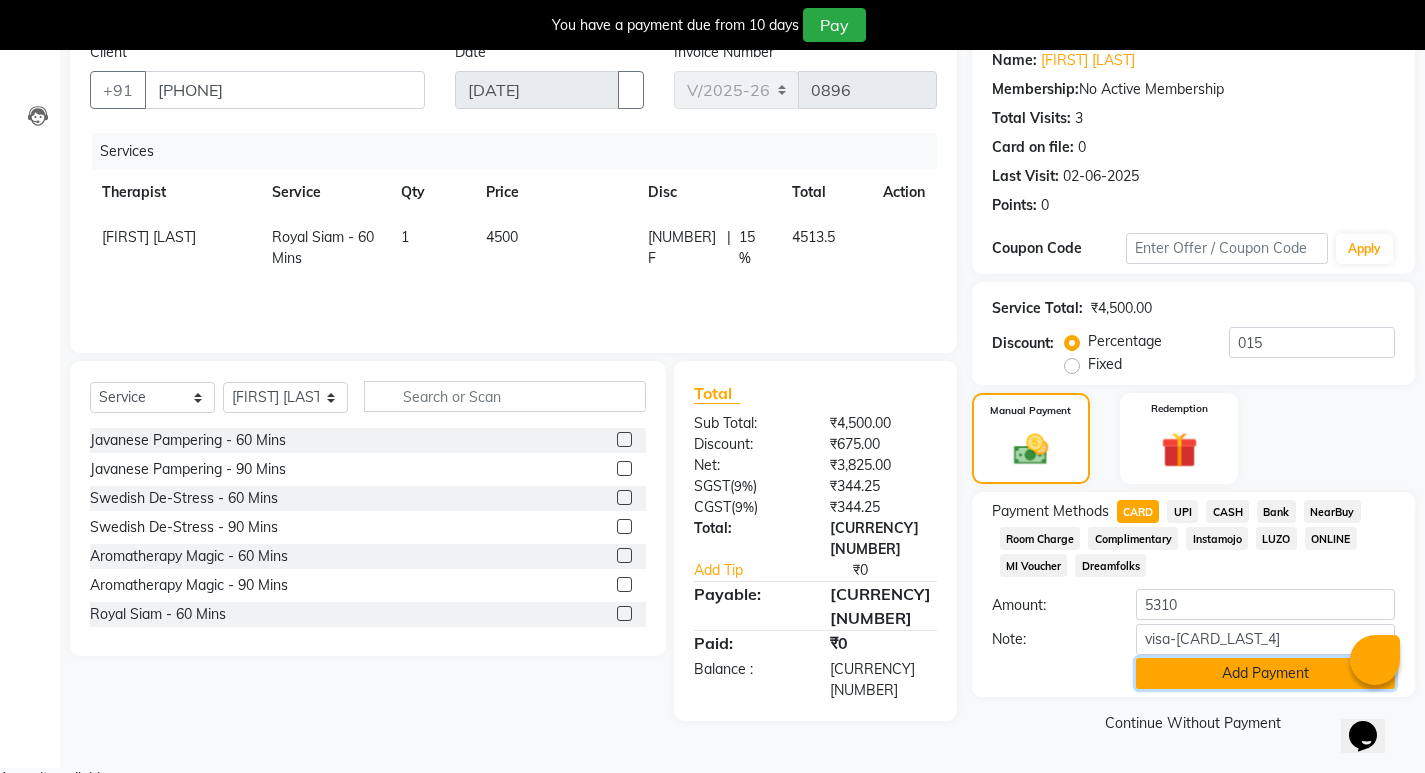 click on "Add Payment" at bounding box center (1265, 673) 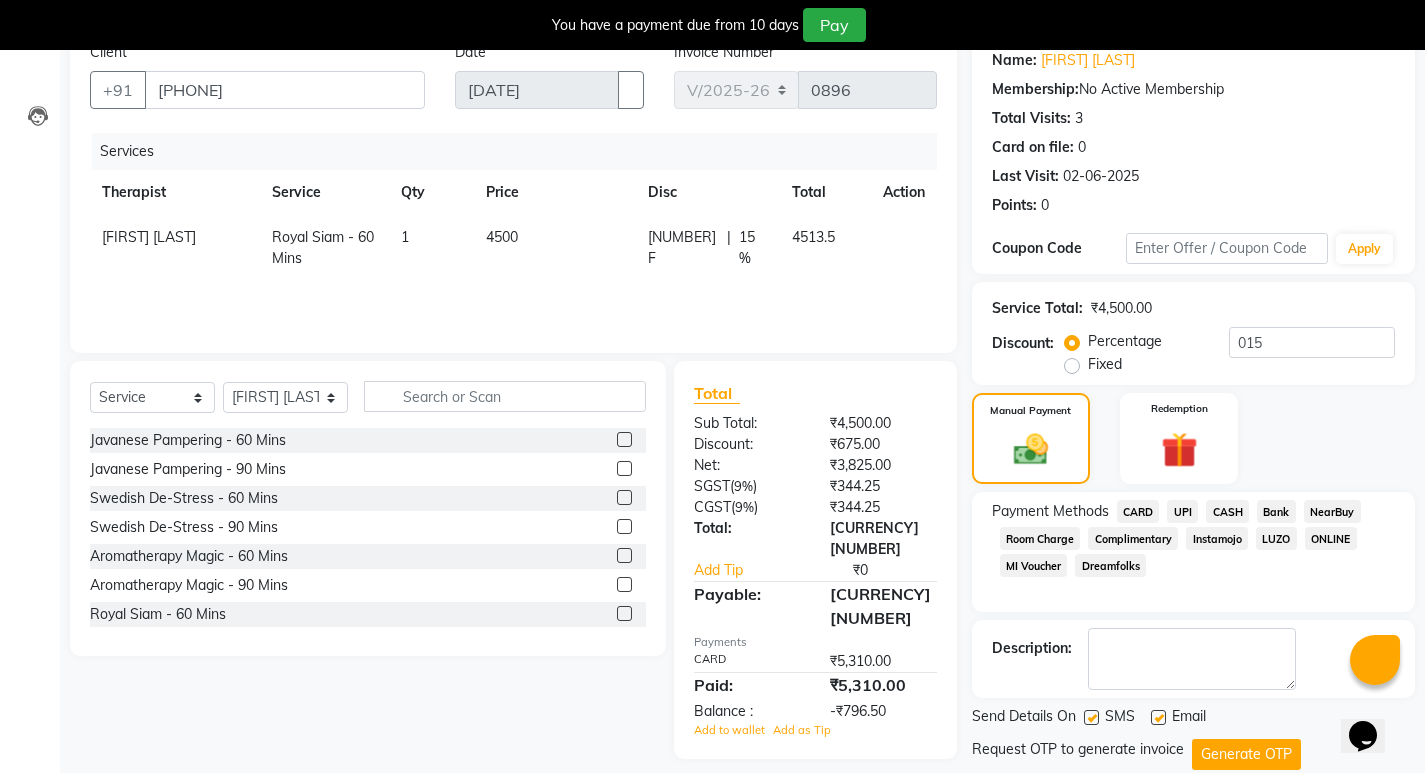 scroll, scrollTop: 235, scrollLeft: 0, axis: vertical 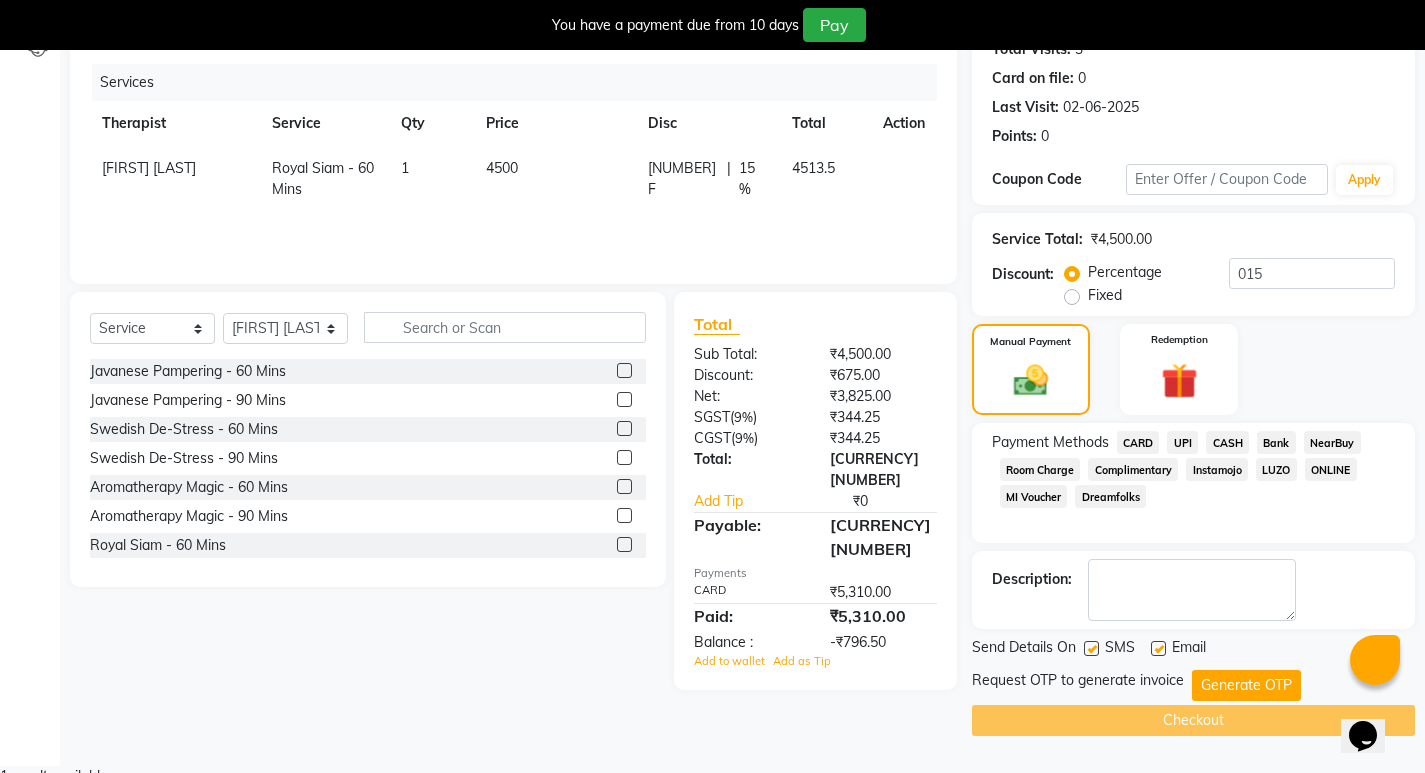 click at bounding box center (895, 592) 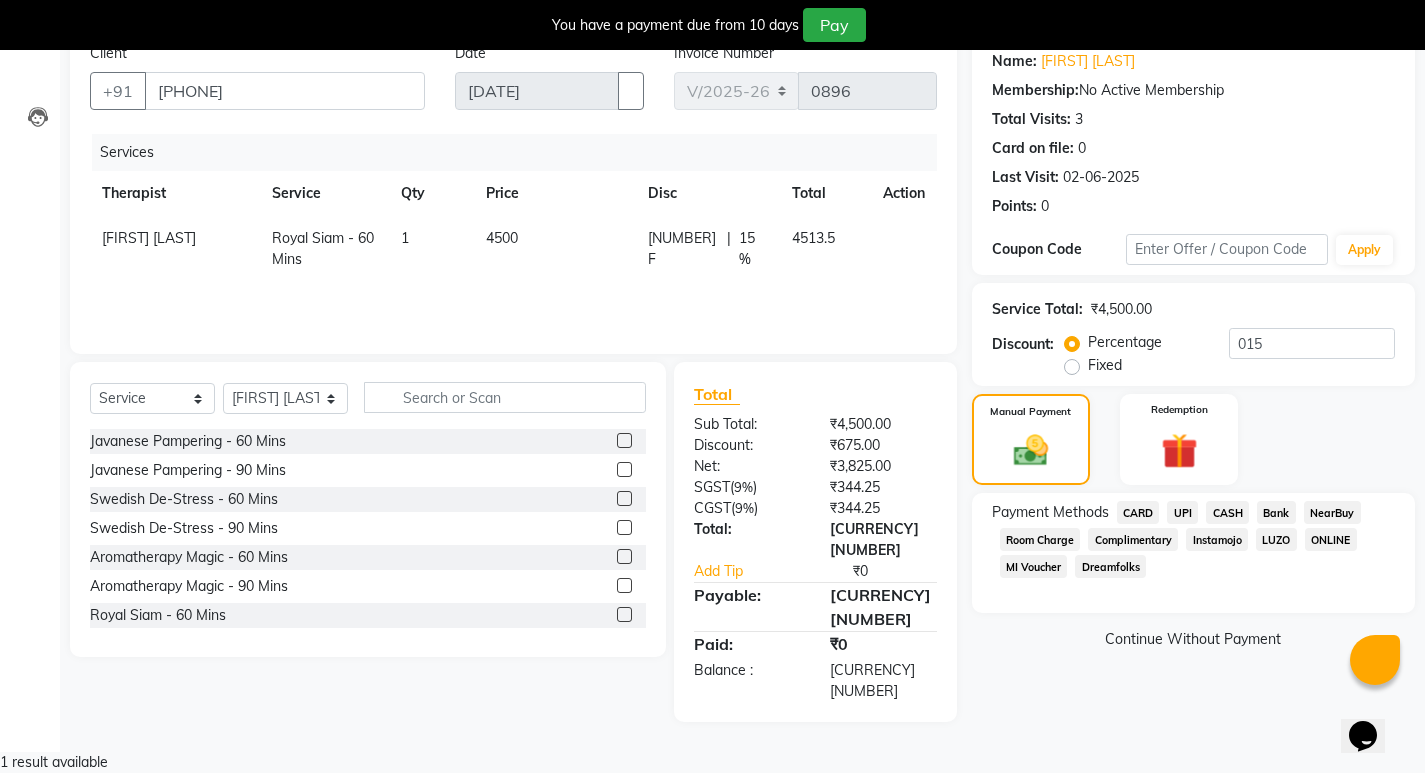 scroll, scrollTop: 83, scrollLeft: 0, axis: vertical 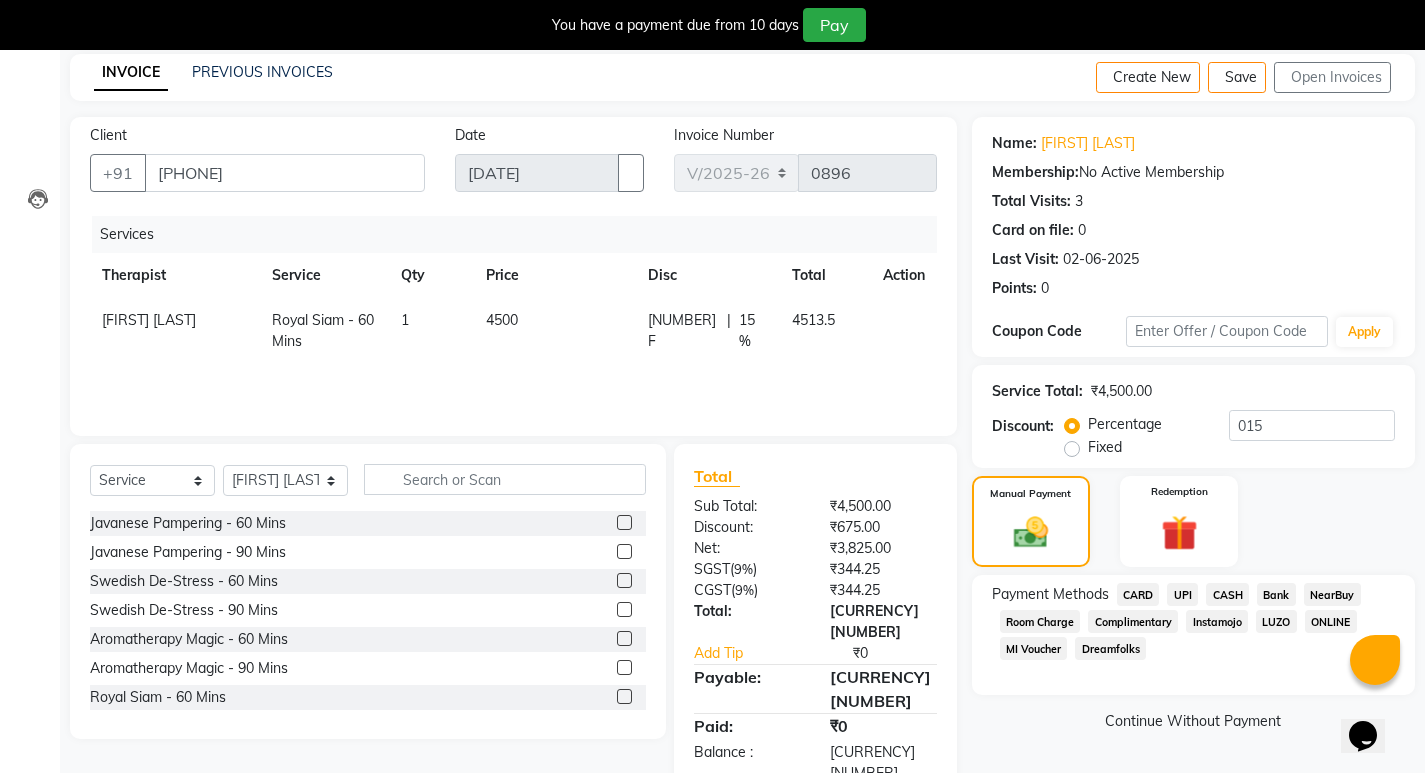 click on "CARD" at bounding box center [1138, 594] 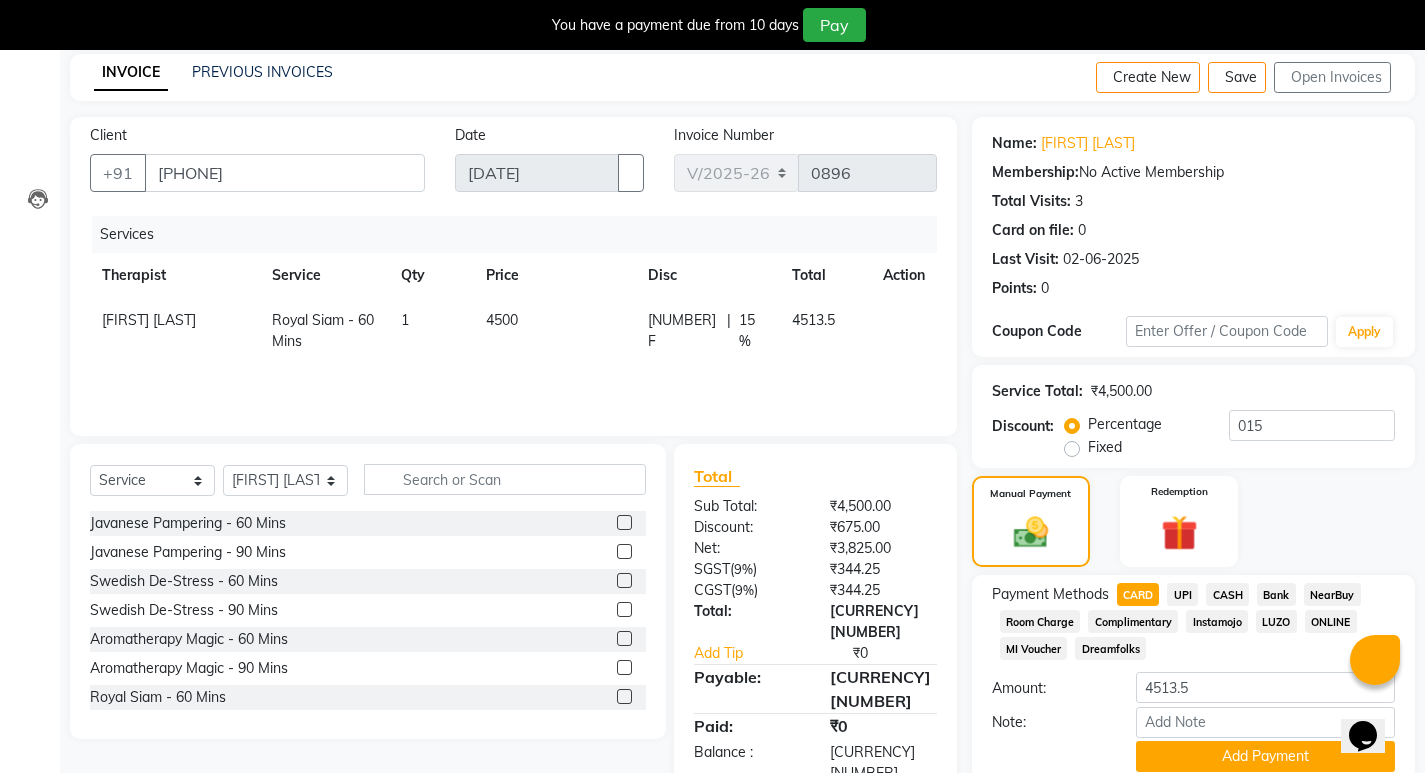 scroll, scrollTop: 166, scrollLeft: 0, axis: vertical 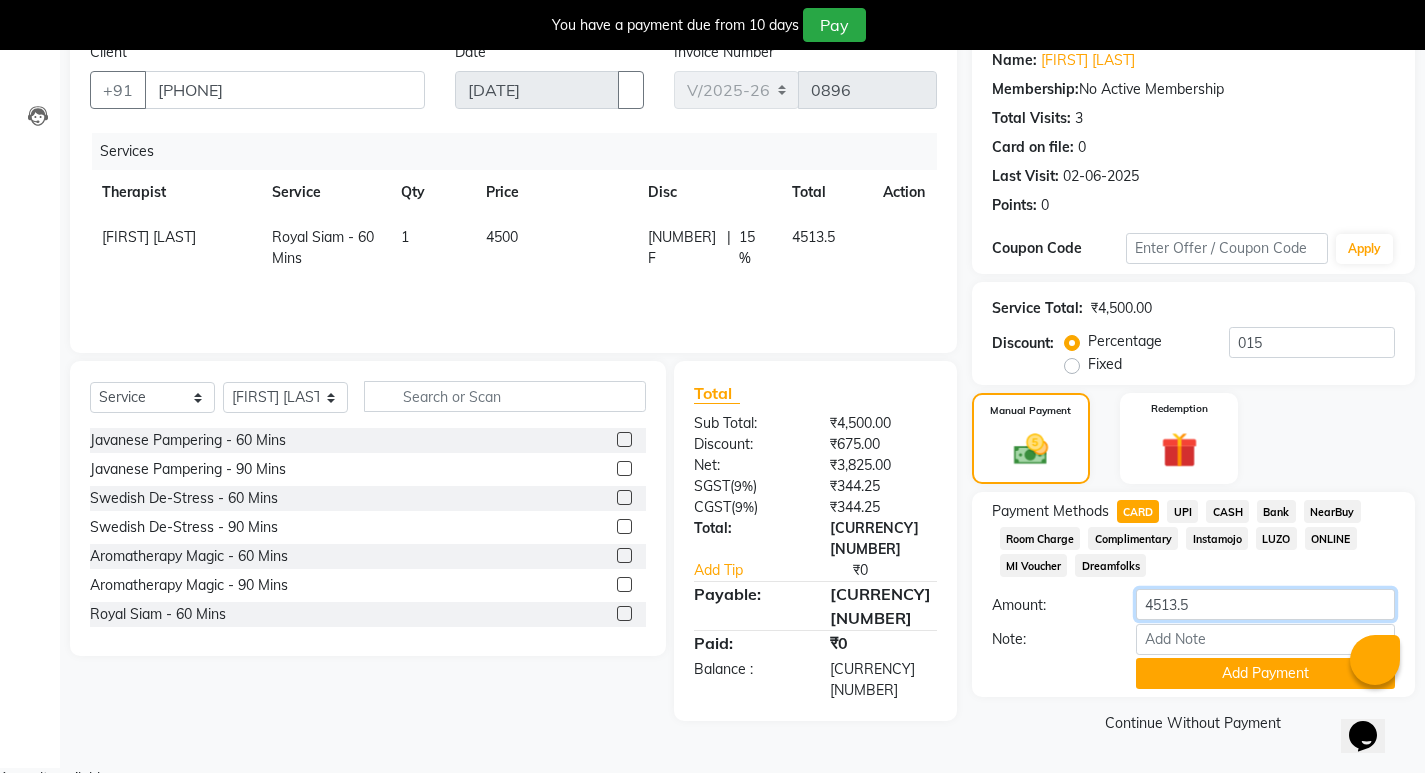 click on "4513.5" at bounding box center [1265, 604] 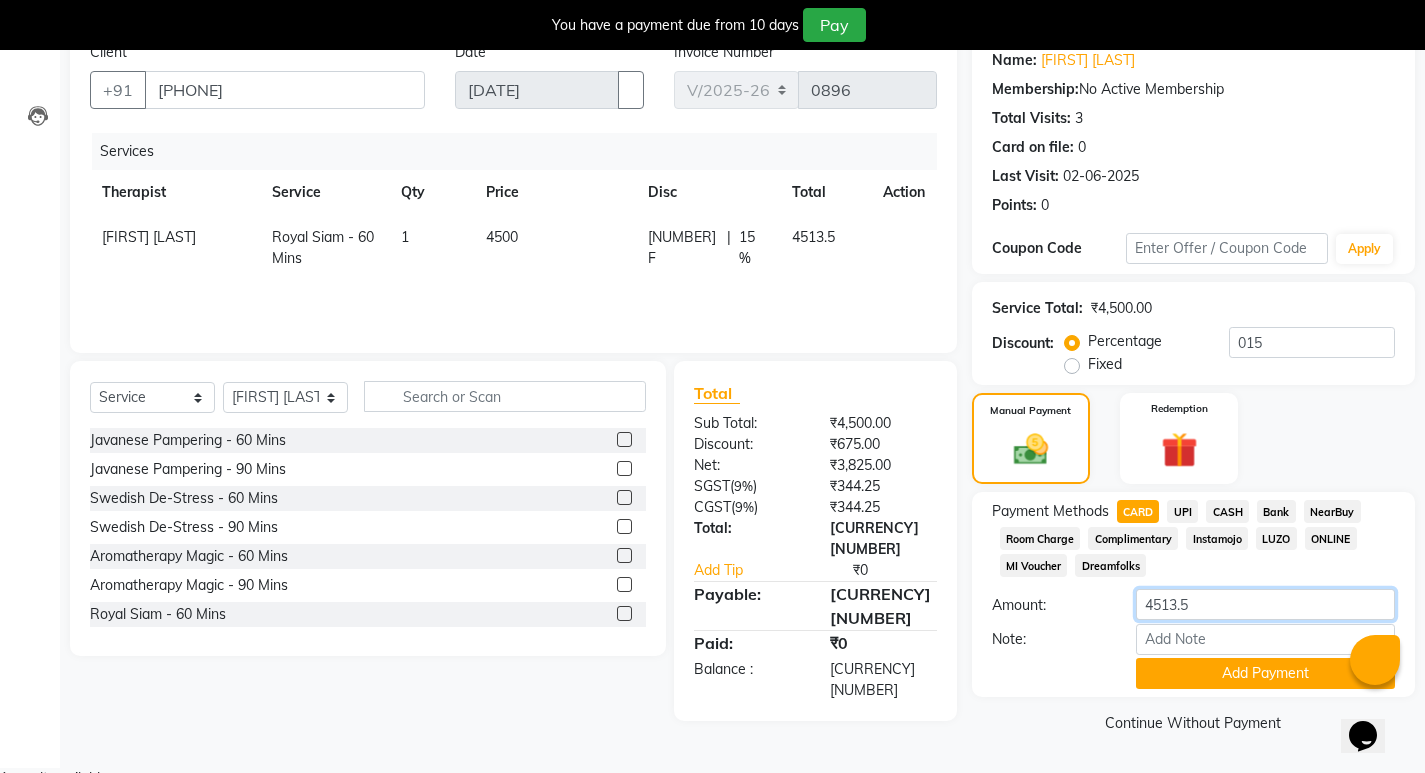 type on "[NUMBER]" 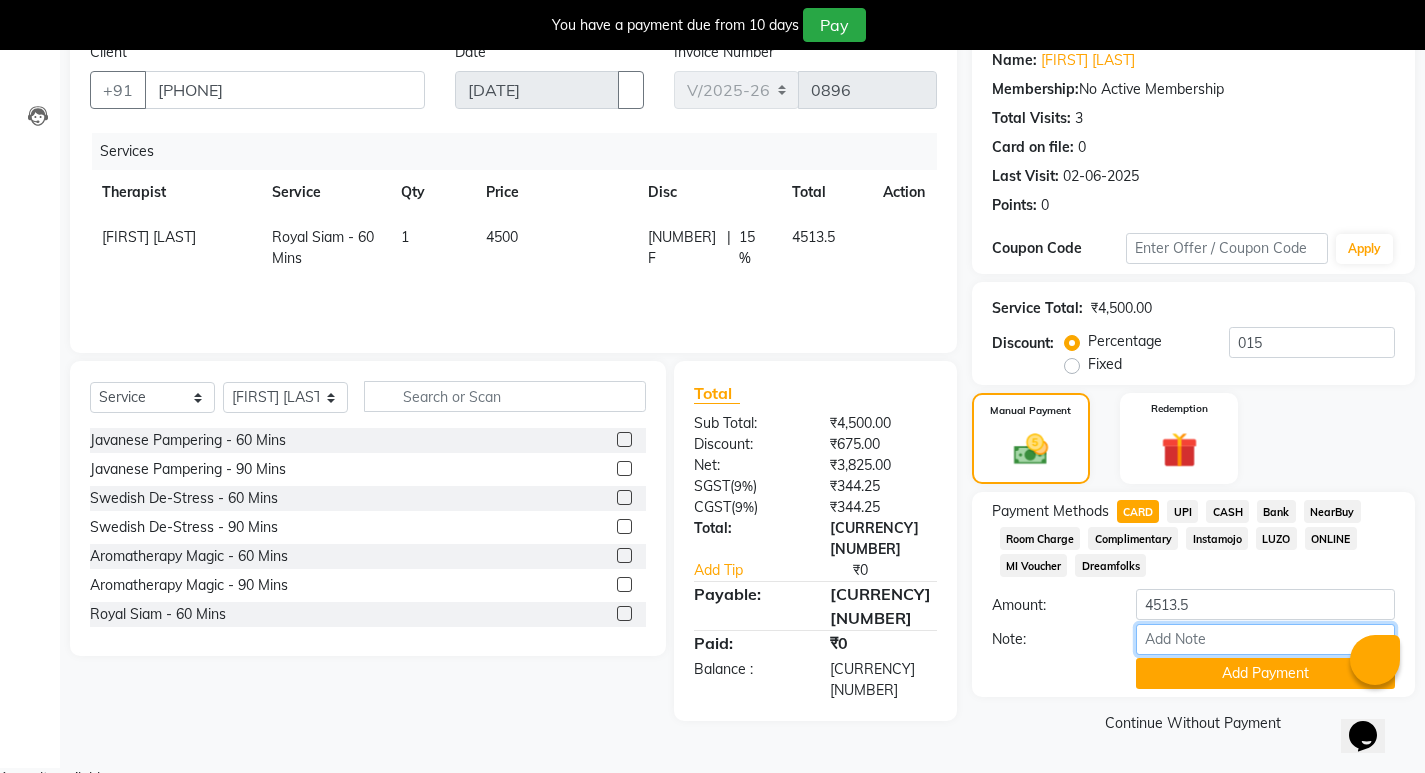 click on "Note:" at bounding box center [1265, 639] 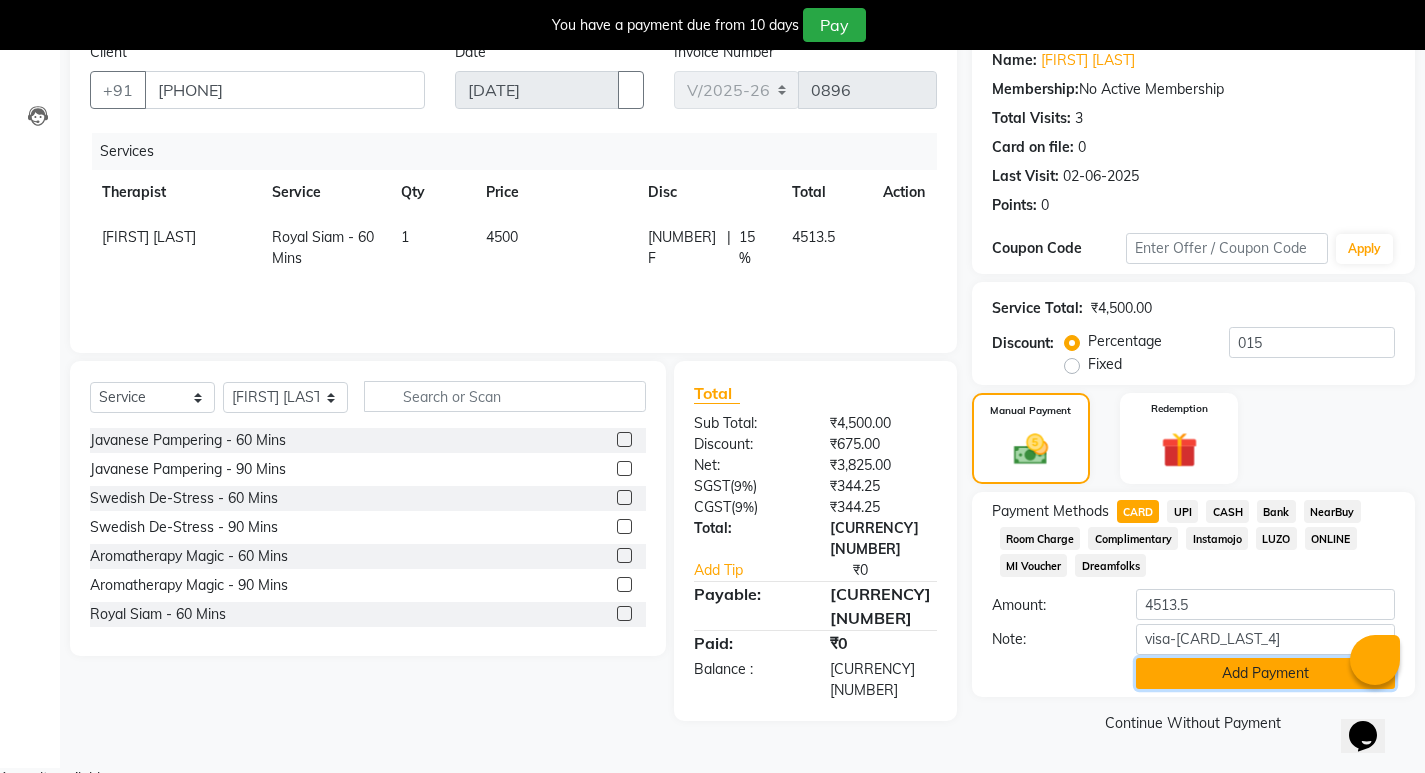 click on "Add Payment" at bounding box center [1265, 673] 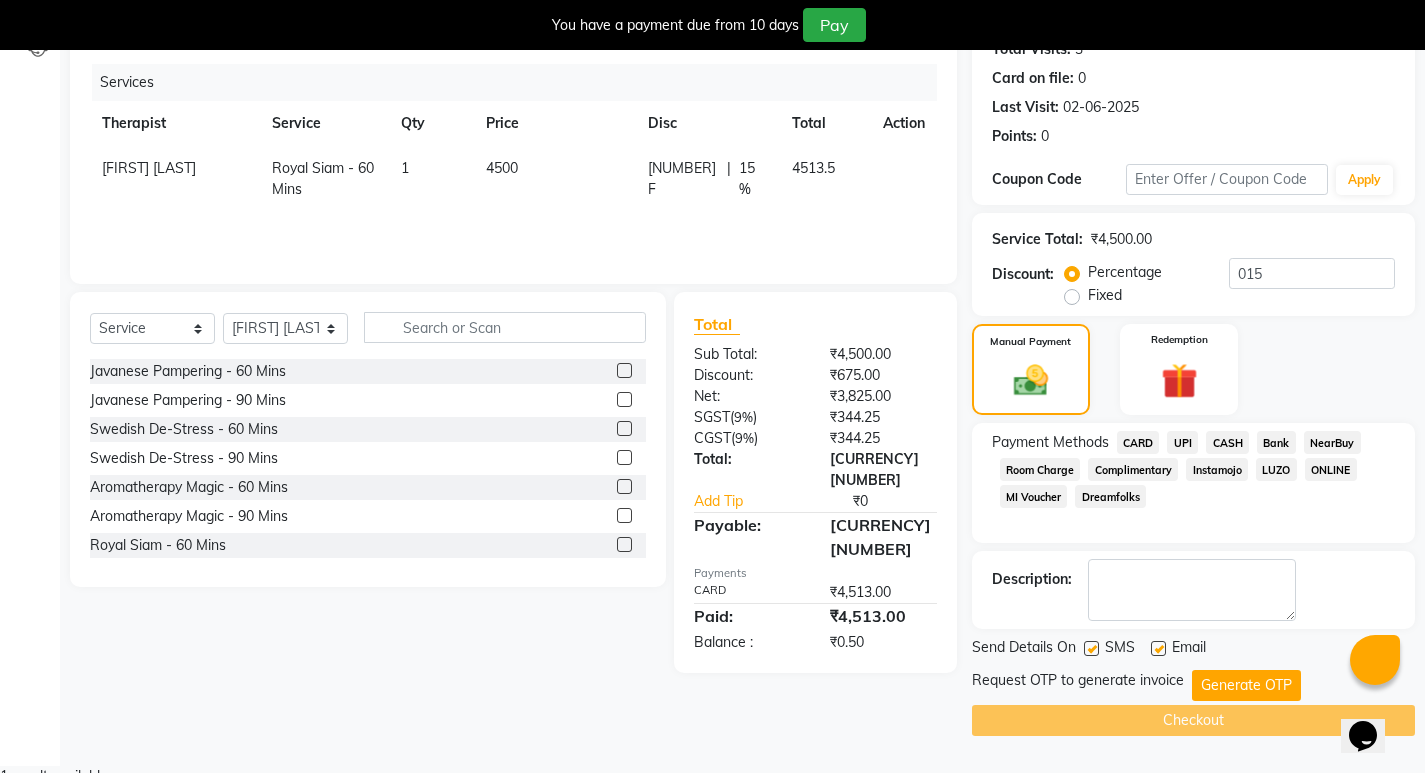 scroll, scrollTop: 0, scrollLeft: 0, axis: both 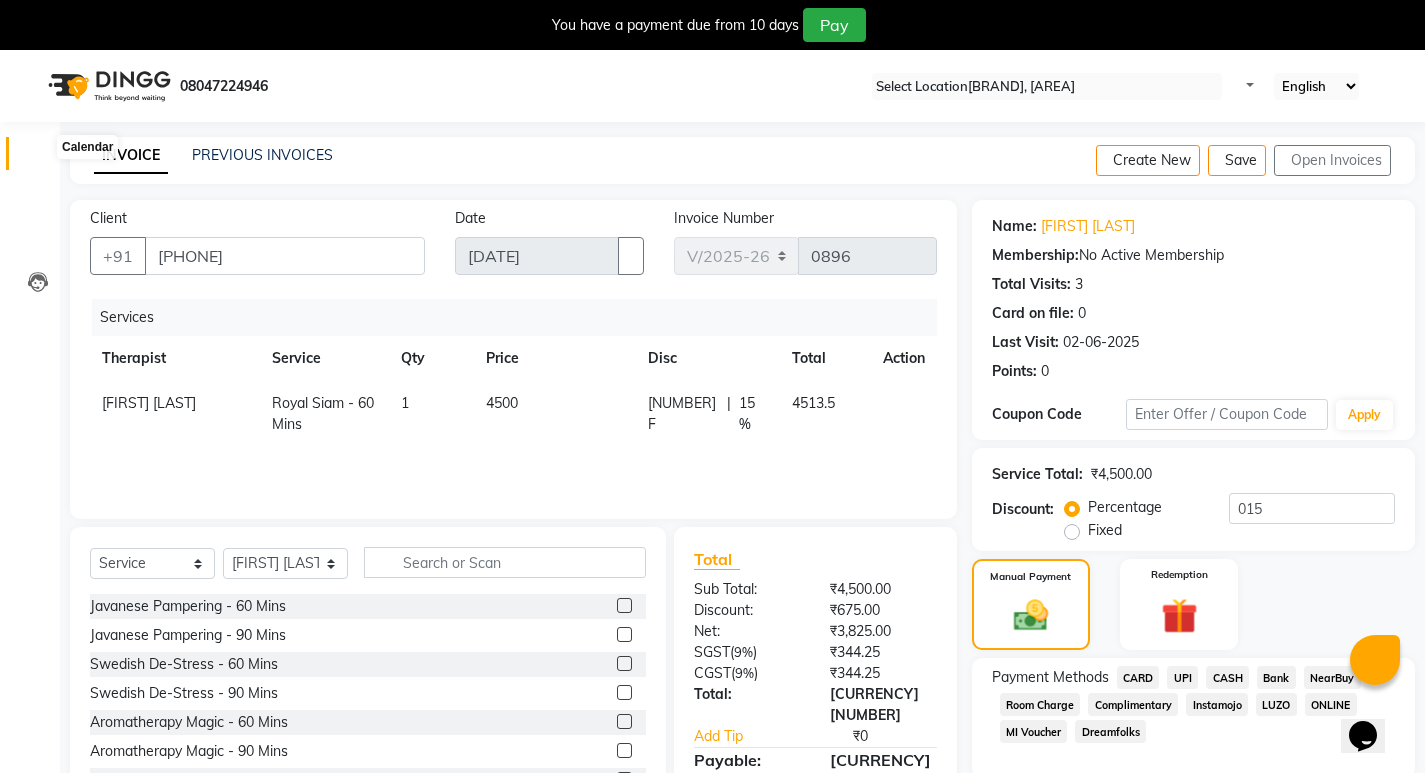 click at bounding box center [38, 158] 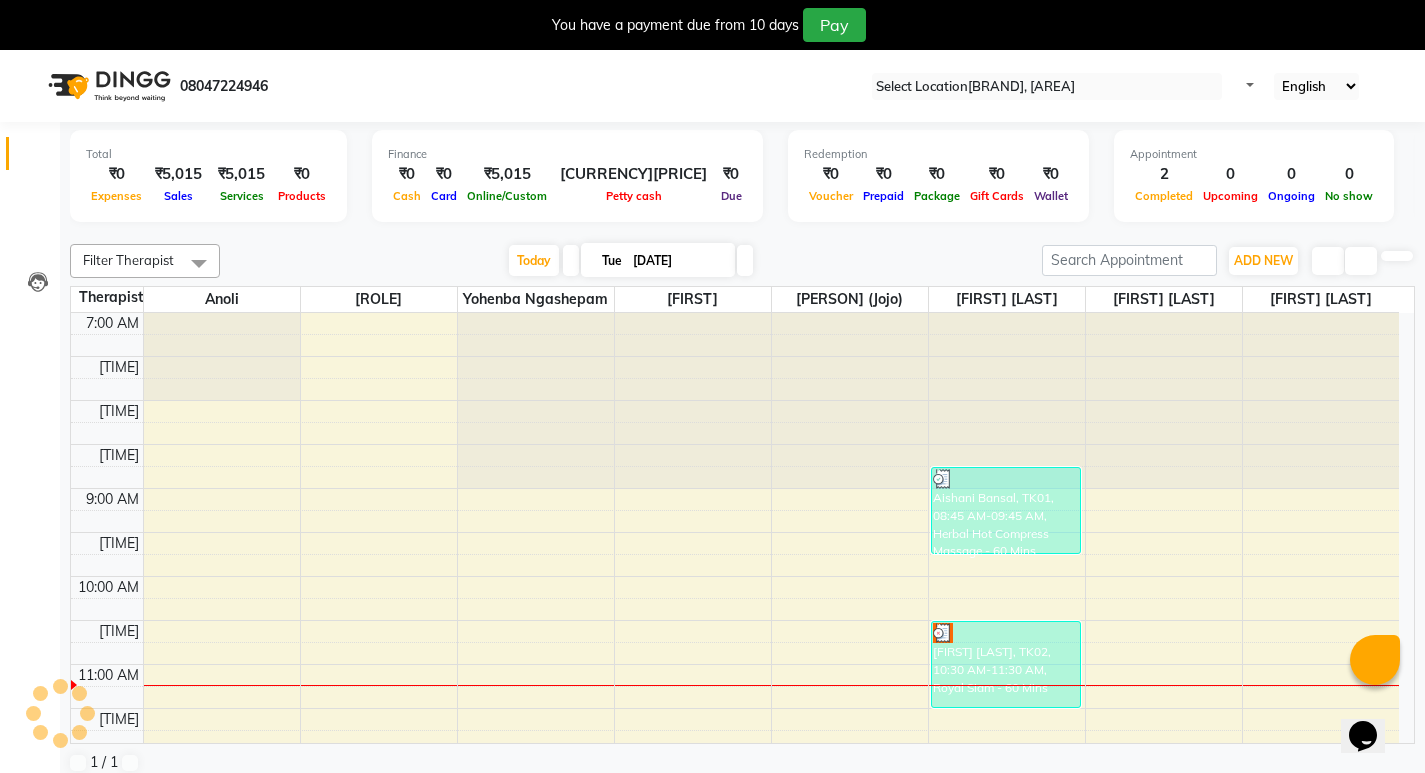 scroll, scrollTop: 300, scrollLeft: 0, axis: vertical 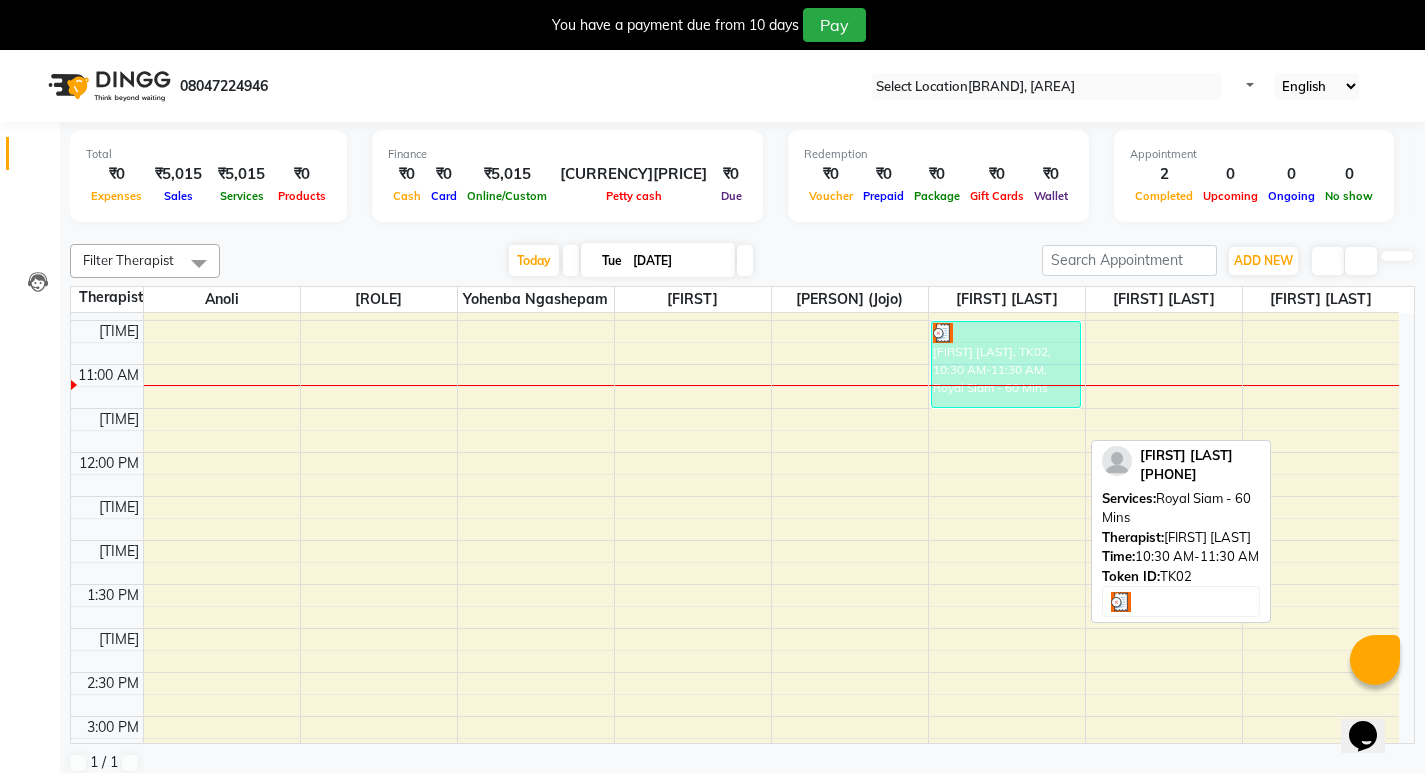 click on "[FIRST] [LAST], TK02, 10:30 AM-11:30 AM, Royal Siam - 60 Mins" at bounding box center [1006, 210] 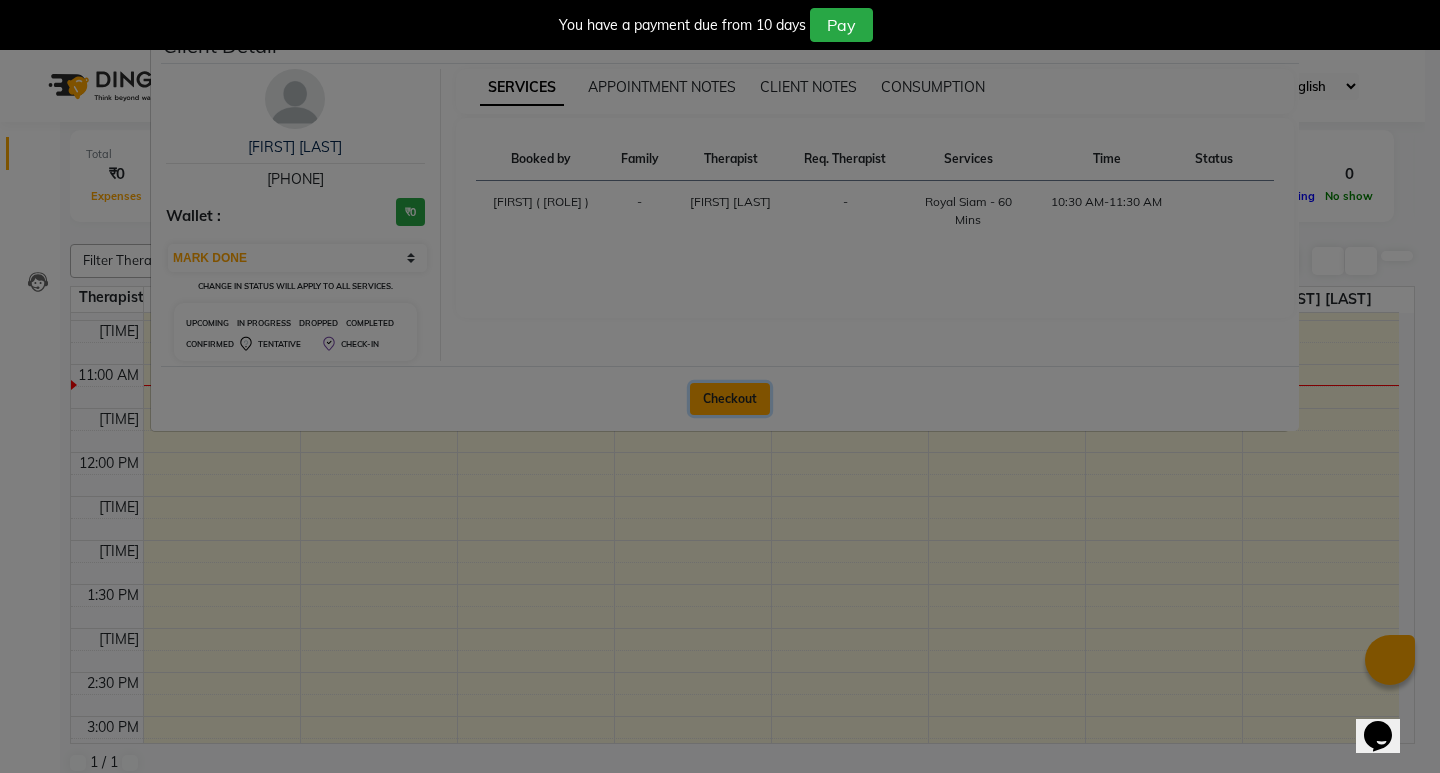 click on "Checkout" at bounding box center (730, 399) 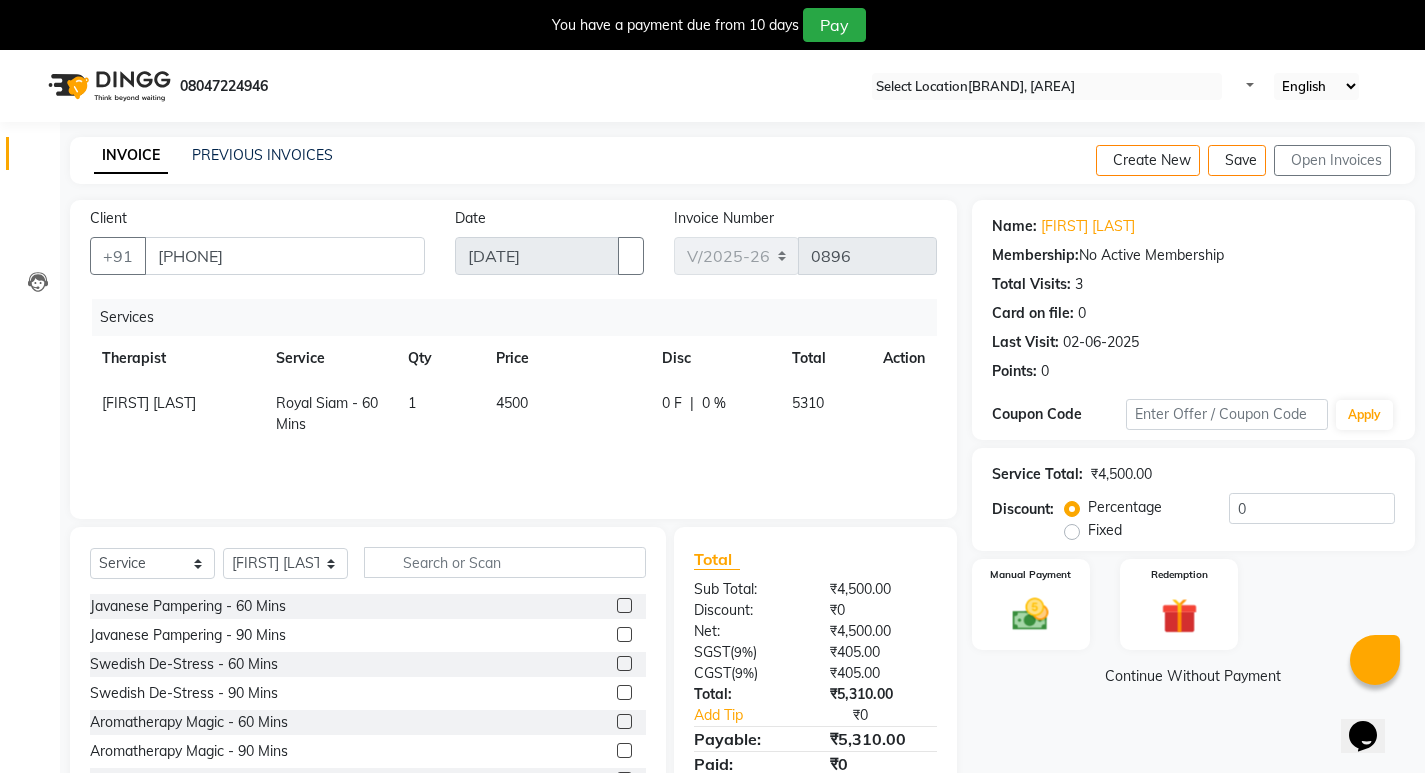 scroll, scrollTop: 78, scrollLeft: 0, axis: vertical 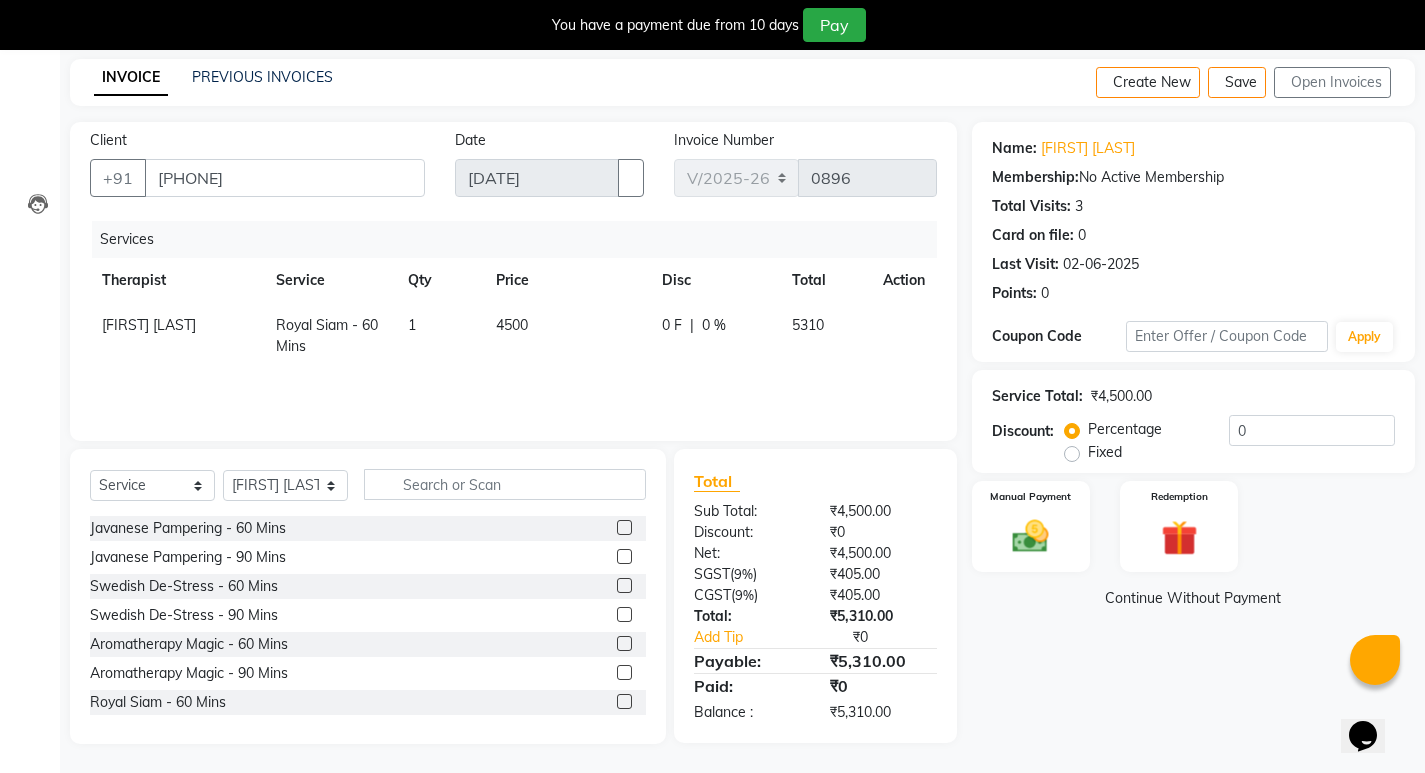 click on "Fixed" at bounding box center [1105, 452] 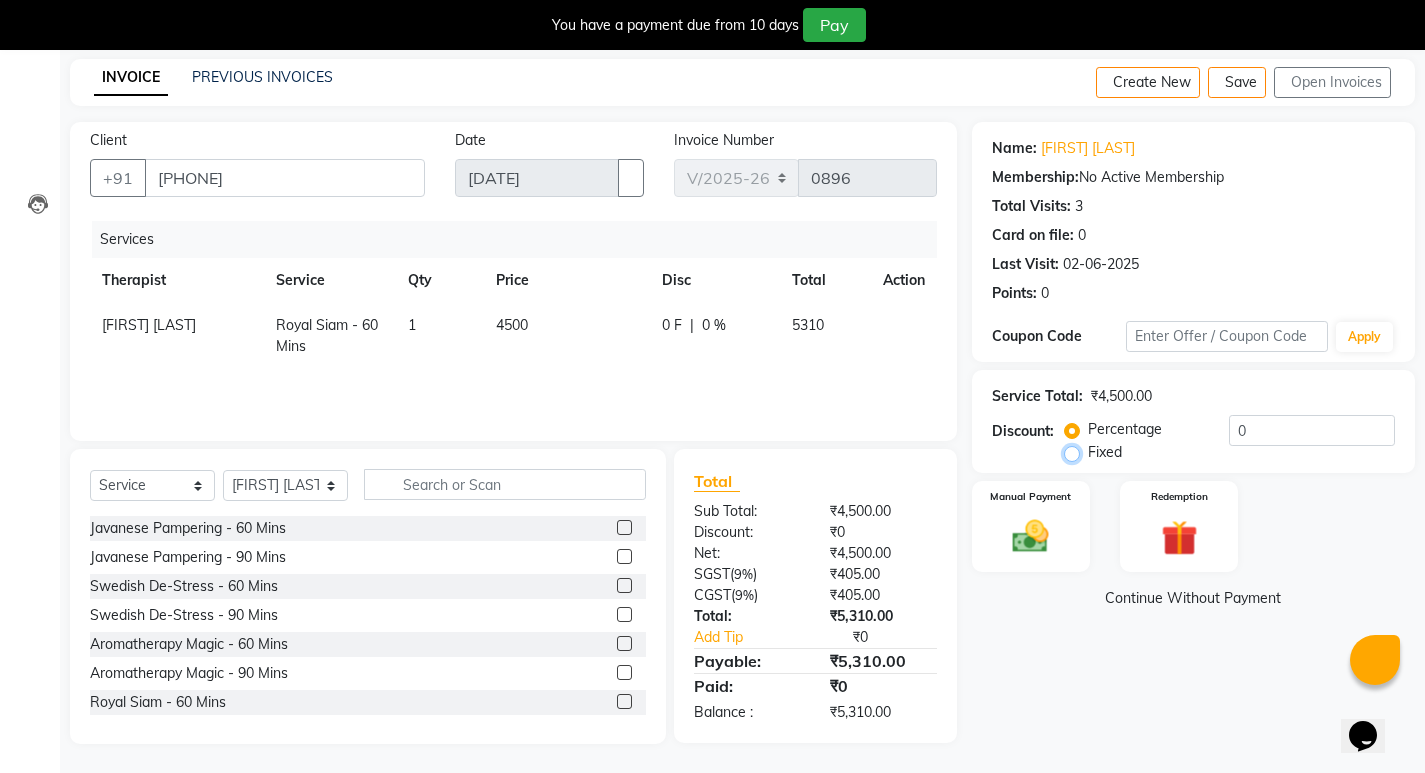 click on "Fixed" at bounding box center [1076, 452] 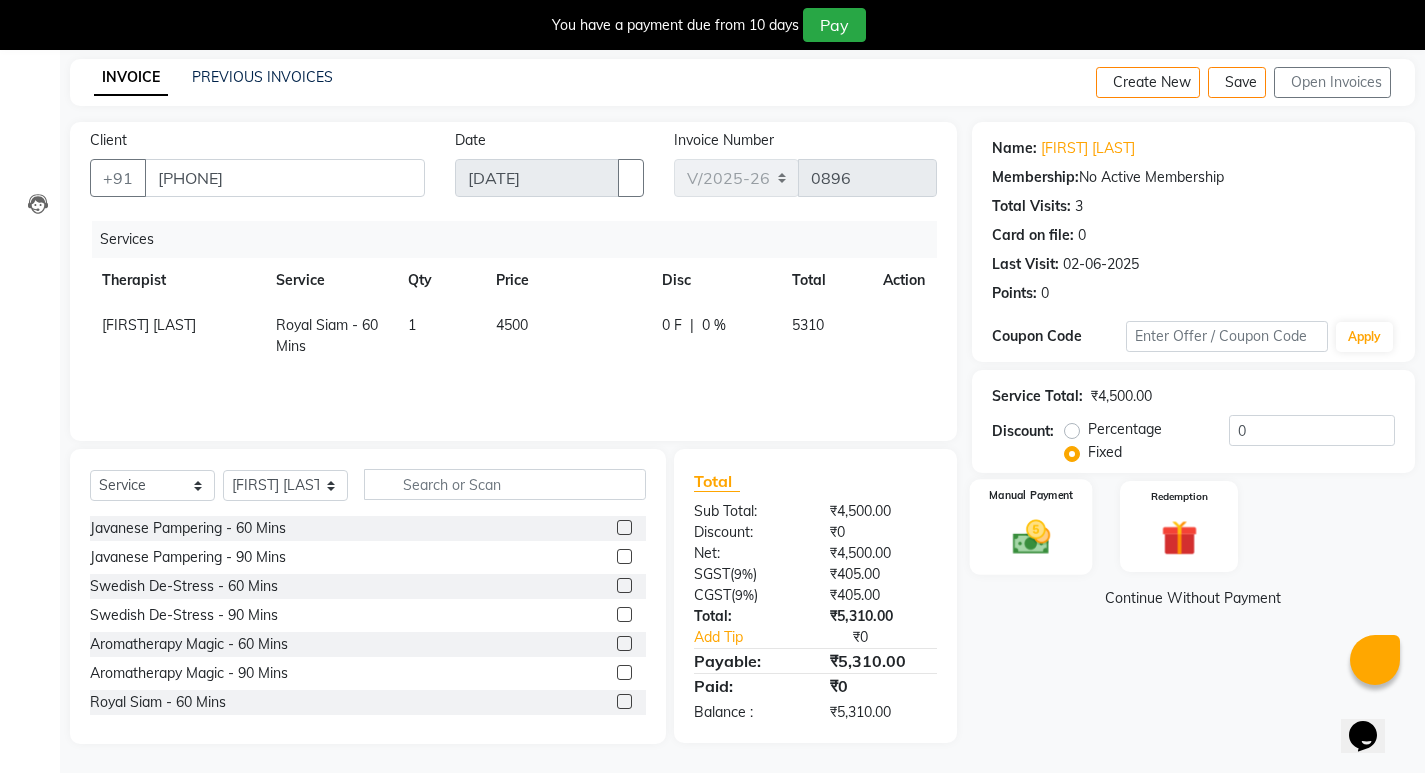 click at bounding box center [1030, 536] 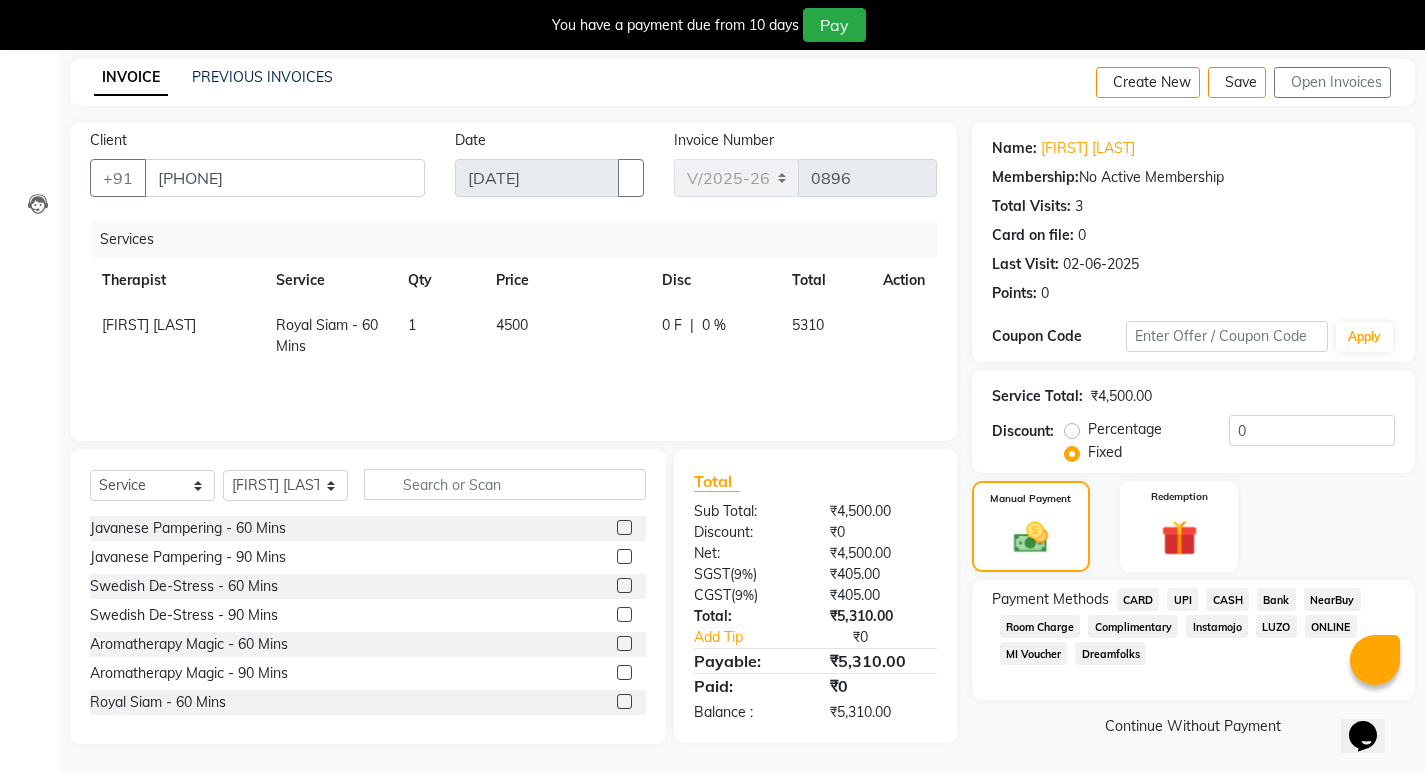 click on "CARD" at bounding box center (1138, 599) 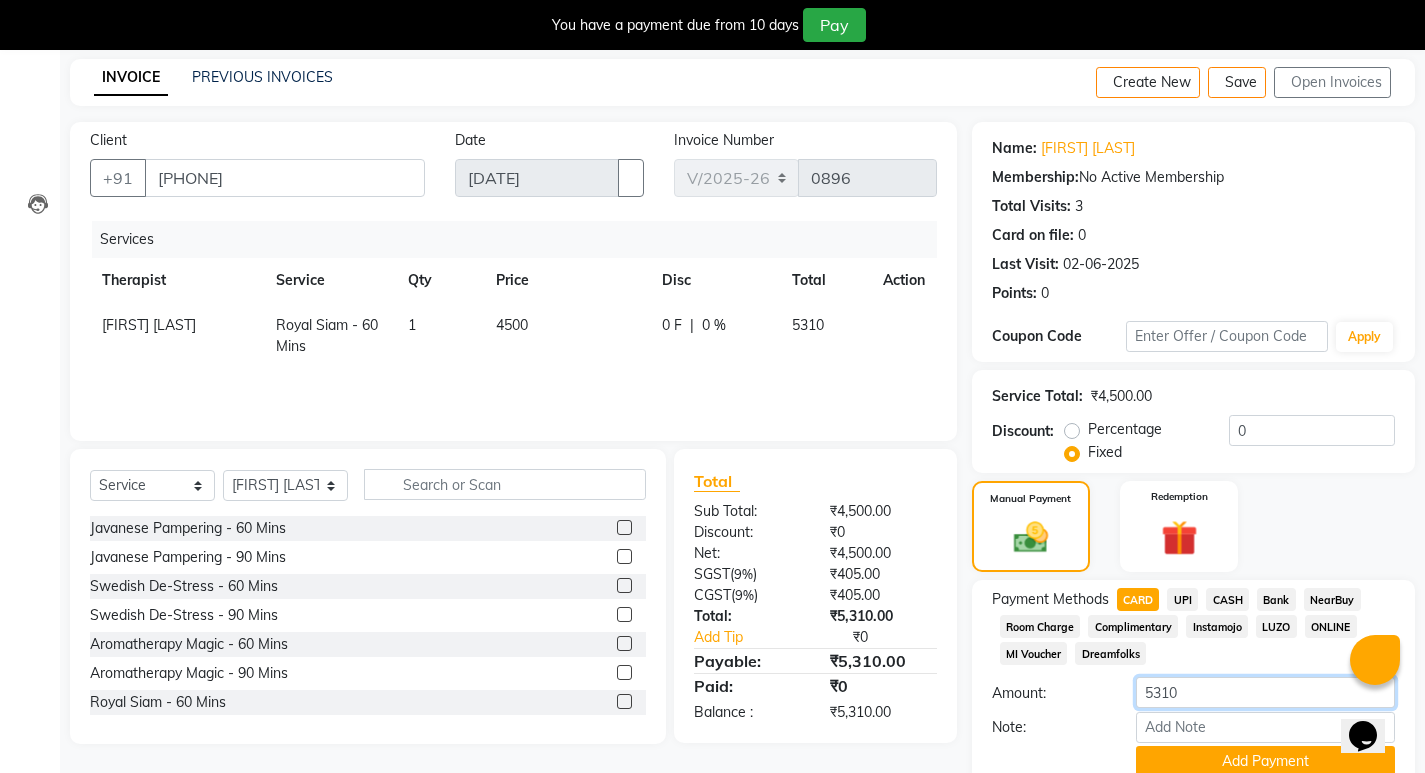 click on "5310" at bounding box center (1265, 692) 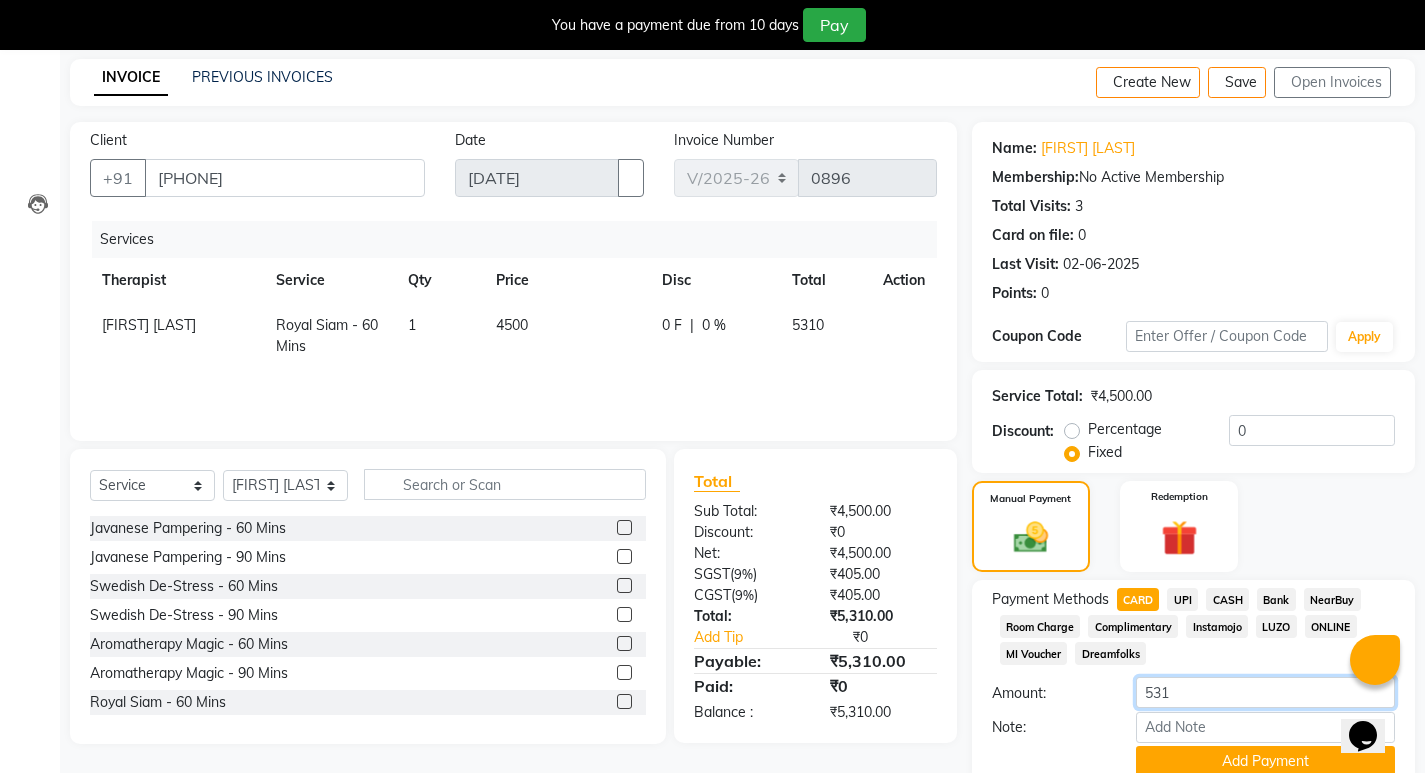 type on "53" 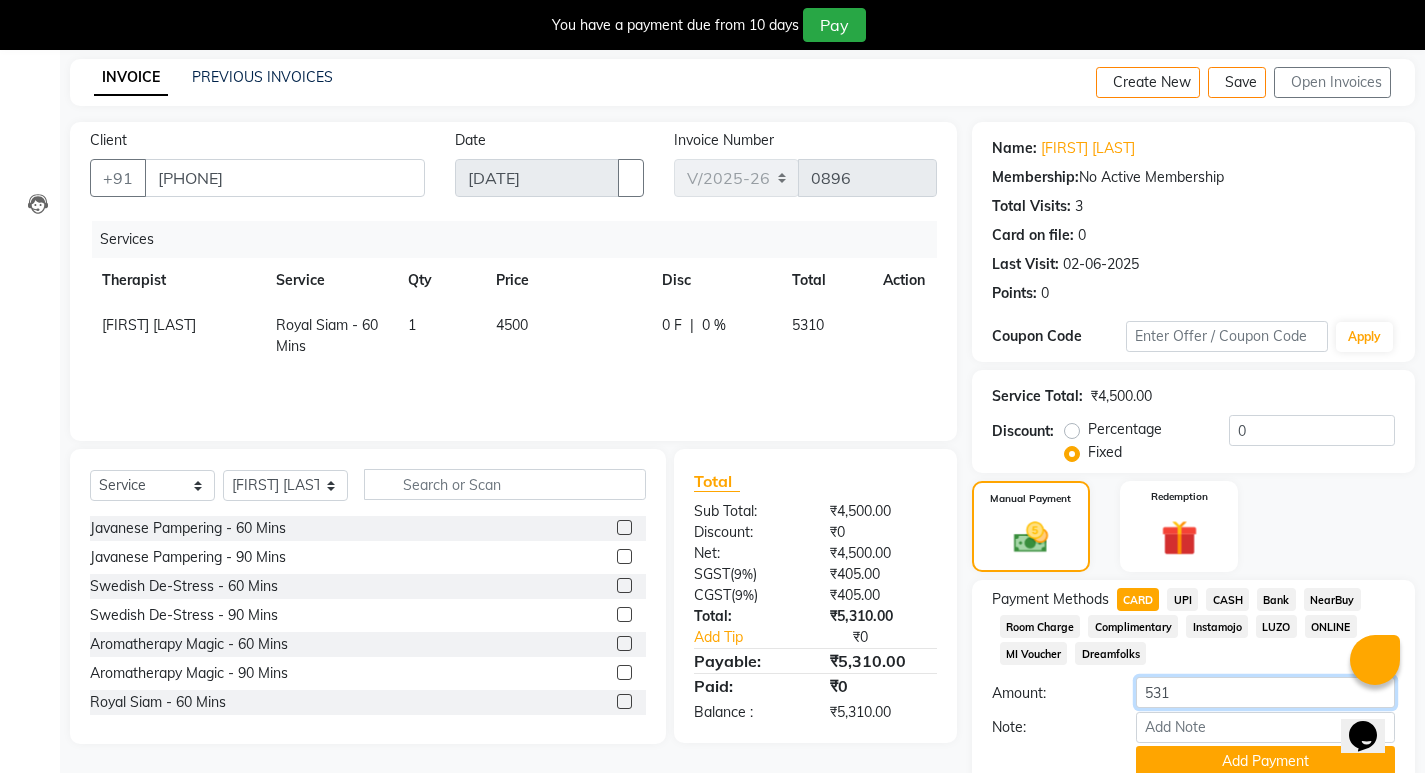 scroll, scrollTop: 166, scrollLeft: 0, axis: vertical 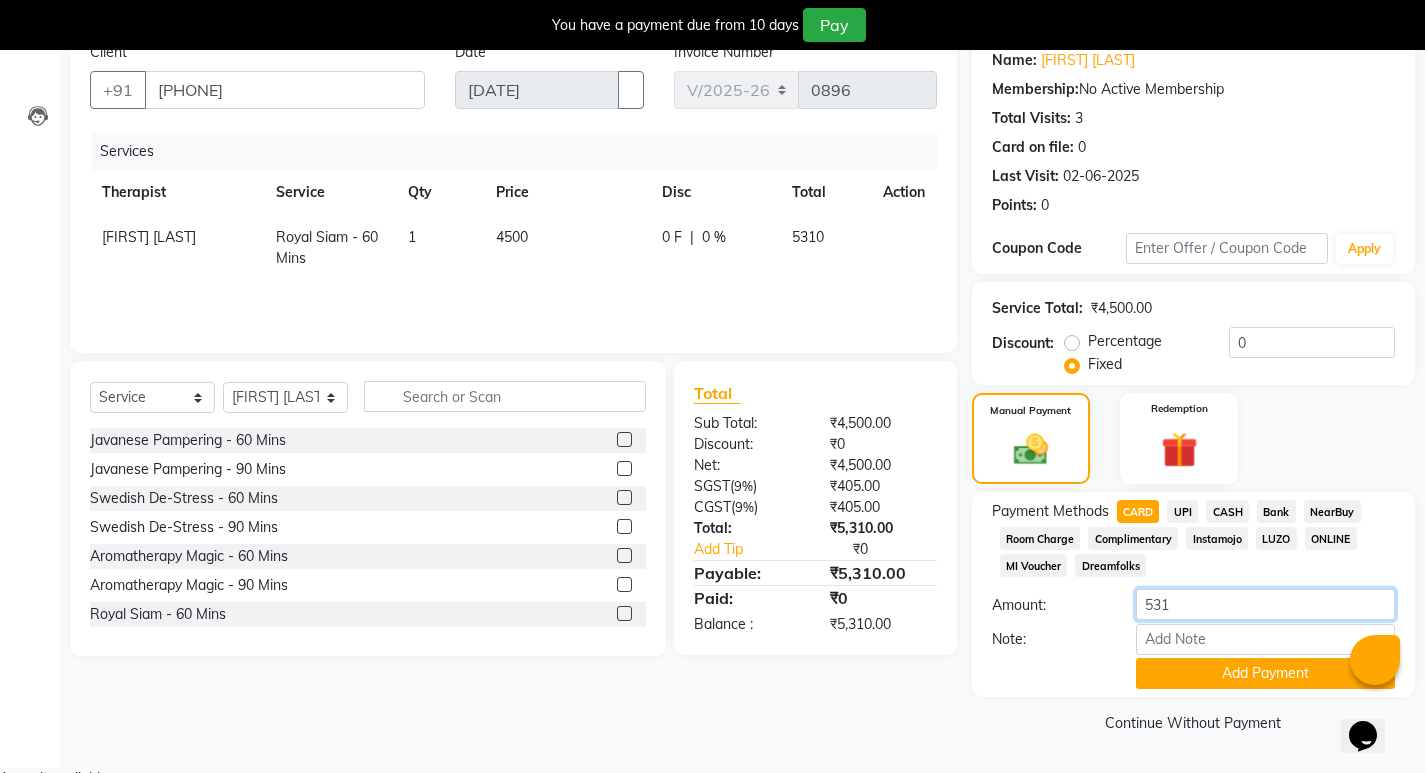 type on "[NUMBER]" 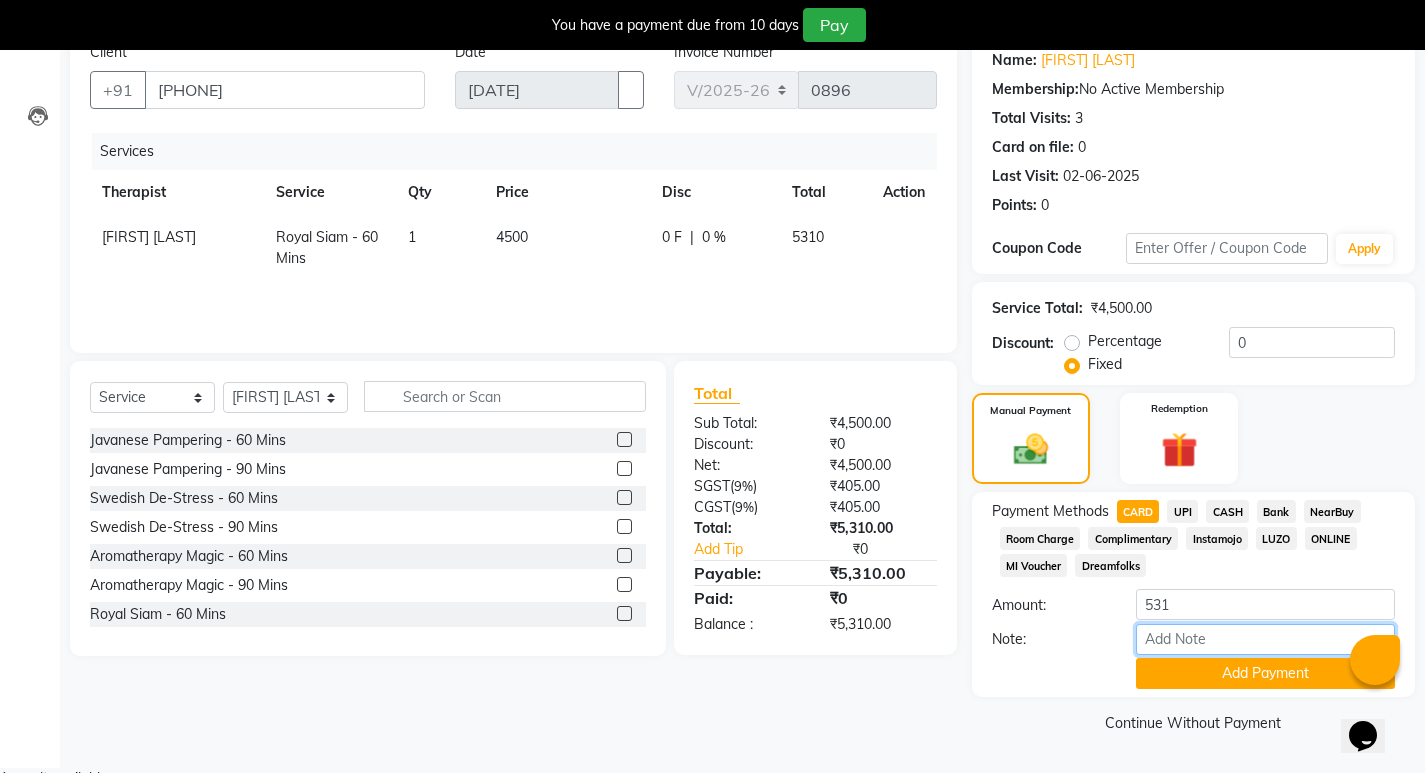 click on "Note:" at bounding box center (1265, 639) 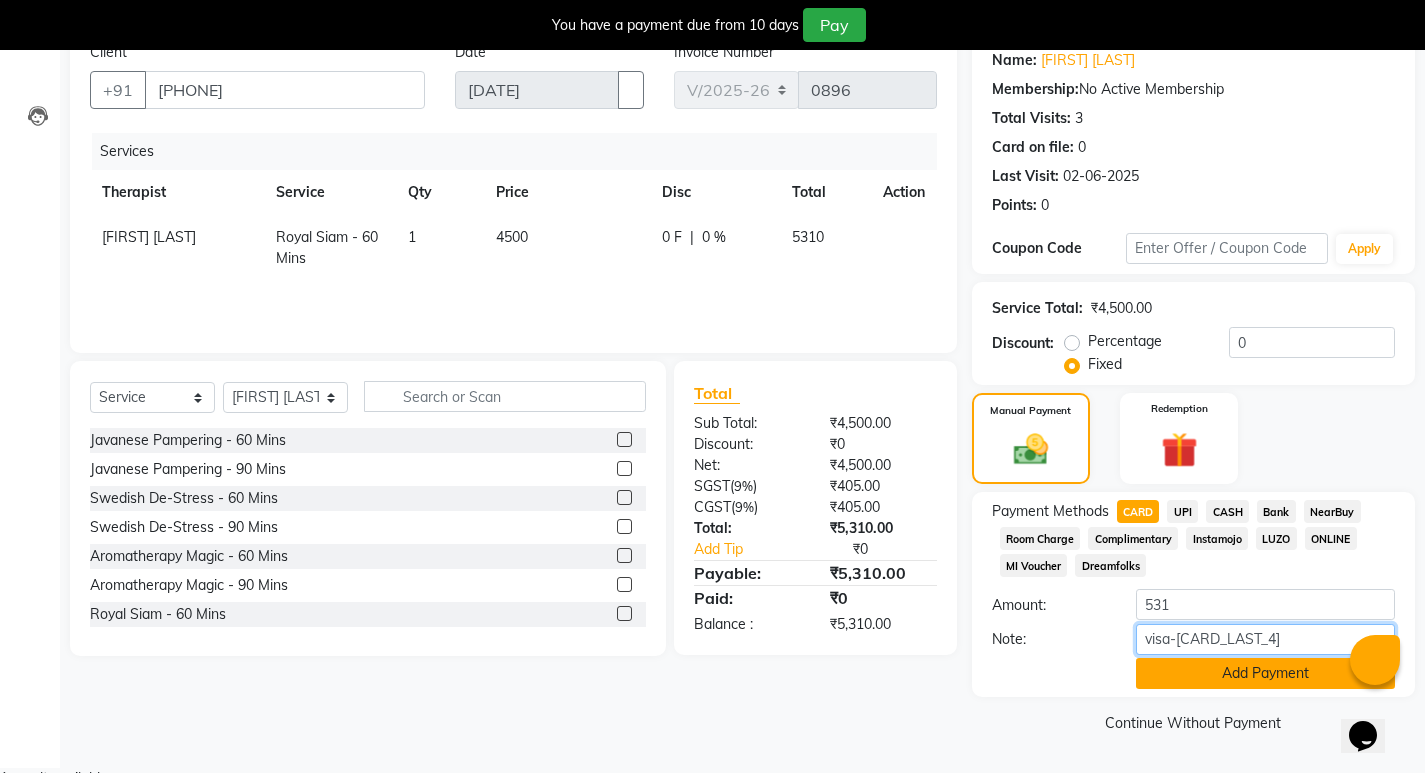 type on "visa-[CARD_LAST_4]" 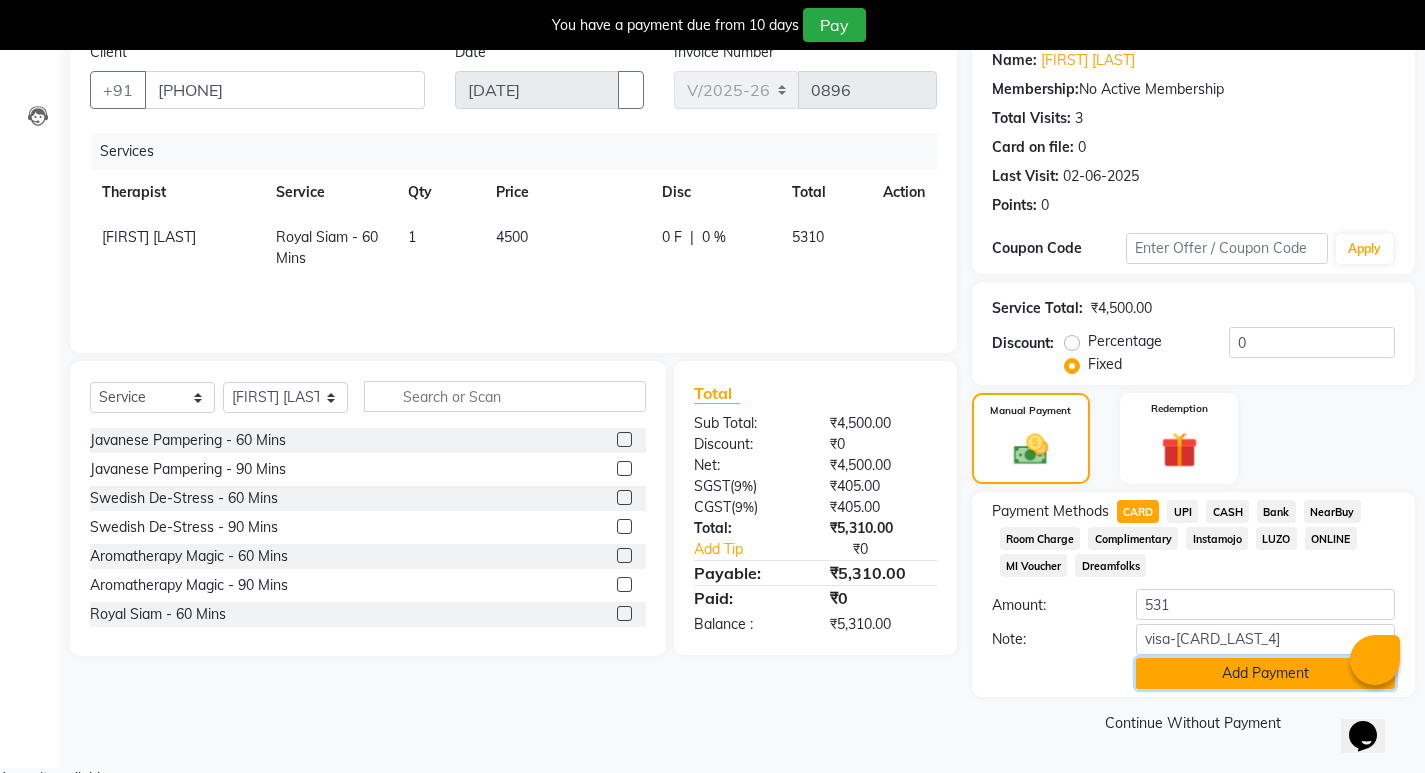 click on "Add Payment" at bounding box center [1265, 673] 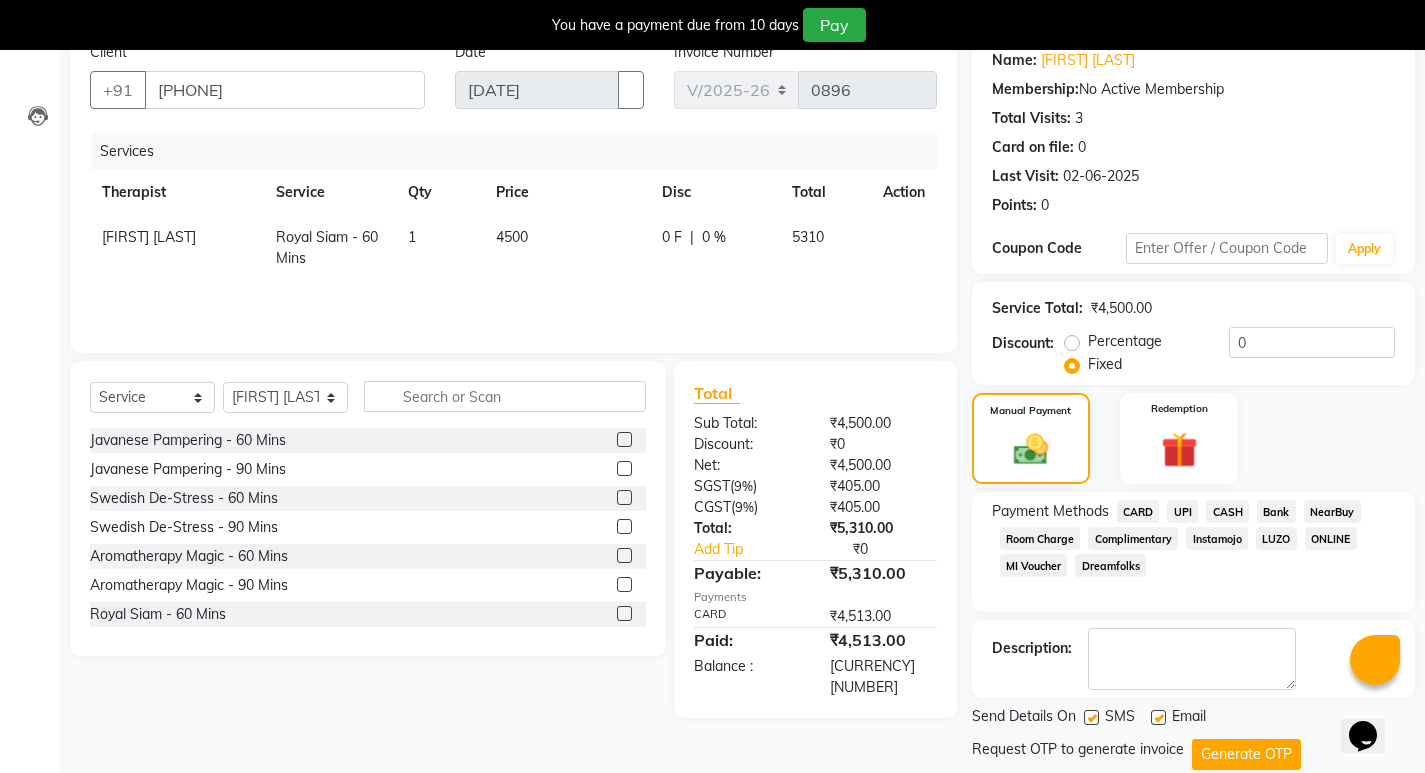 click on "[CURRENCY][NUMBER]" at bounding box center [883, 677] 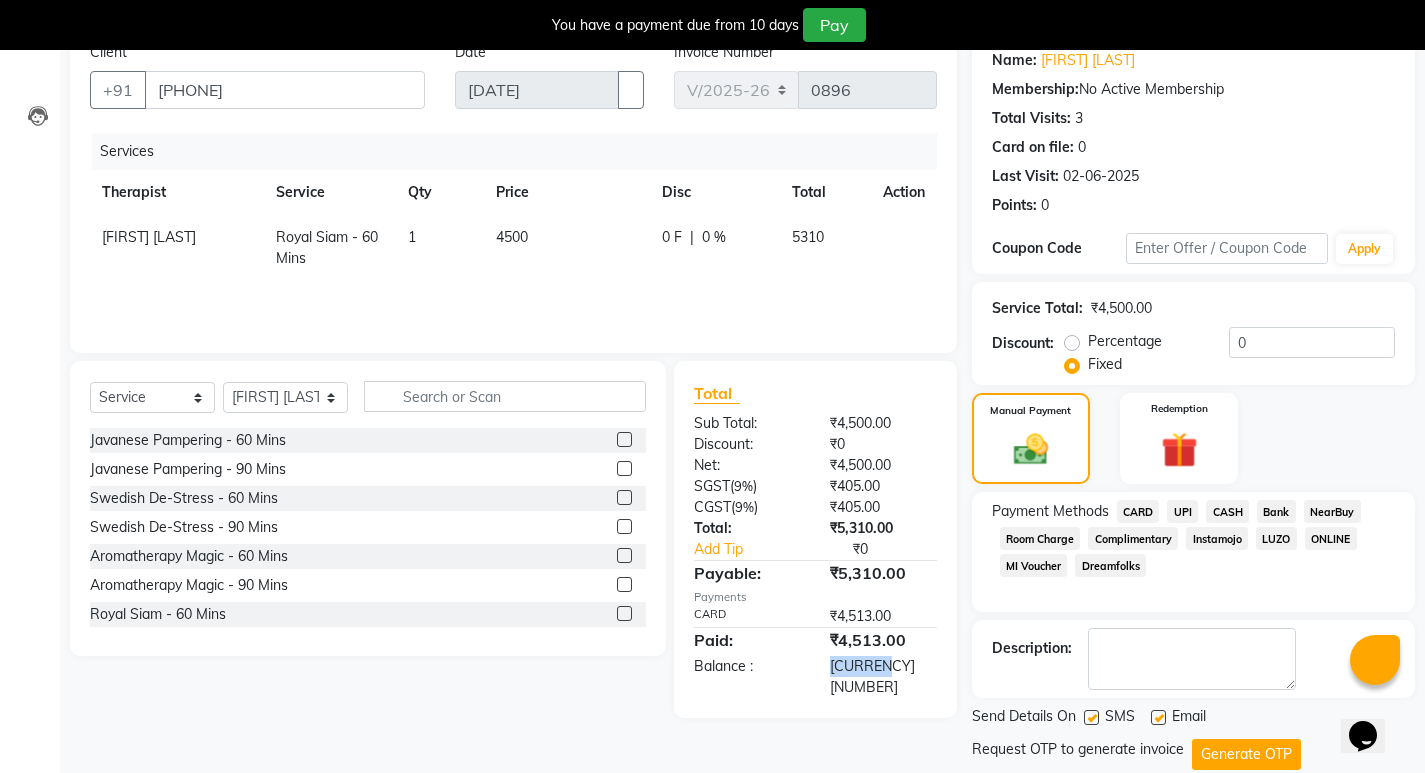 drag, startPoint x: 881, startPoint y: 660, endPoint x: 949, endPoint y: 669, distance: 68.593 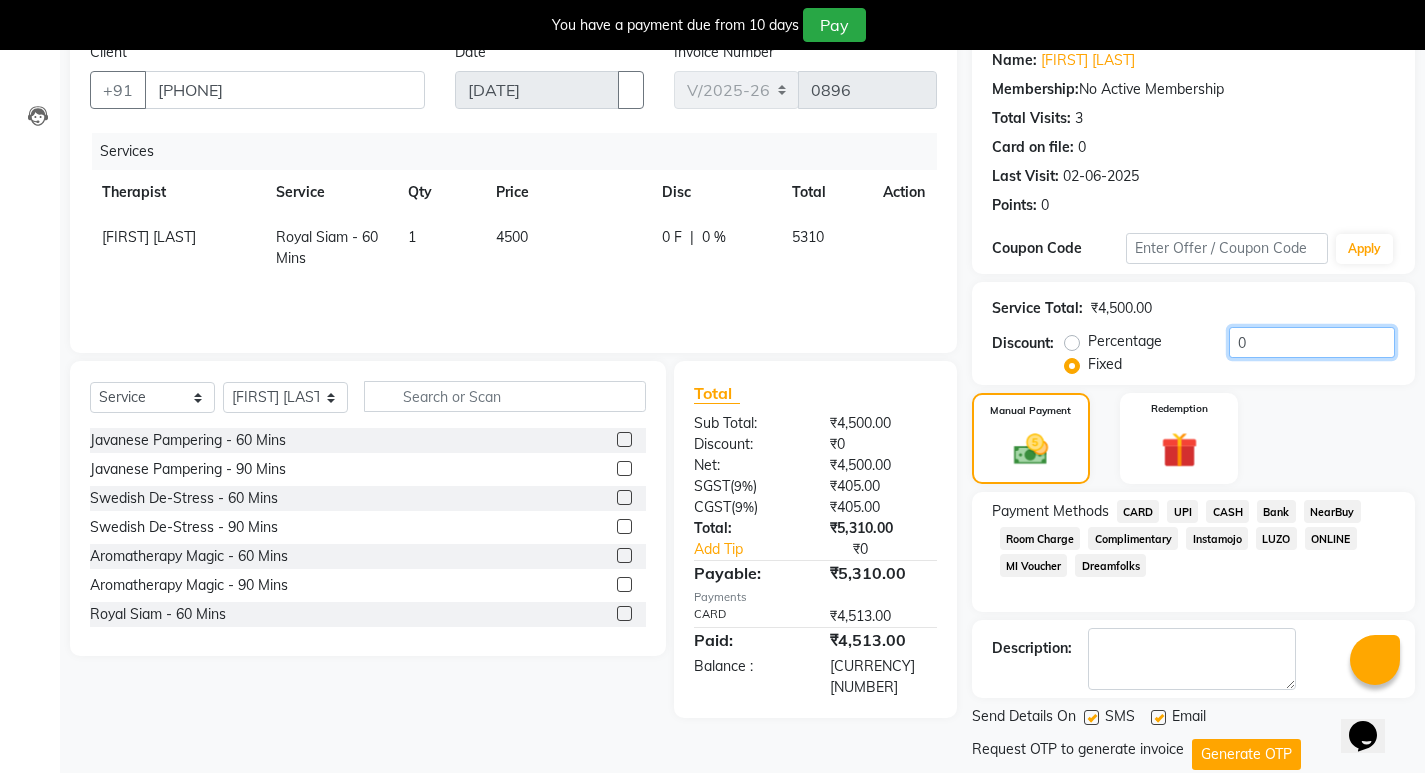 click on "0" at bounding box center [1312, 342] 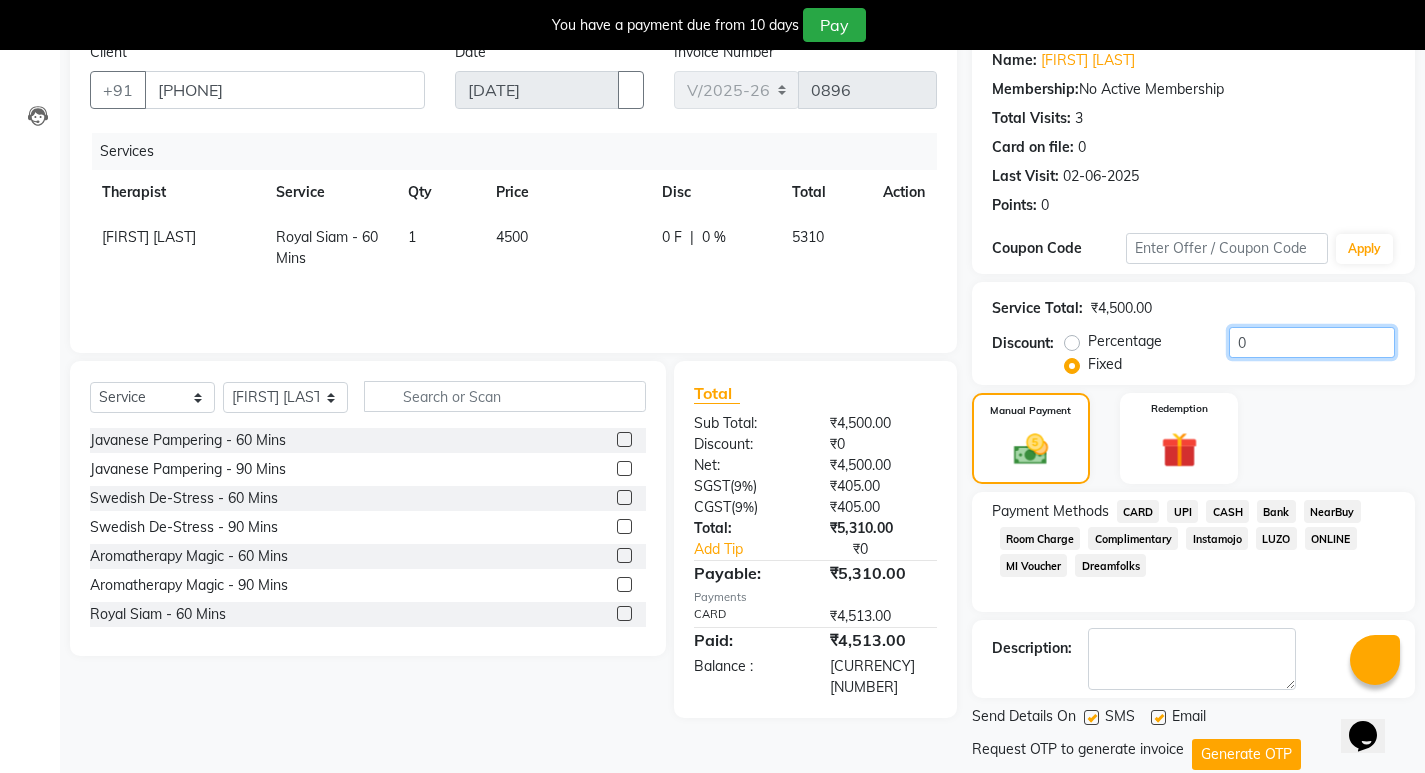 paste on "797.00" 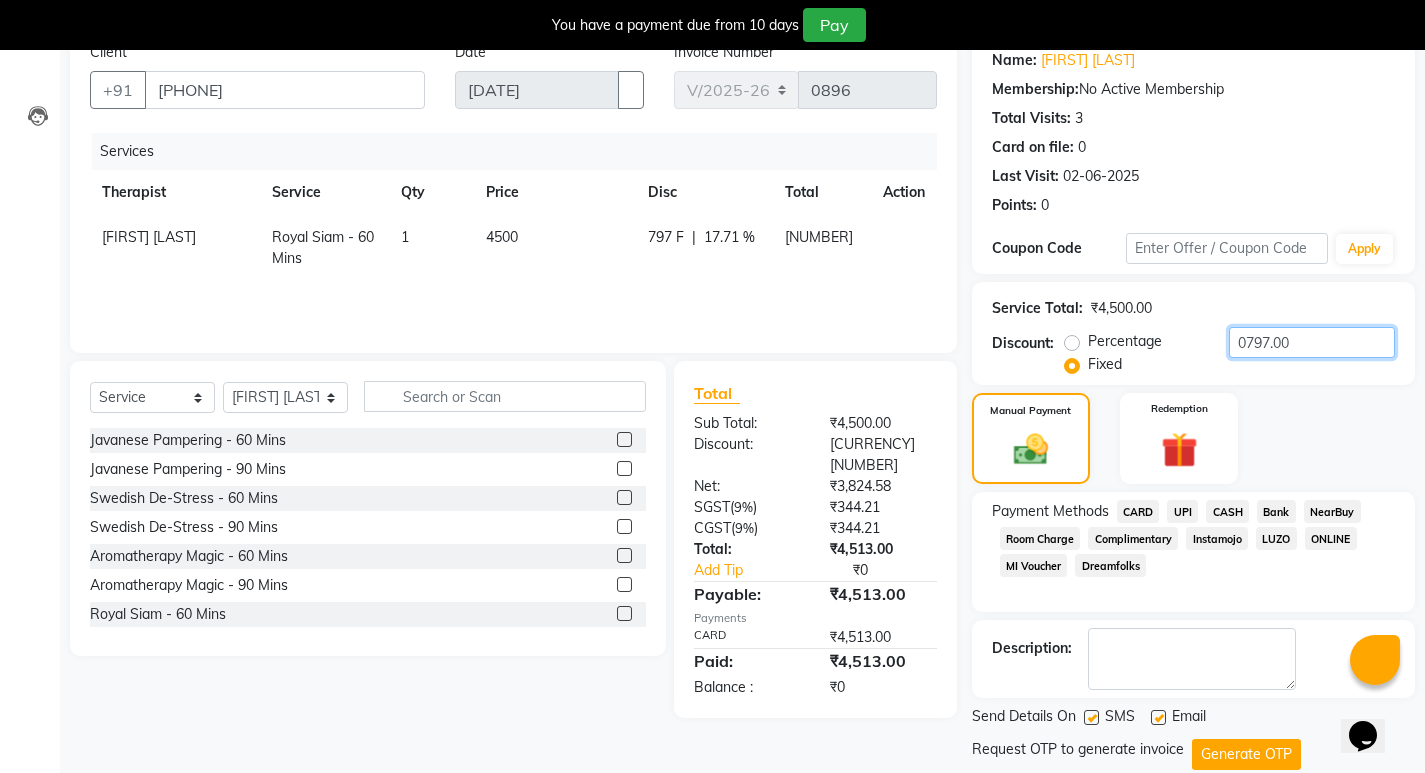 scroll, scrollTop: 235, scrollLeft: 0, axis: vertical 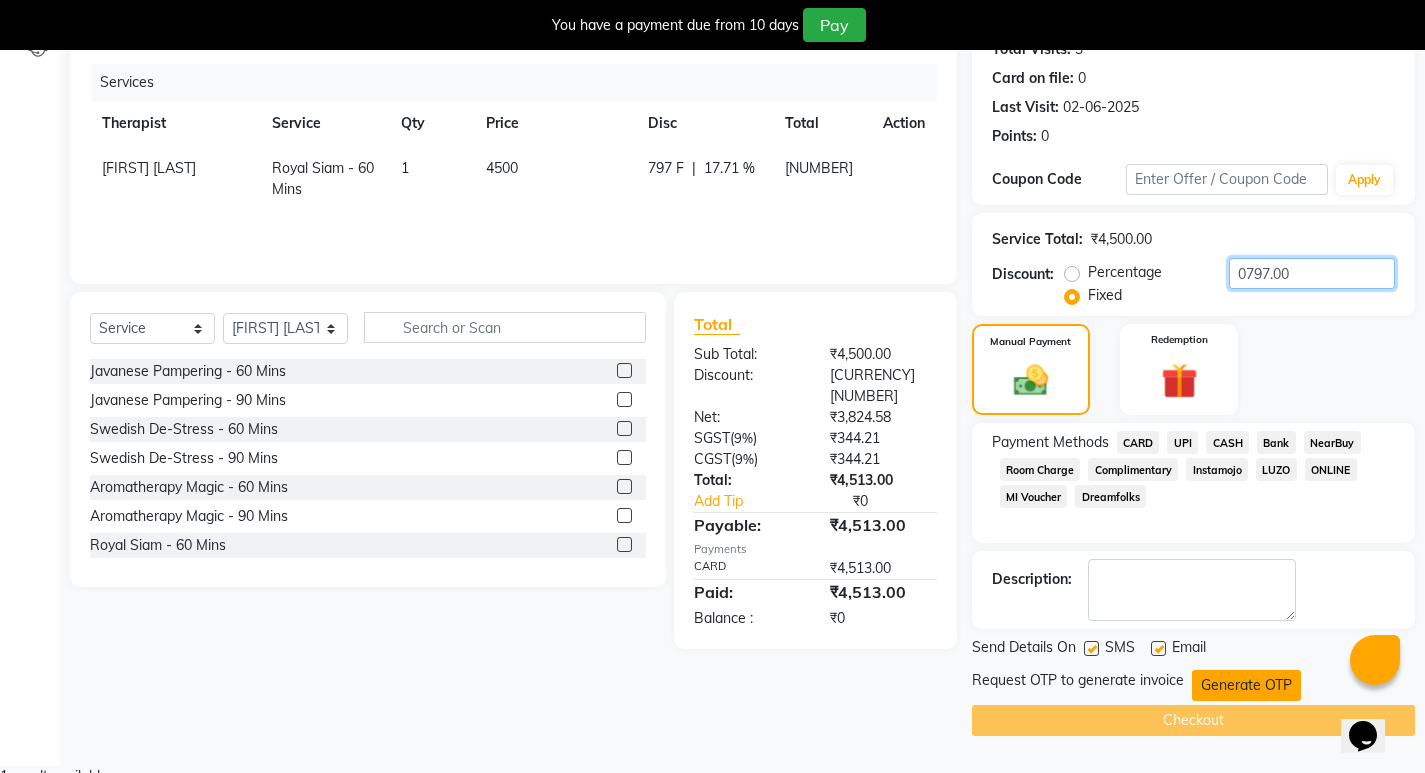type on "0797.00" 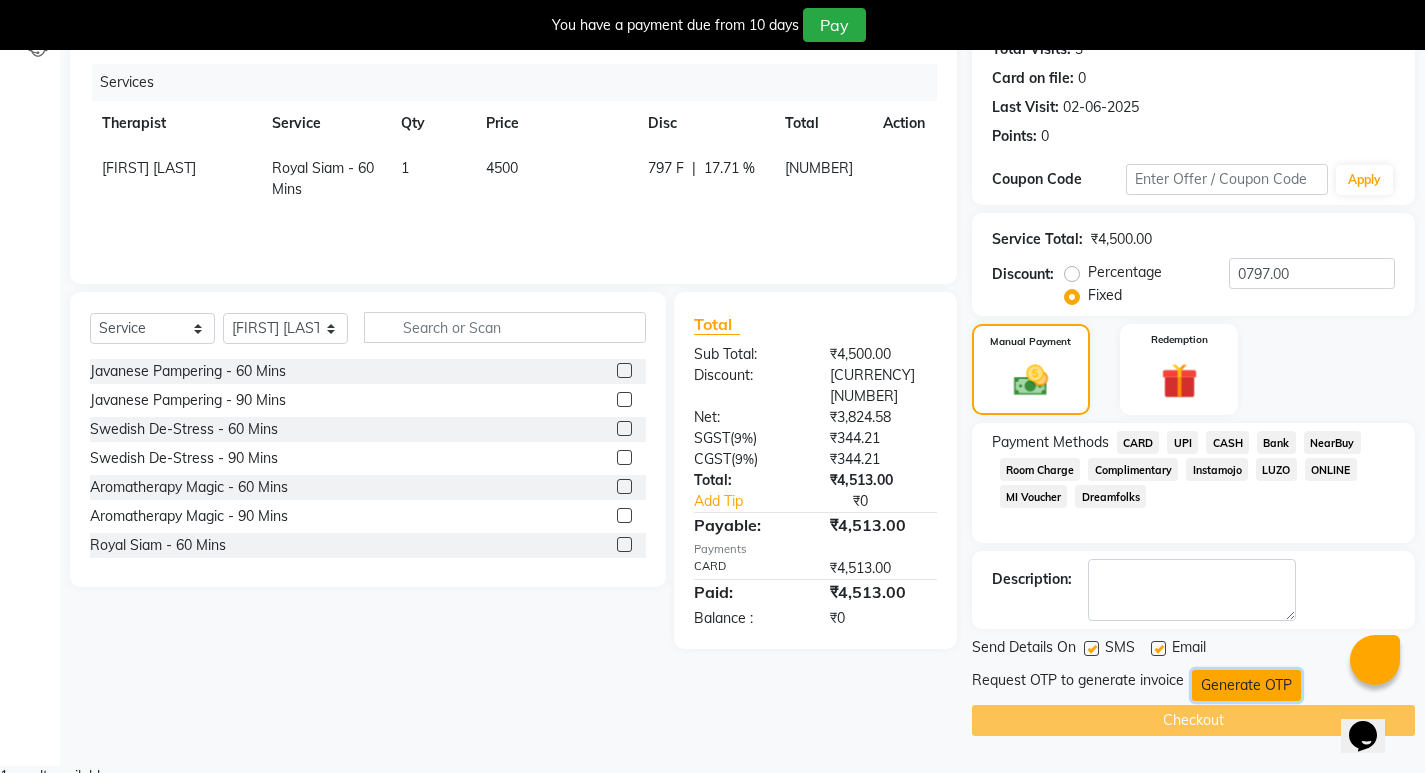 click on "Generate OTP" at bounding box center [1246, 685] 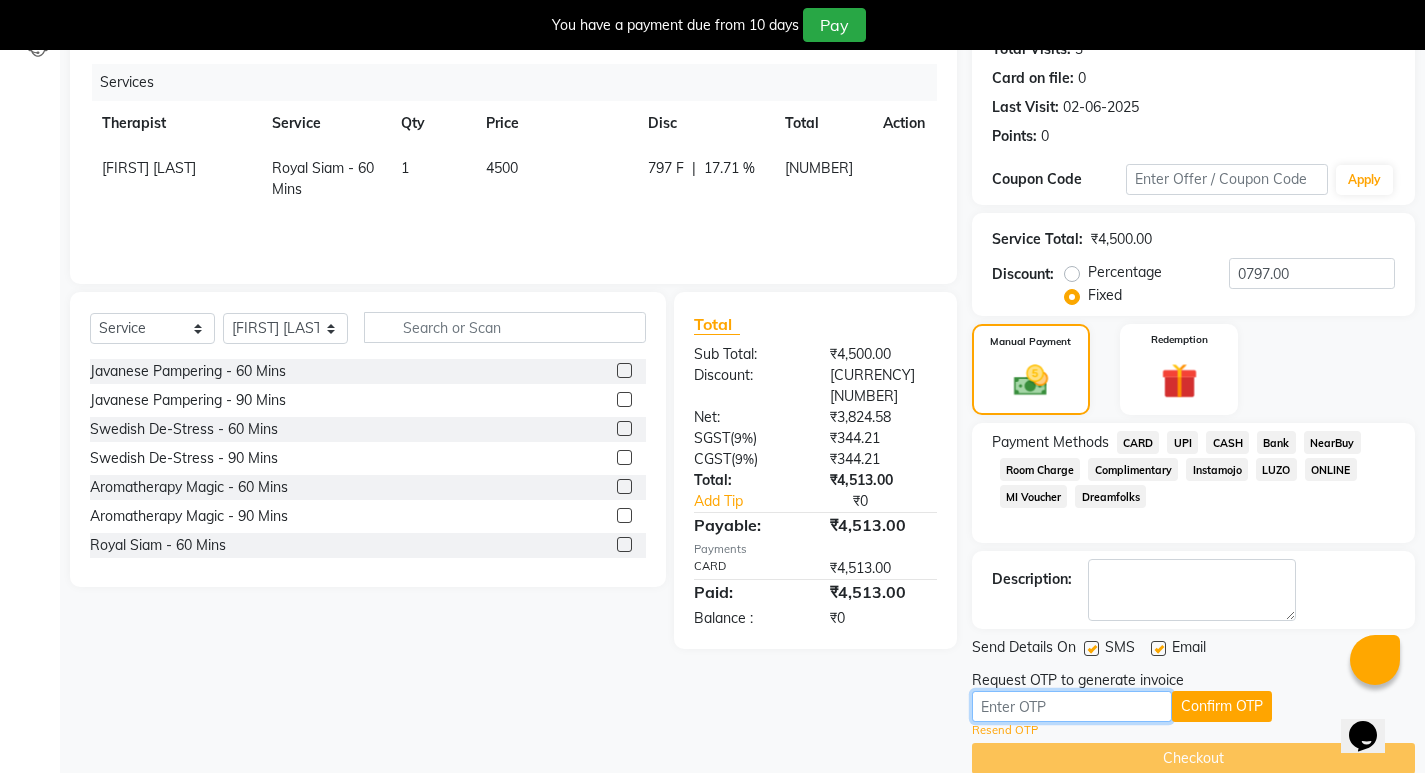 click at bounding box center [1072, 706] 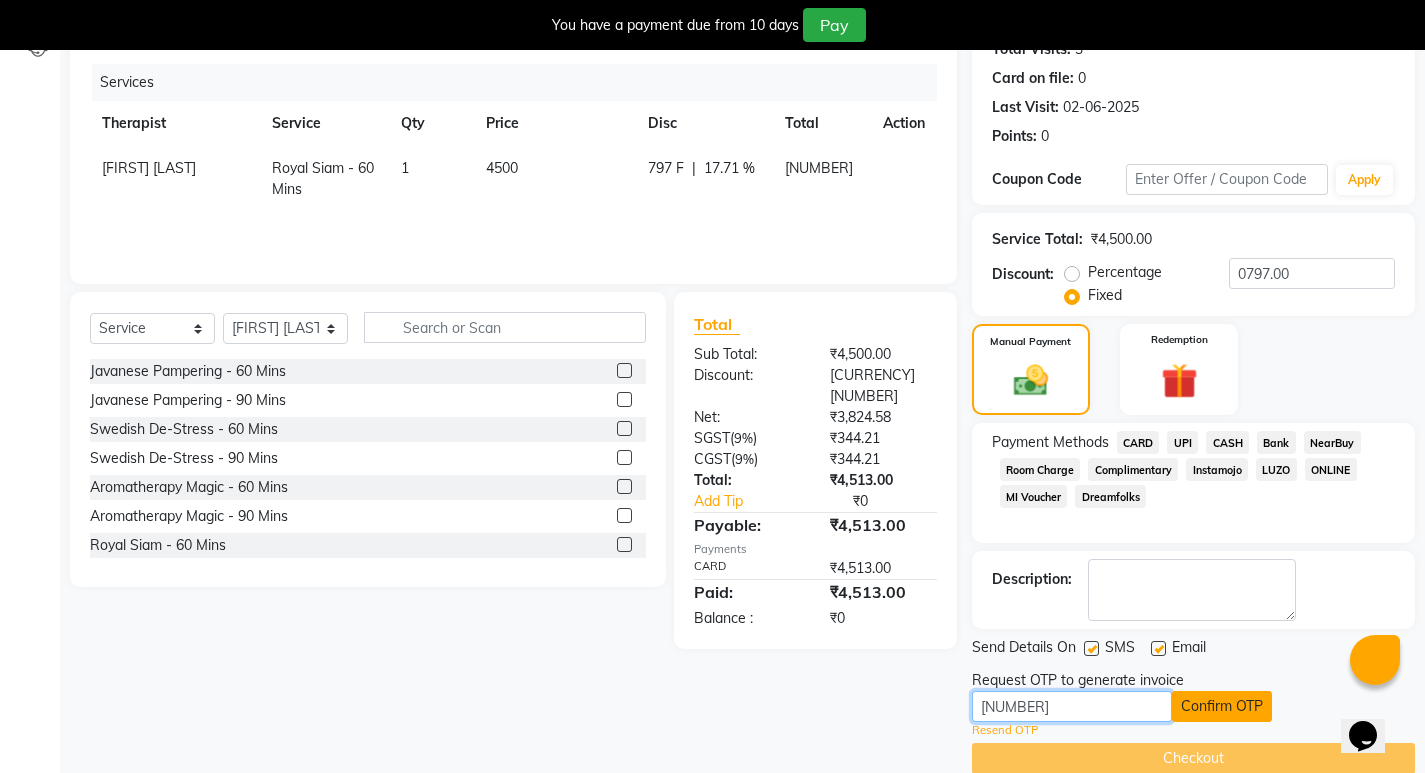 type on "[NUMBER]" 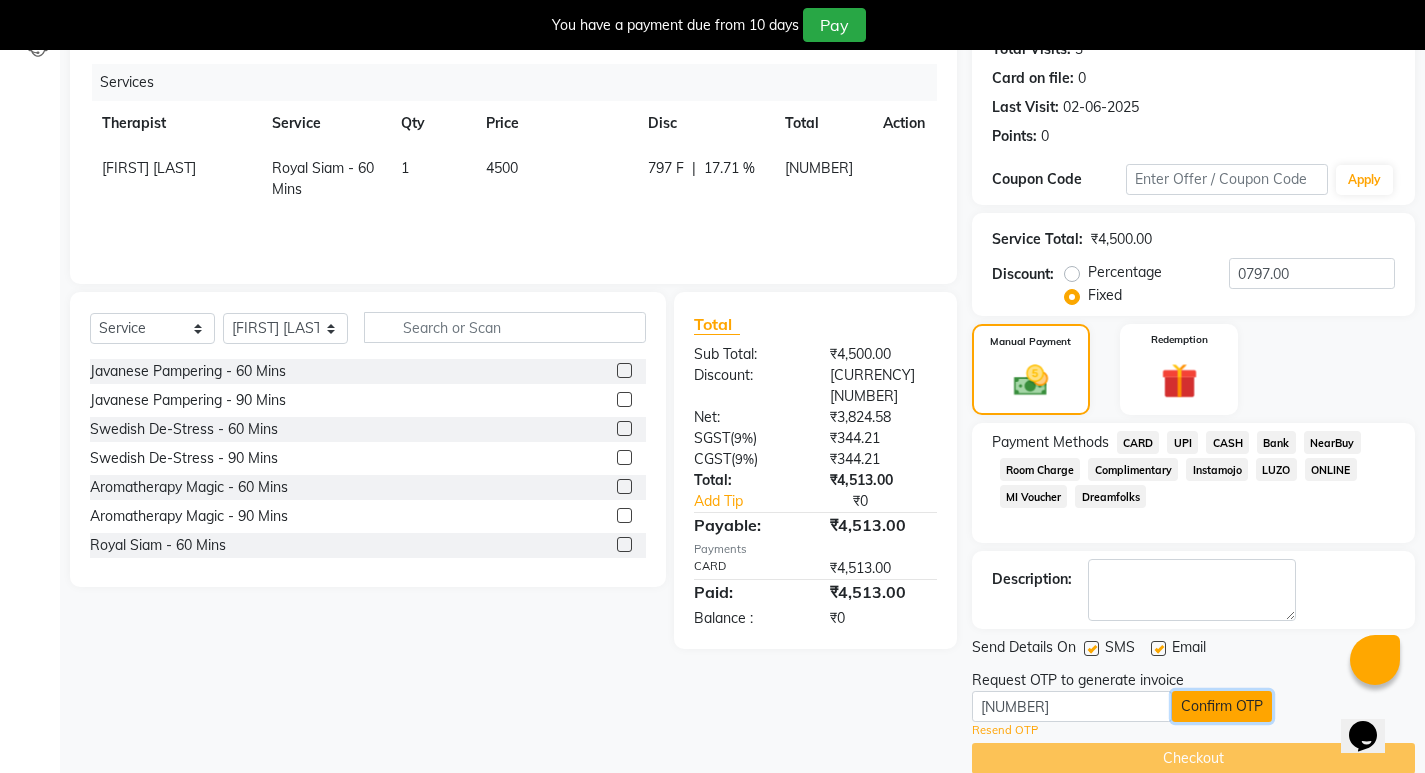click on "Confirm OTP" at bounding box center (1222, 706) 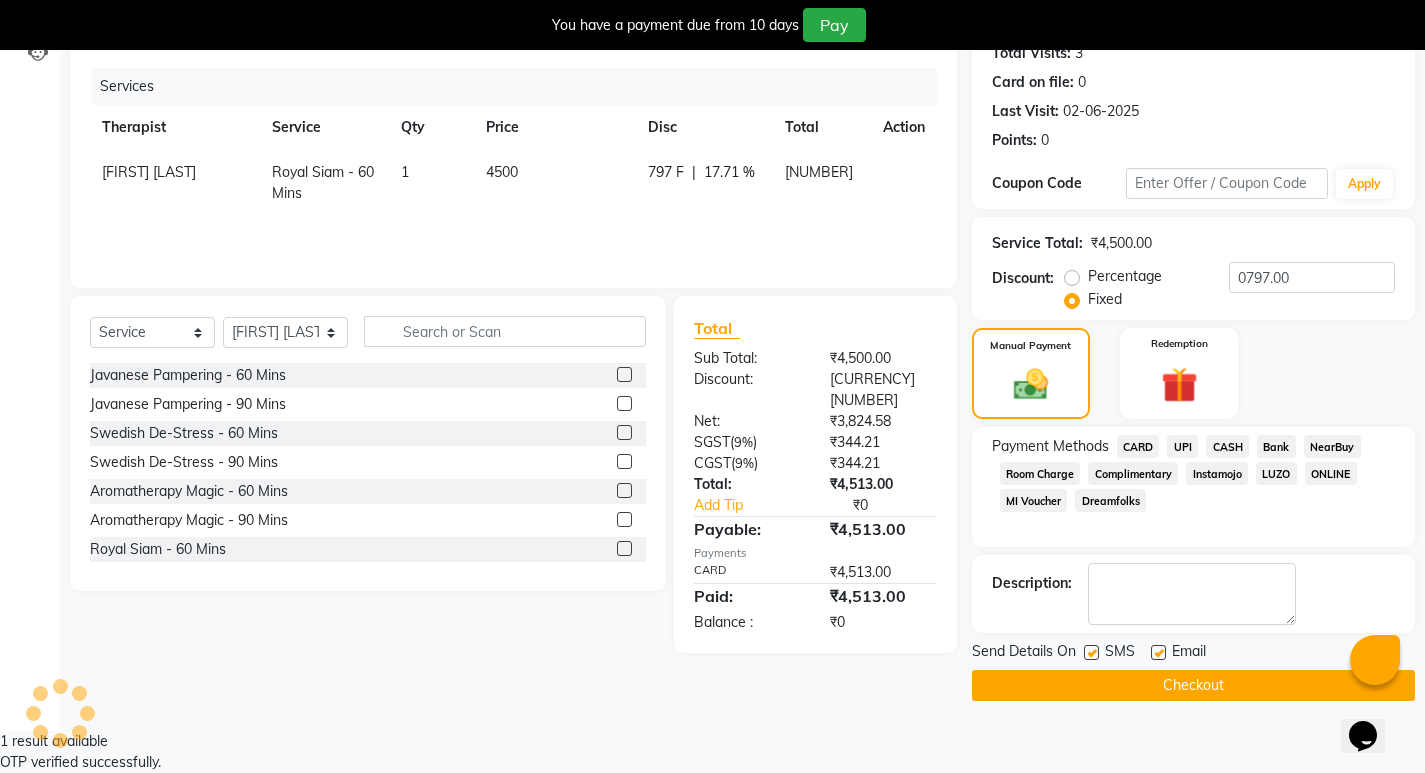 scroll, scrollTop: 196, scrollLeft: 0, axis: vertical 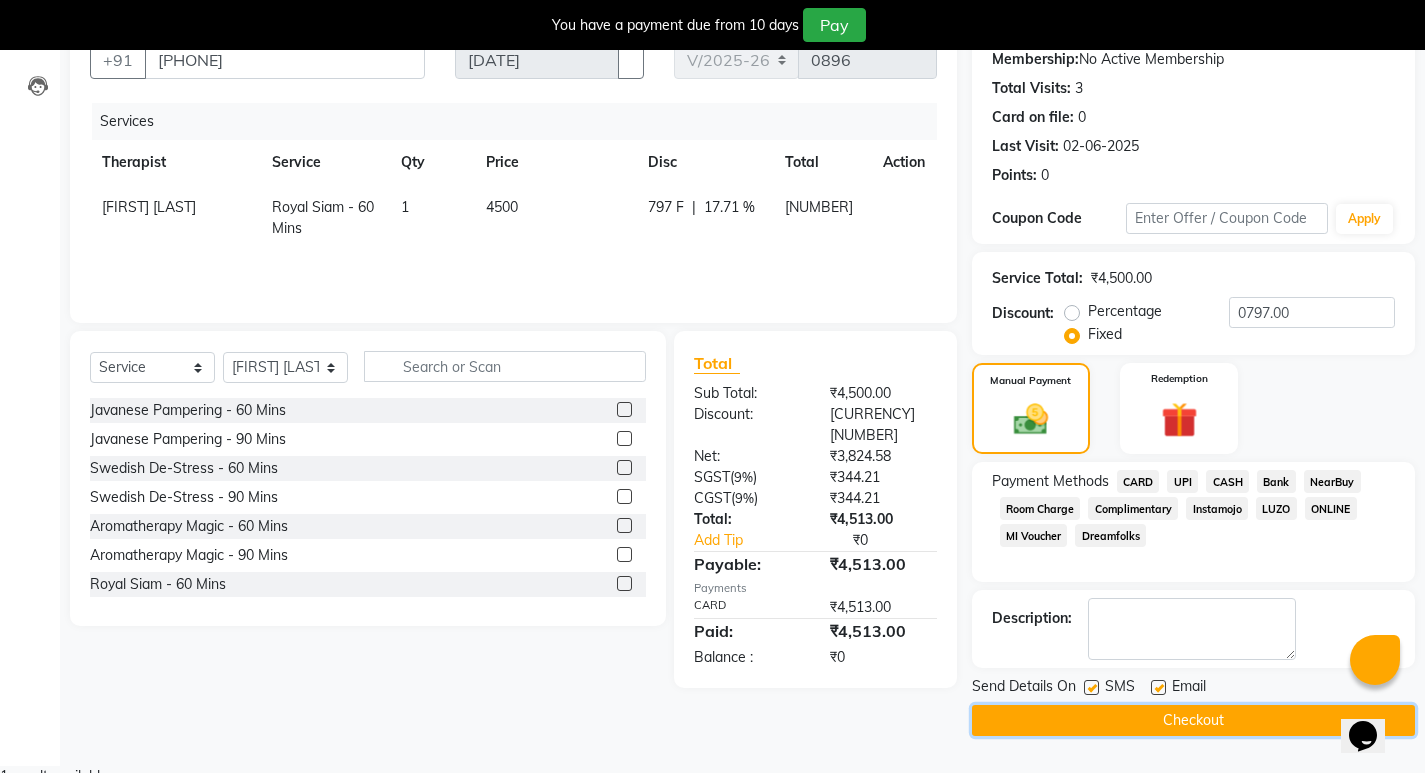 click on "Checkout" at bounding box center (1193, 720) 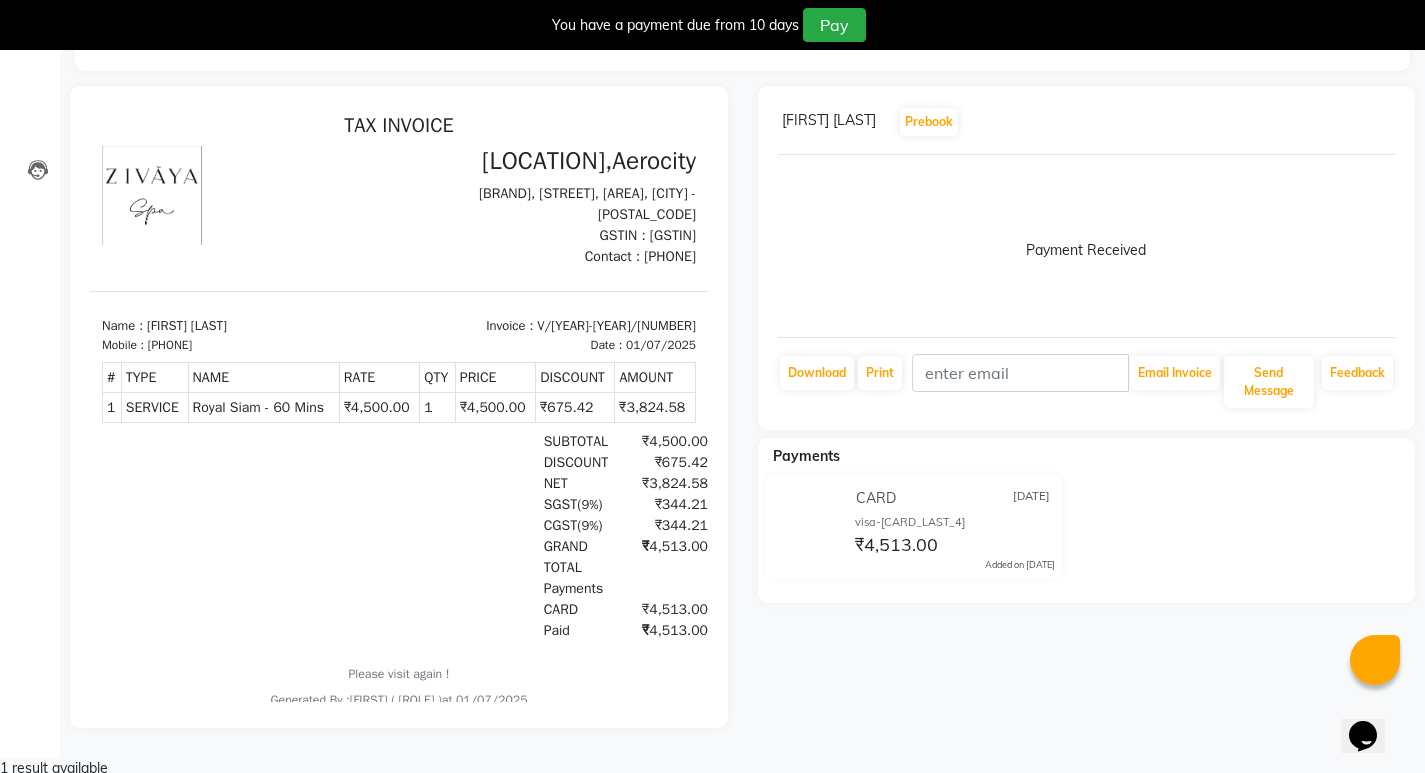 scroll, scrollTop: 0, scrollLeft: 0, axis: both 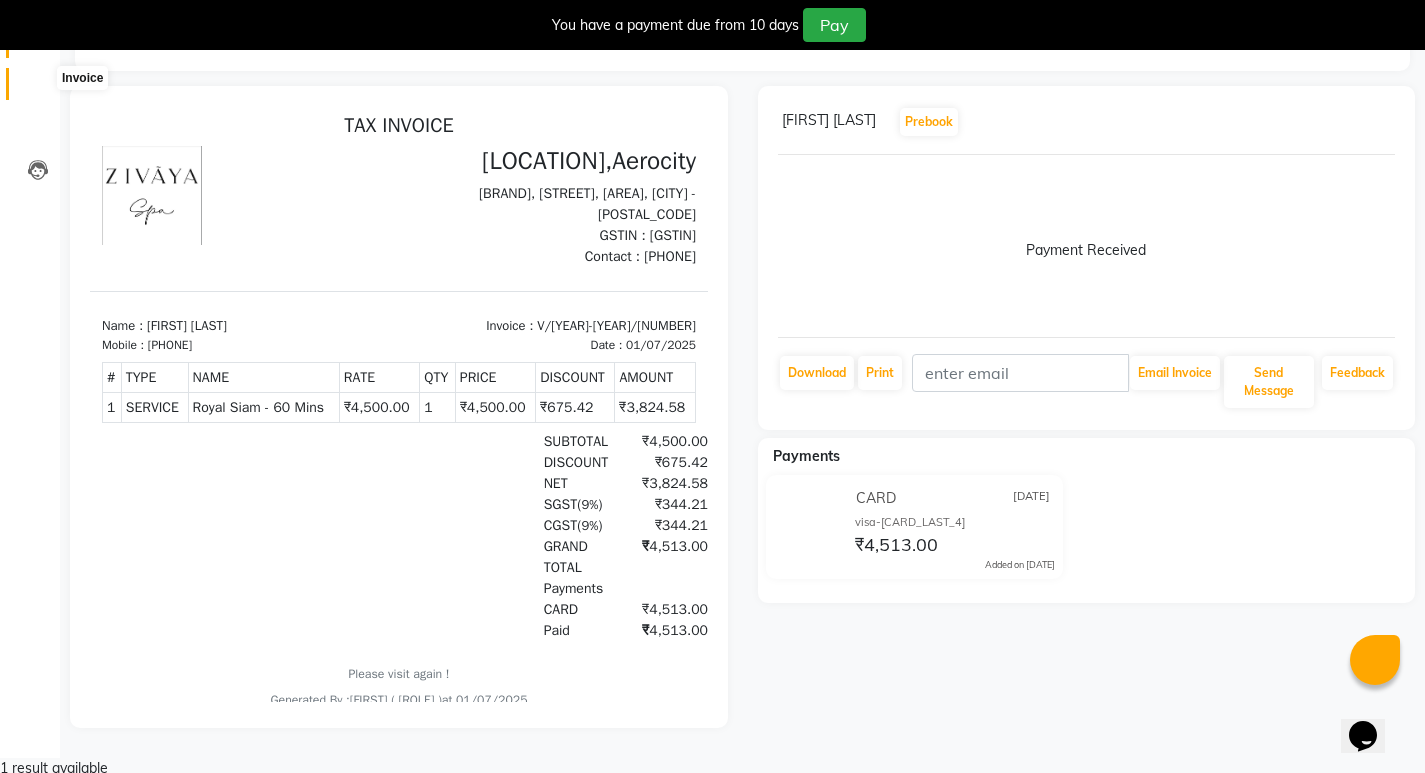 drag, startPoint x: 36, startPoint y: 83, endPoint x: 47, endPoint y: 90, distance: 13.038404 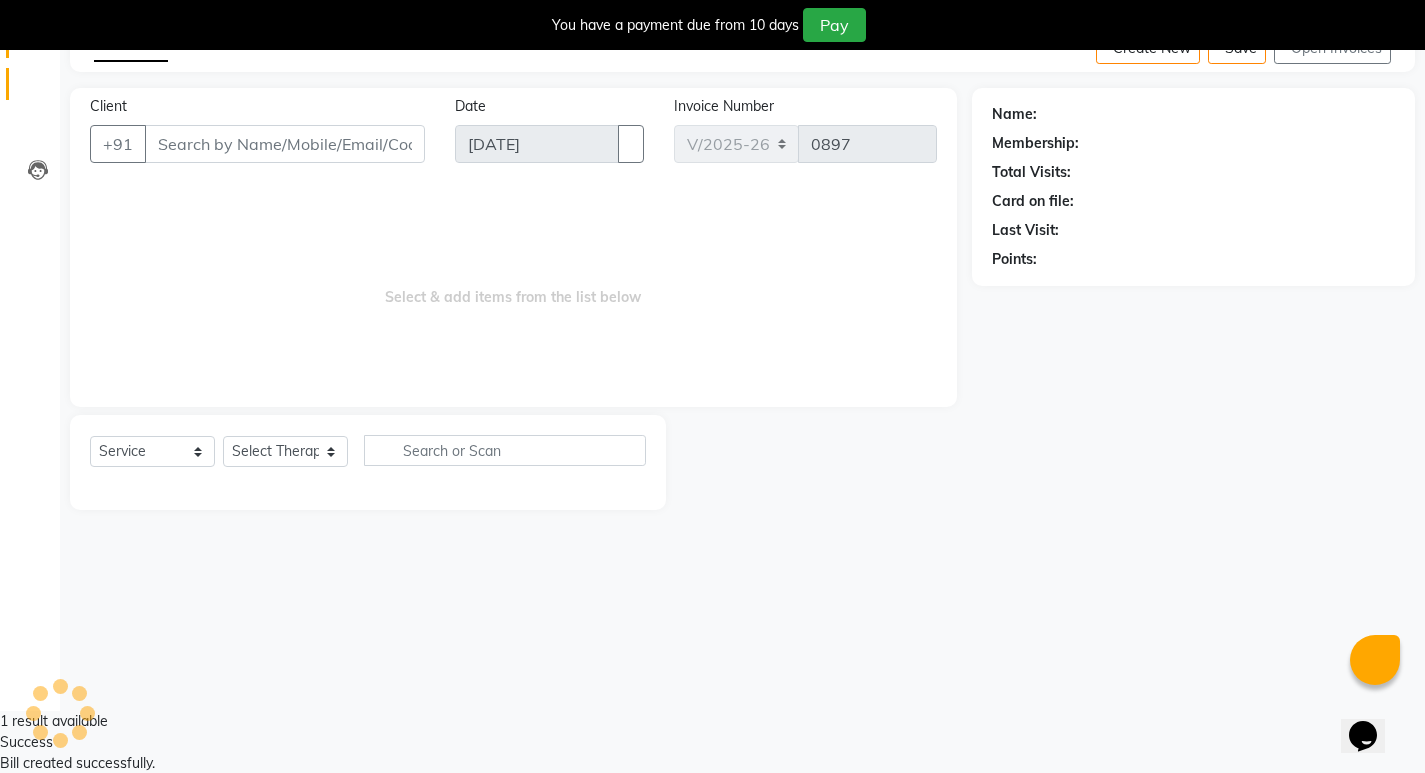 scroll, scrollTop: 50, scrollLeft: 0, axis: vertical 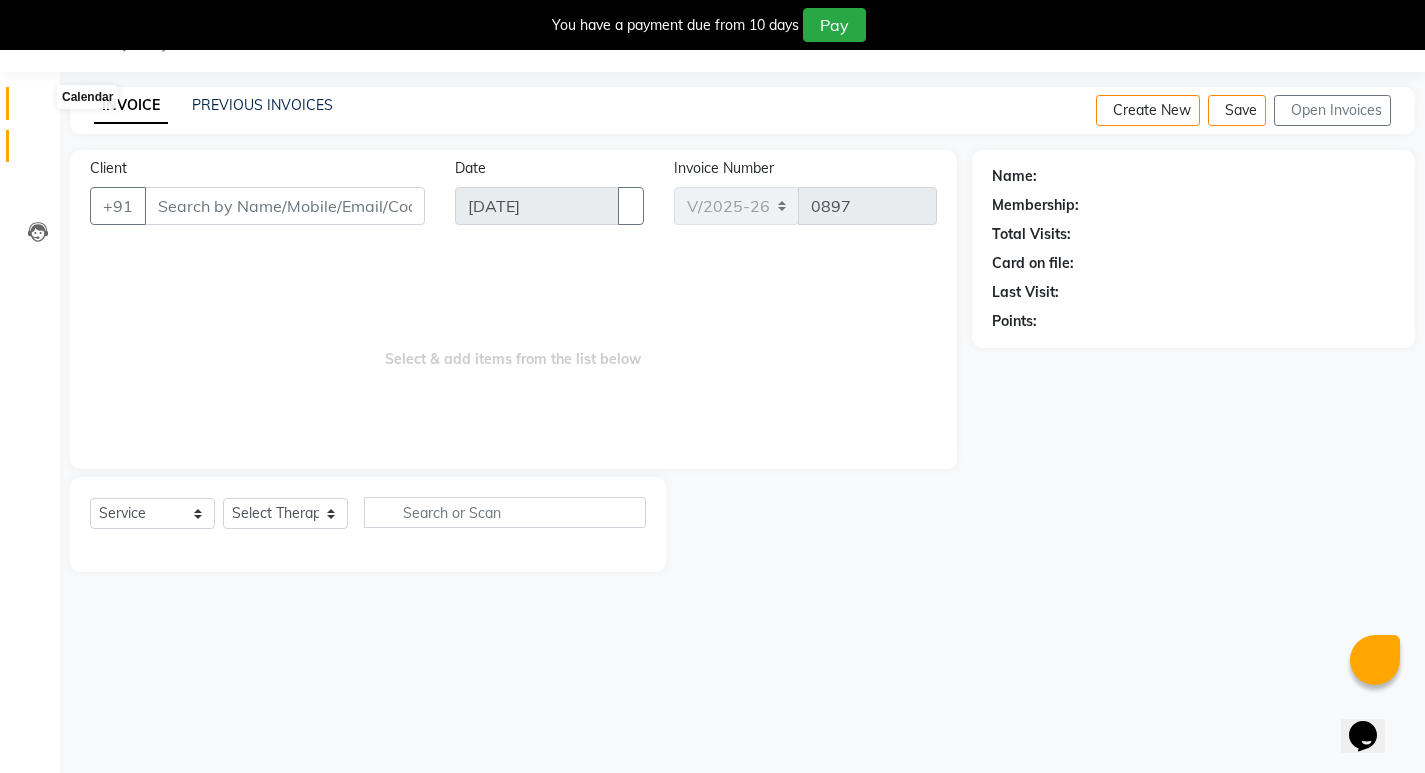 click at bounding box center (38, 108) 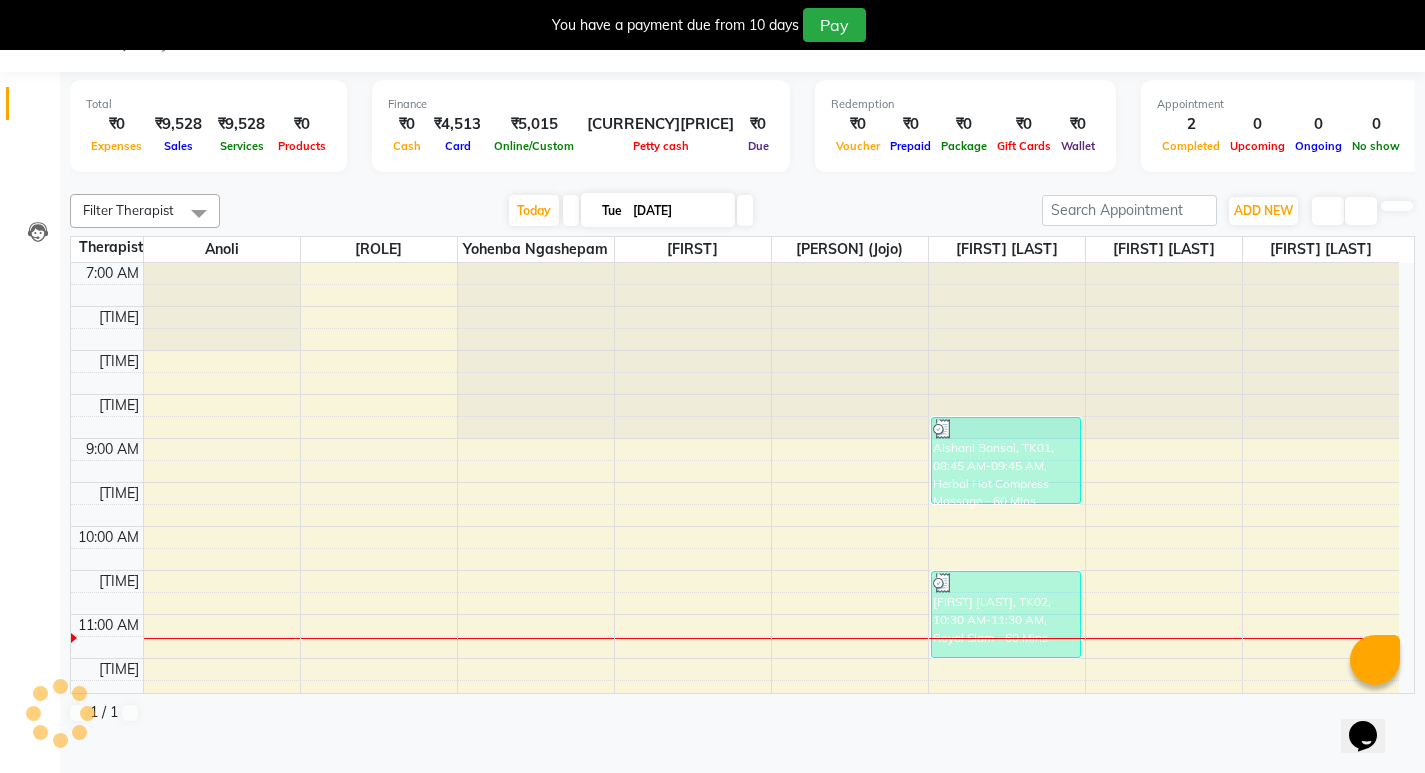 scroll, scrollTop: 0, scrollLeft: 0, axis: both 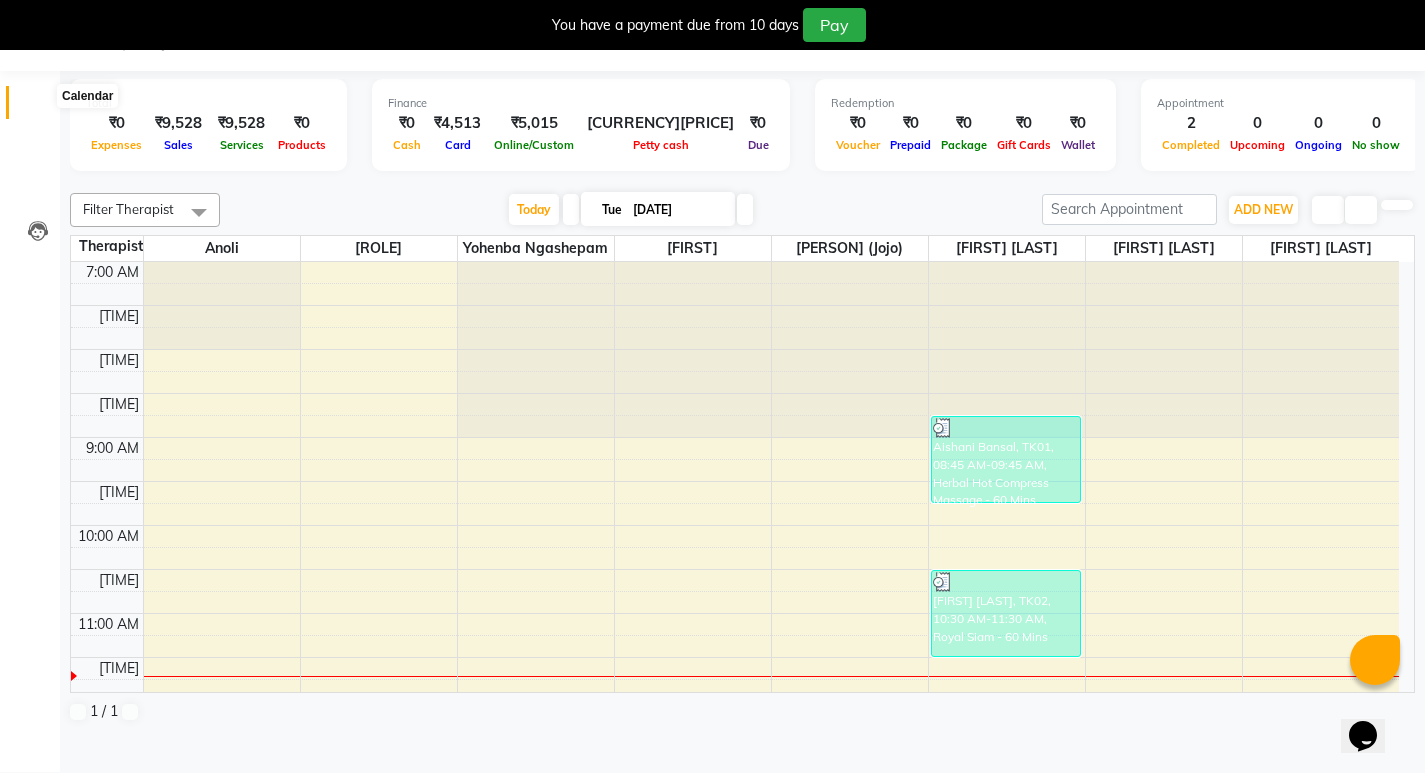 click at bounding box center (38, 107) 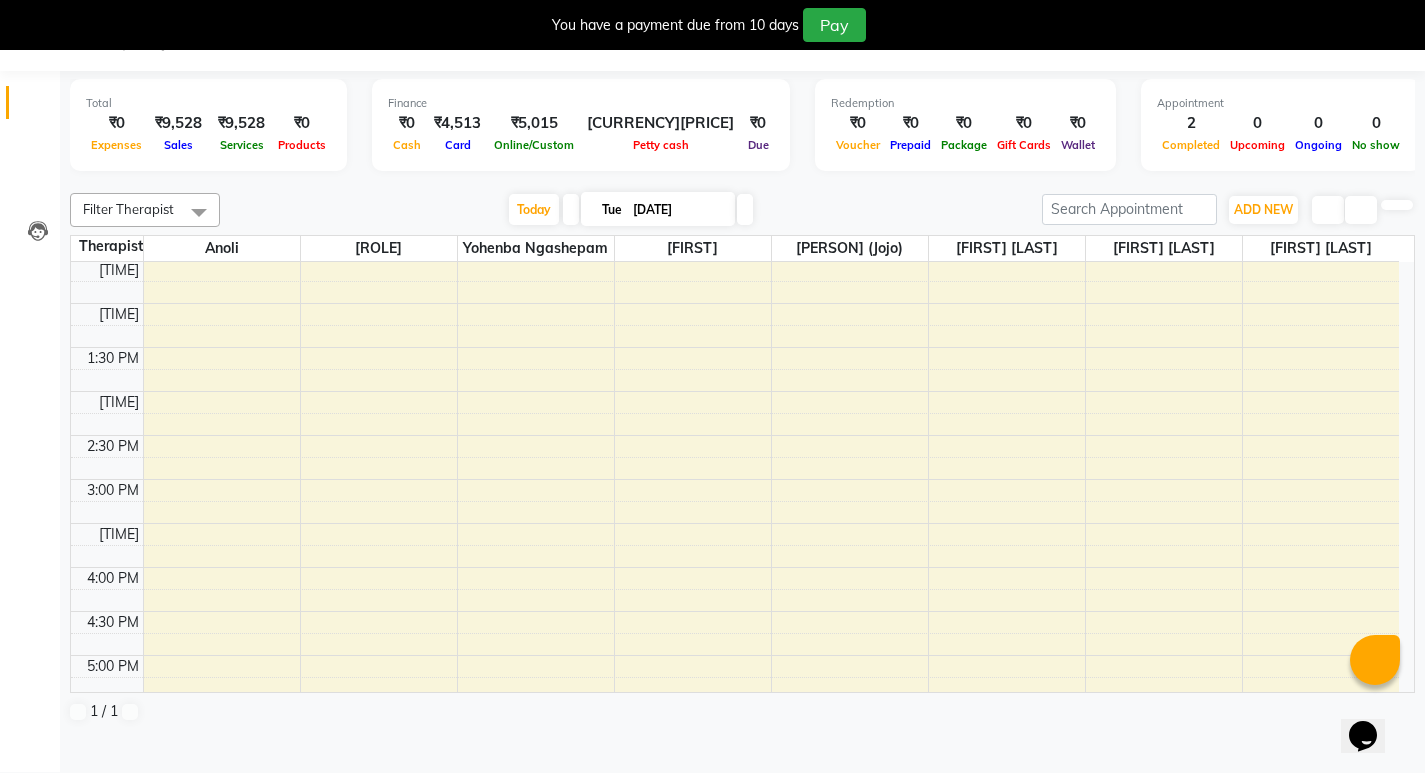 scroll, scrollTop: 0, scrollLeft: 0, axis: both 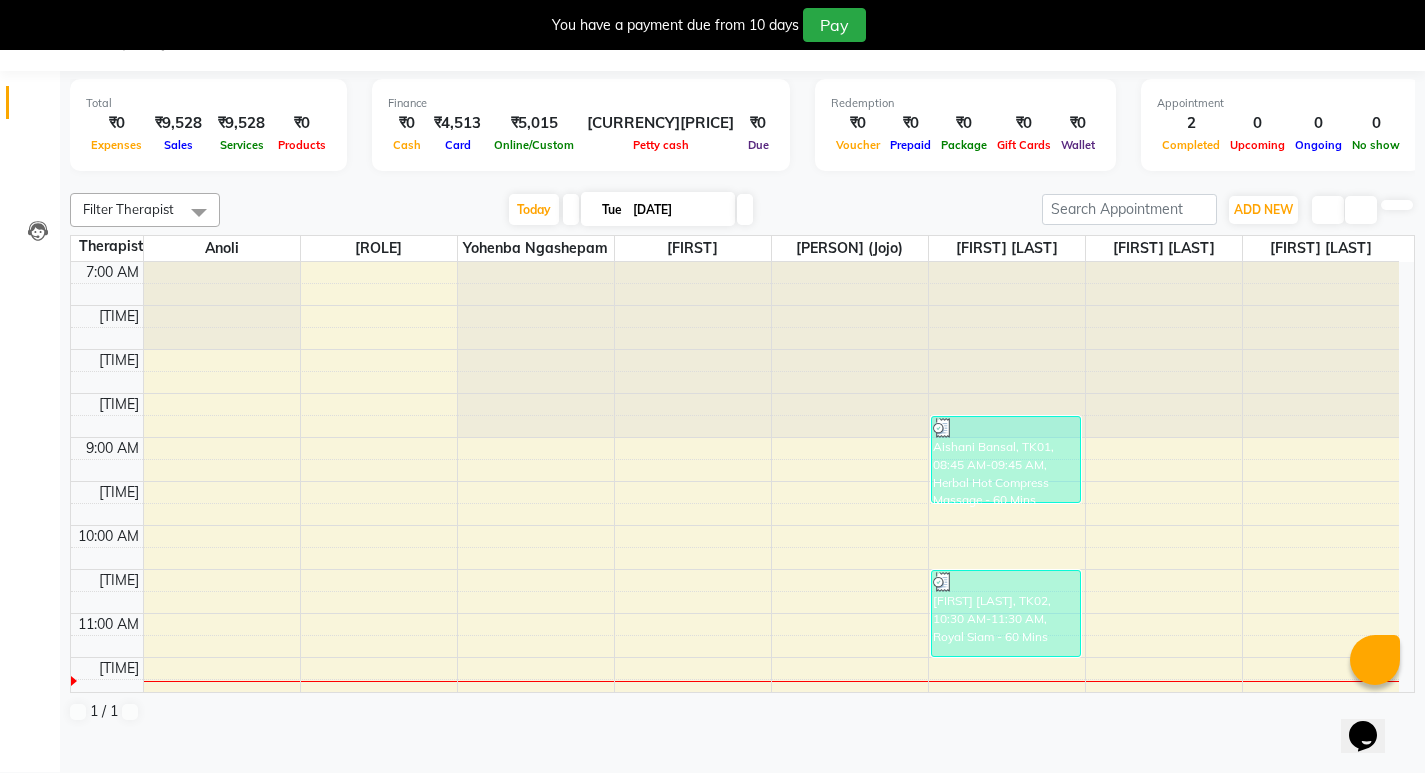 click at bounding box center (602, 209) 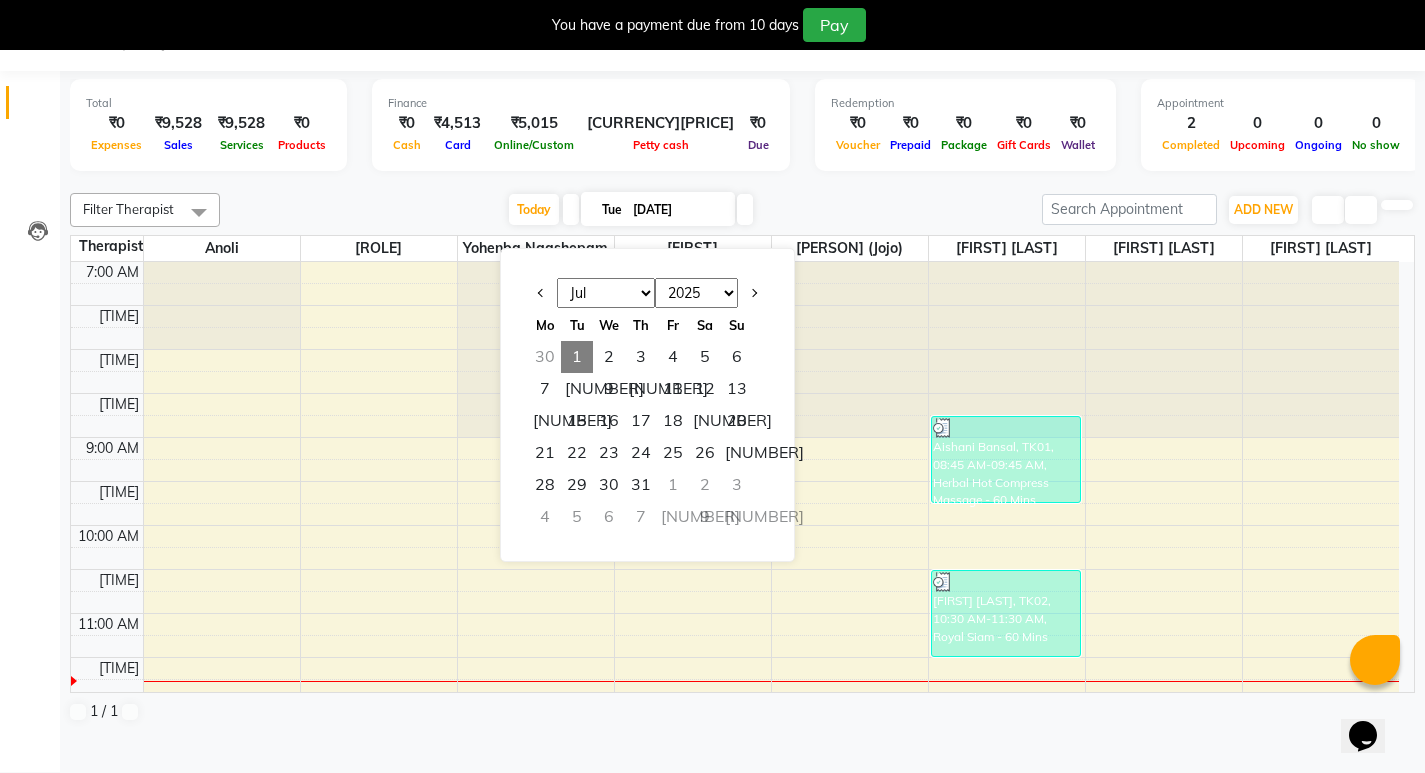 click on "Jan Feb Mar Apr May Jun Jul Aug Sep Oct Nov Dec" at bounding box center [606, 293] 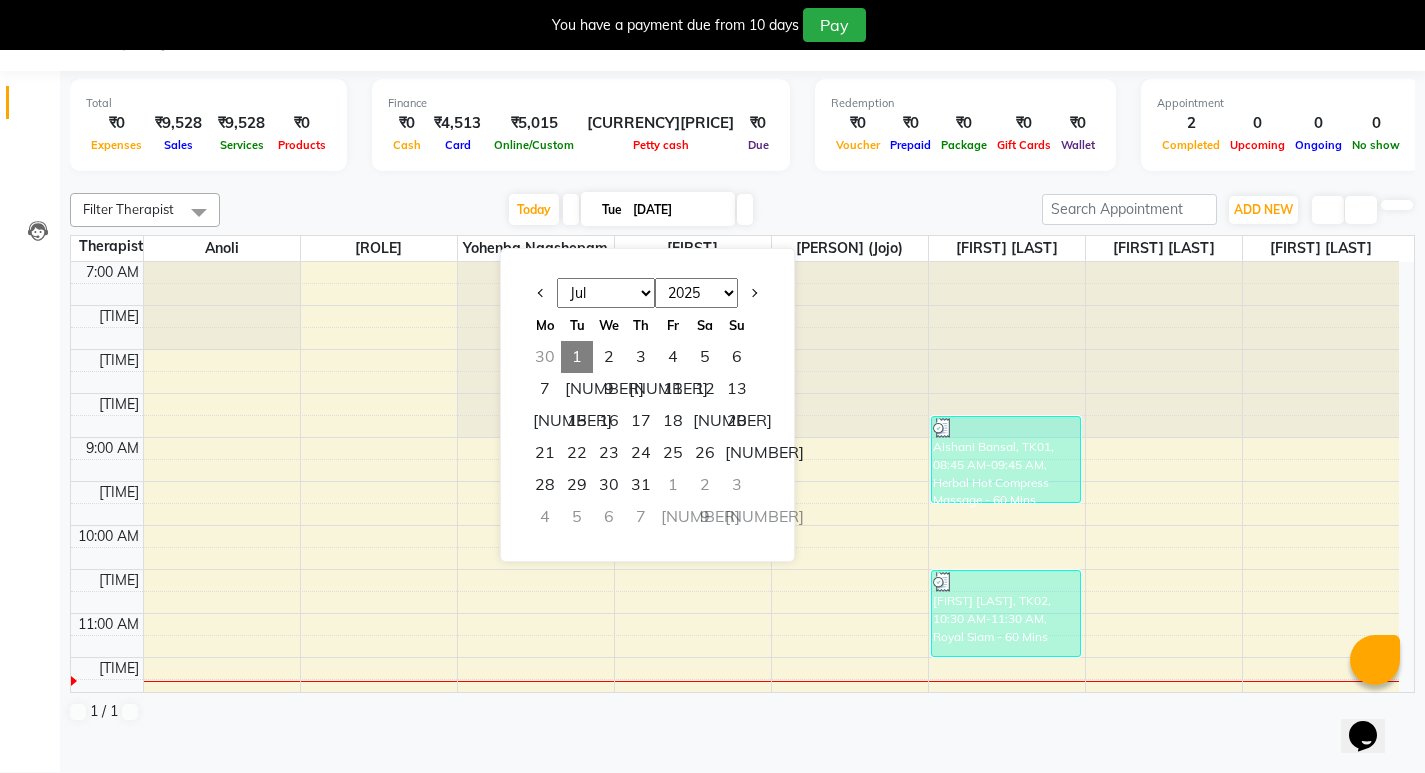 select on "6" 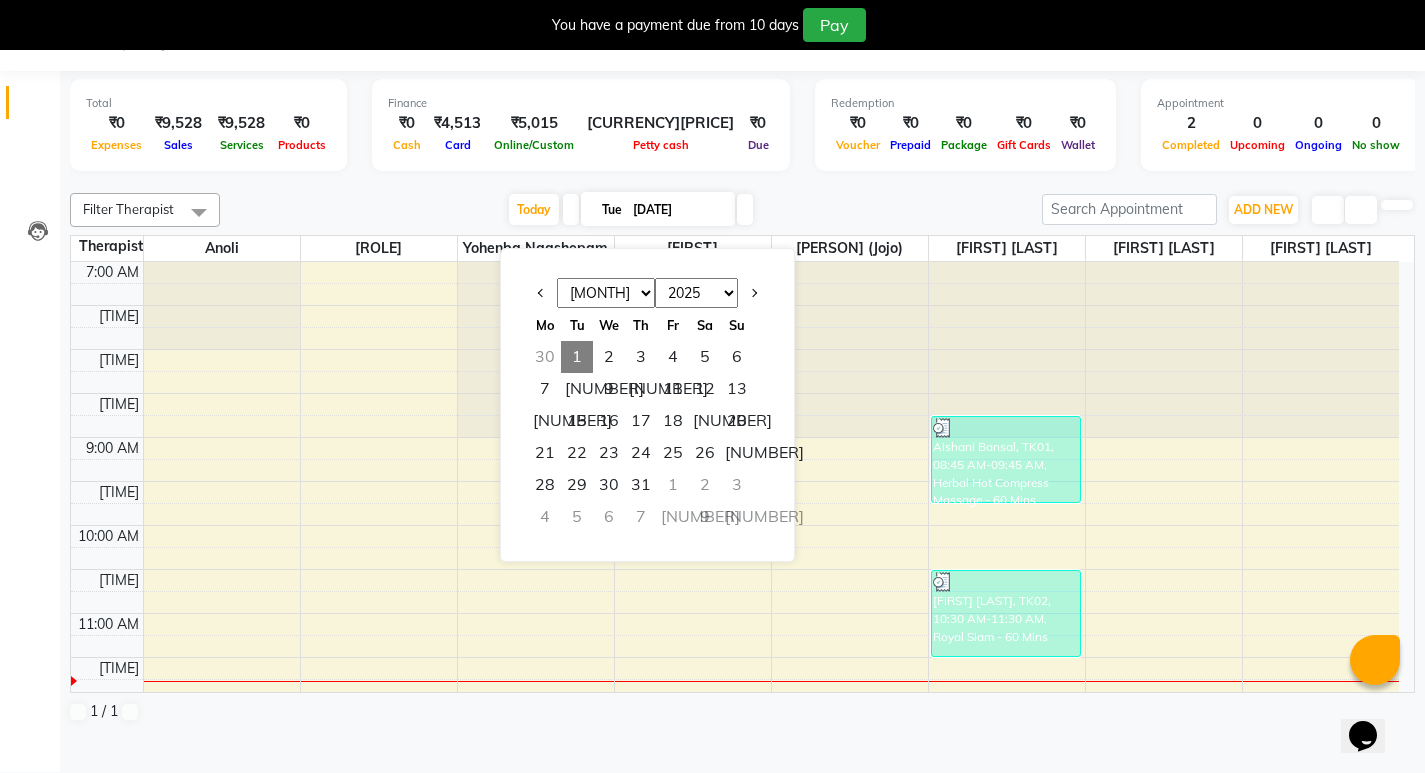 click on "Jan Feb Mar Apr May Jun Jul Aug Sep Oct Nov Dec" at bounding box center [606, 293] 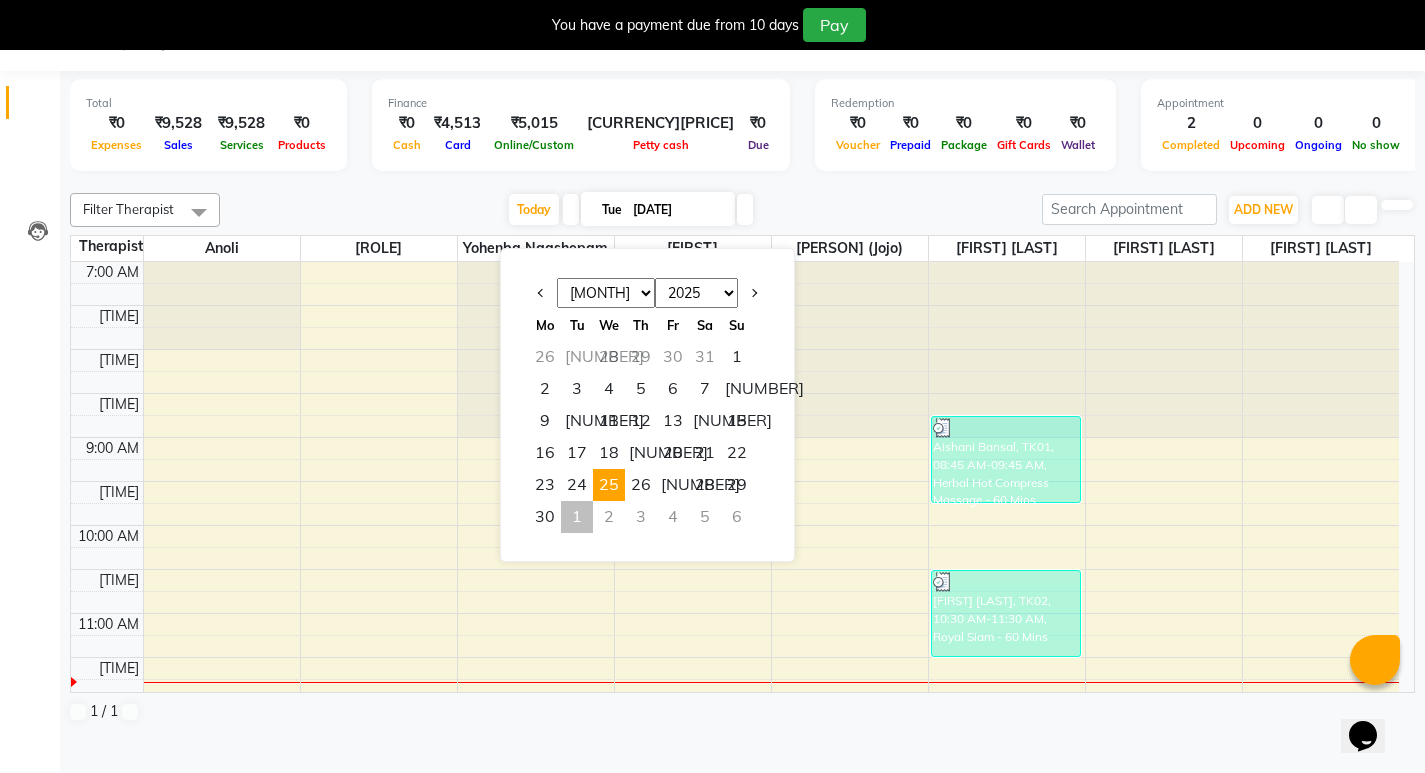click on "25" at bounding box center [609, 485] 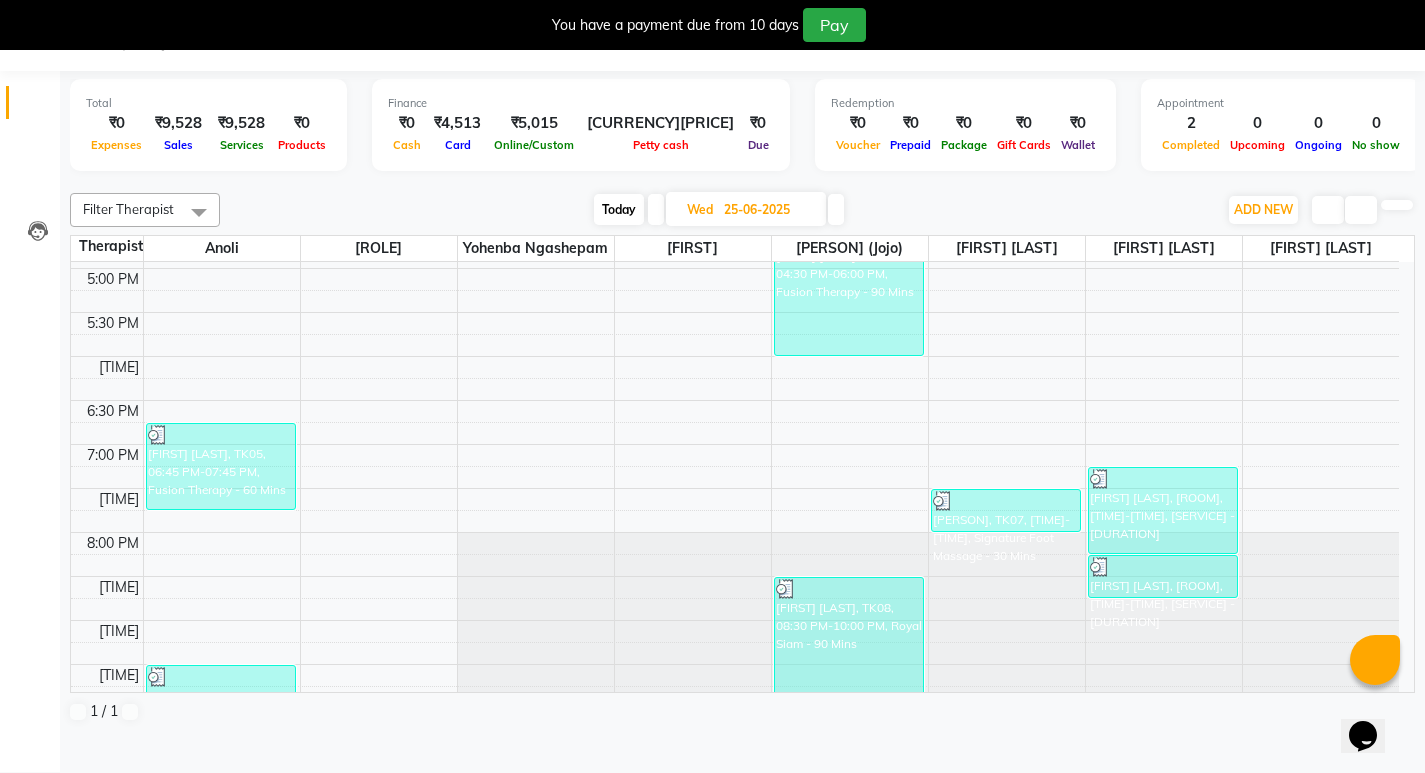 scroll, scrollTop: 1086, scrollLeft: 0, axis: vertical 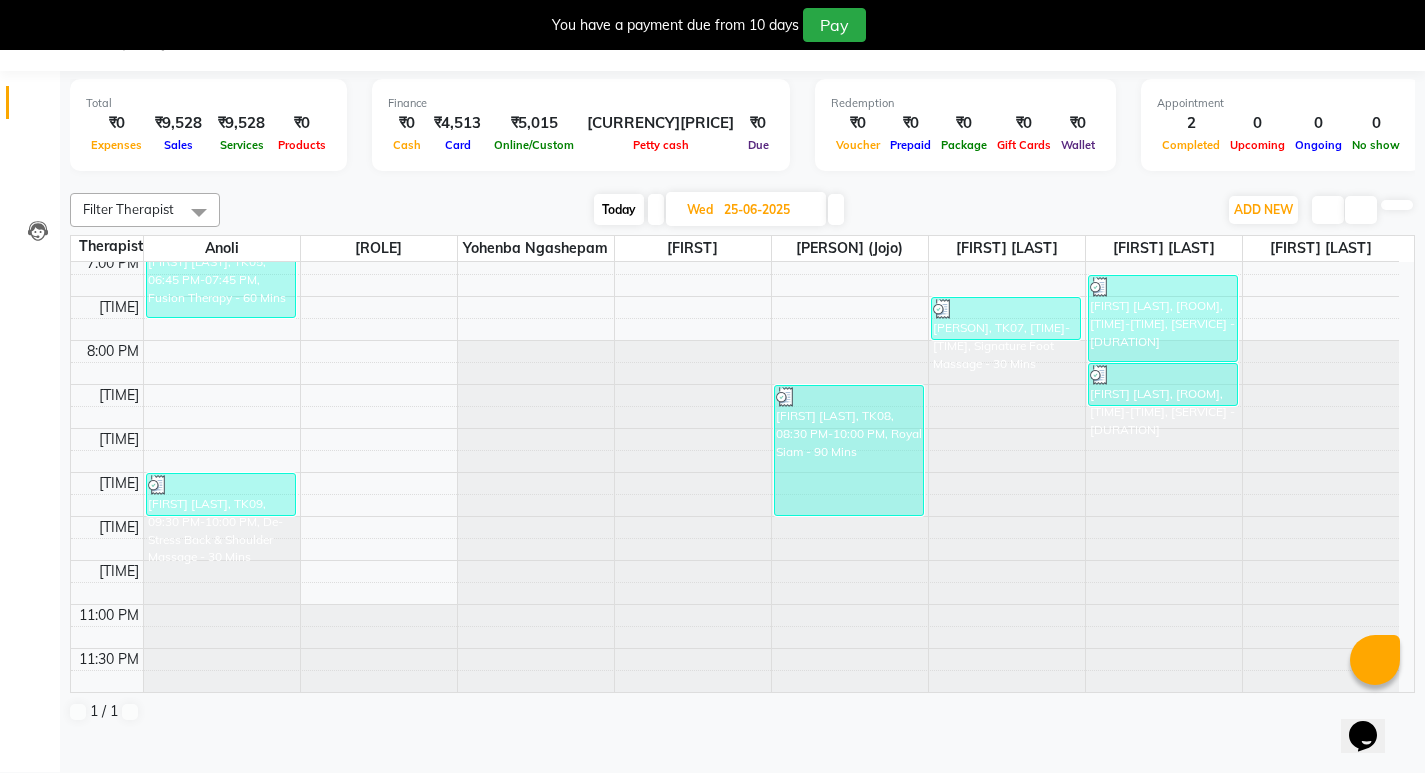 click at bounding box center [656, 209] 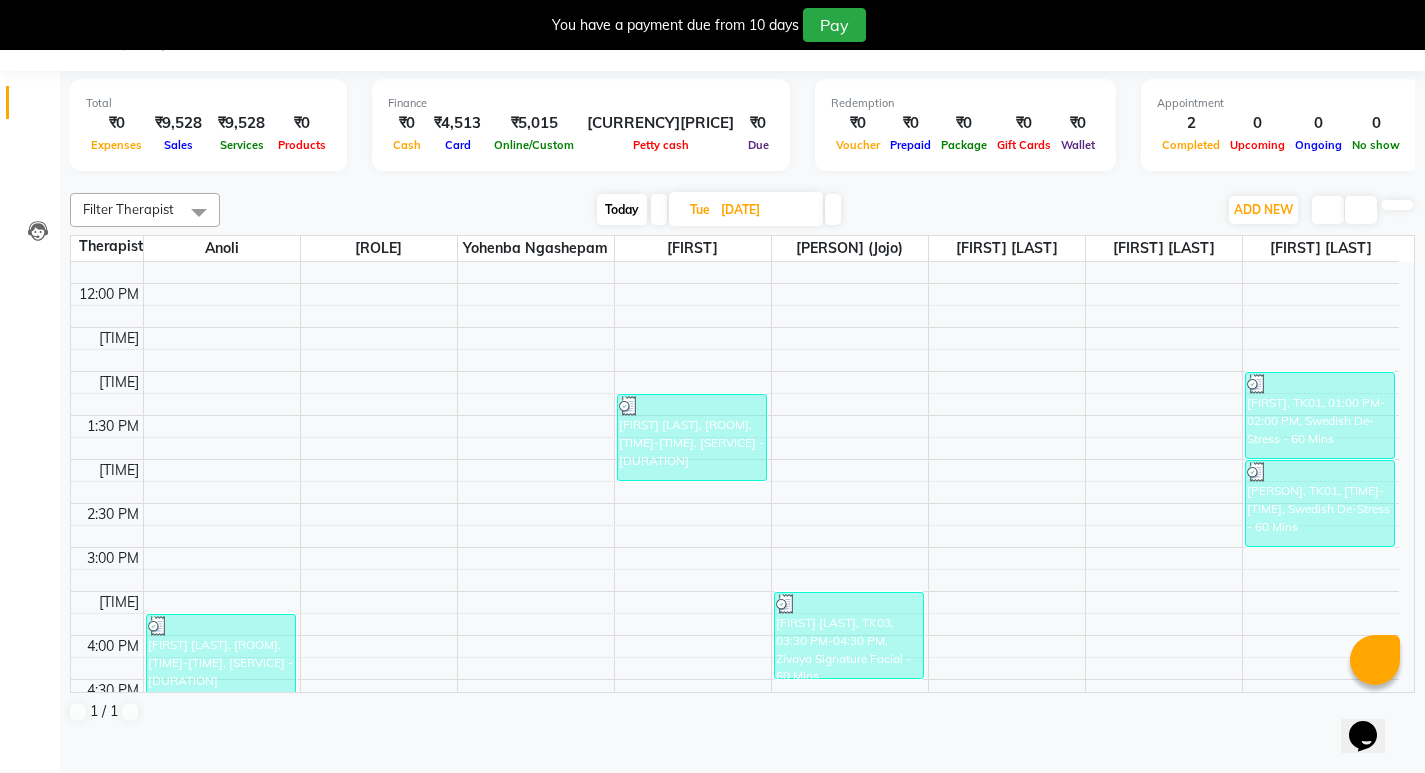 scroll, scrollTop: 353, scrollLeft: 0, axis: vertical 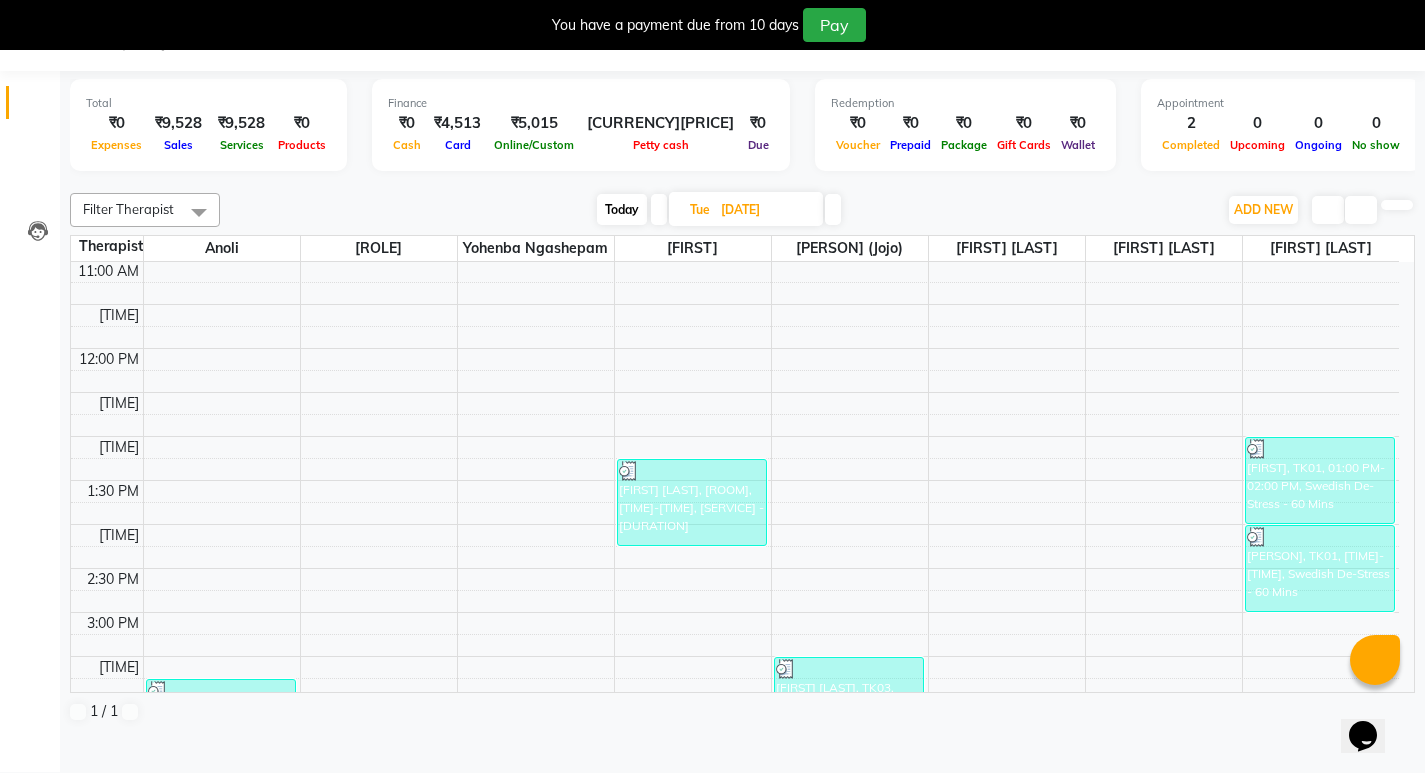 click at bounding box center (833, 209) 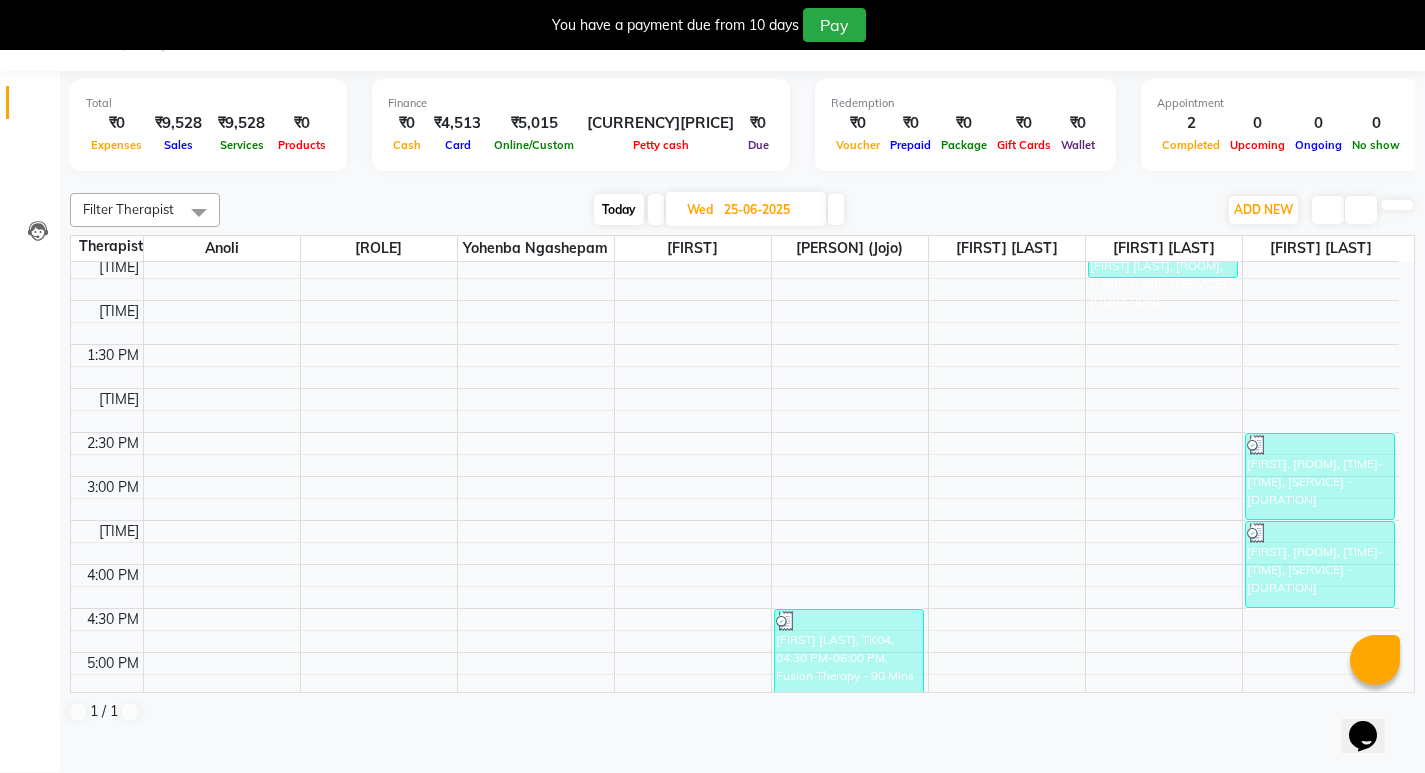 scroll, scrollTop: 486, scrollLeft: 0, axis: vertical 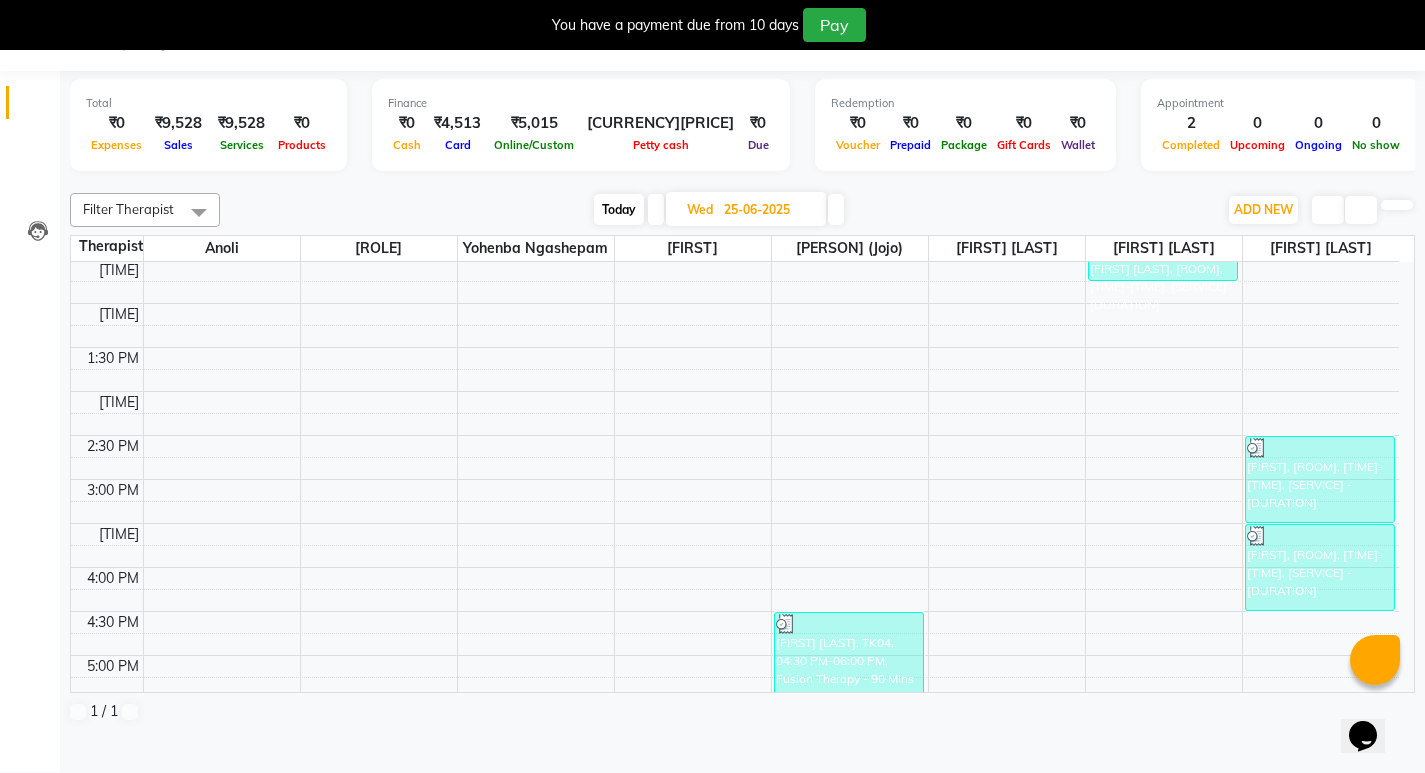 click at bounding box center [836, 209] 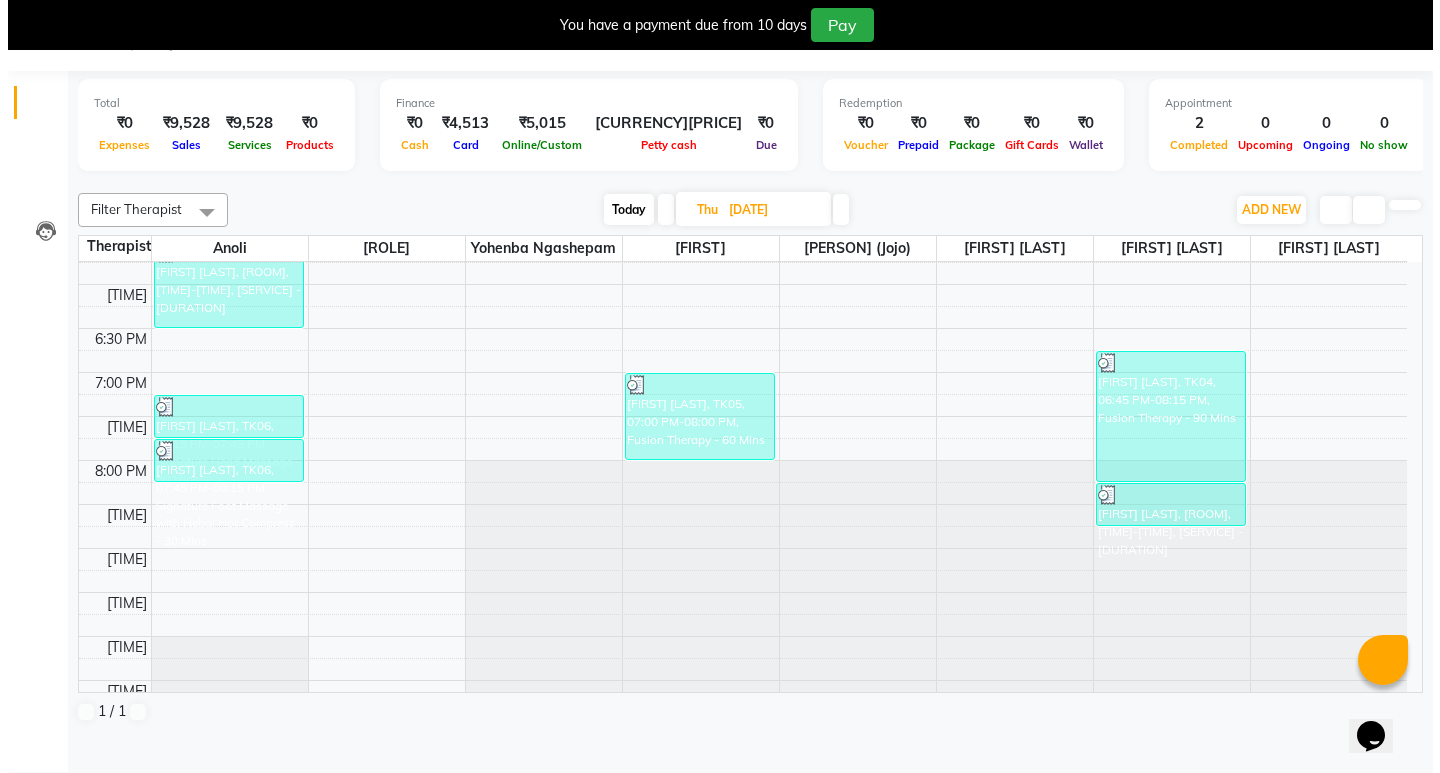 scroll, scrollTop: 953, scrollLeft: 0, axis: vertical 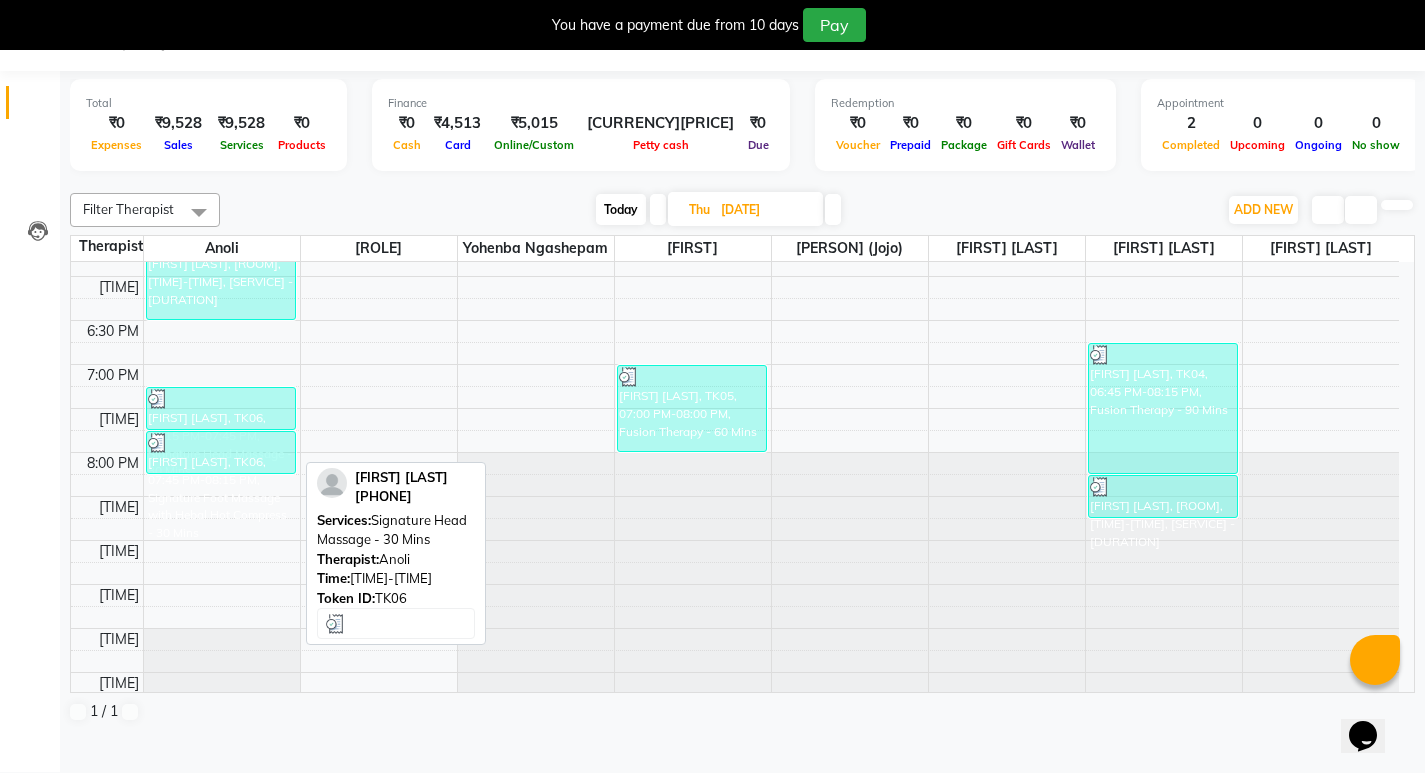 click on "[FIRST] [LAST], TK06, 07:15 PM-07:45 PM, Signature Head Massage - 30 Mins" at bounding box center (221, 276) 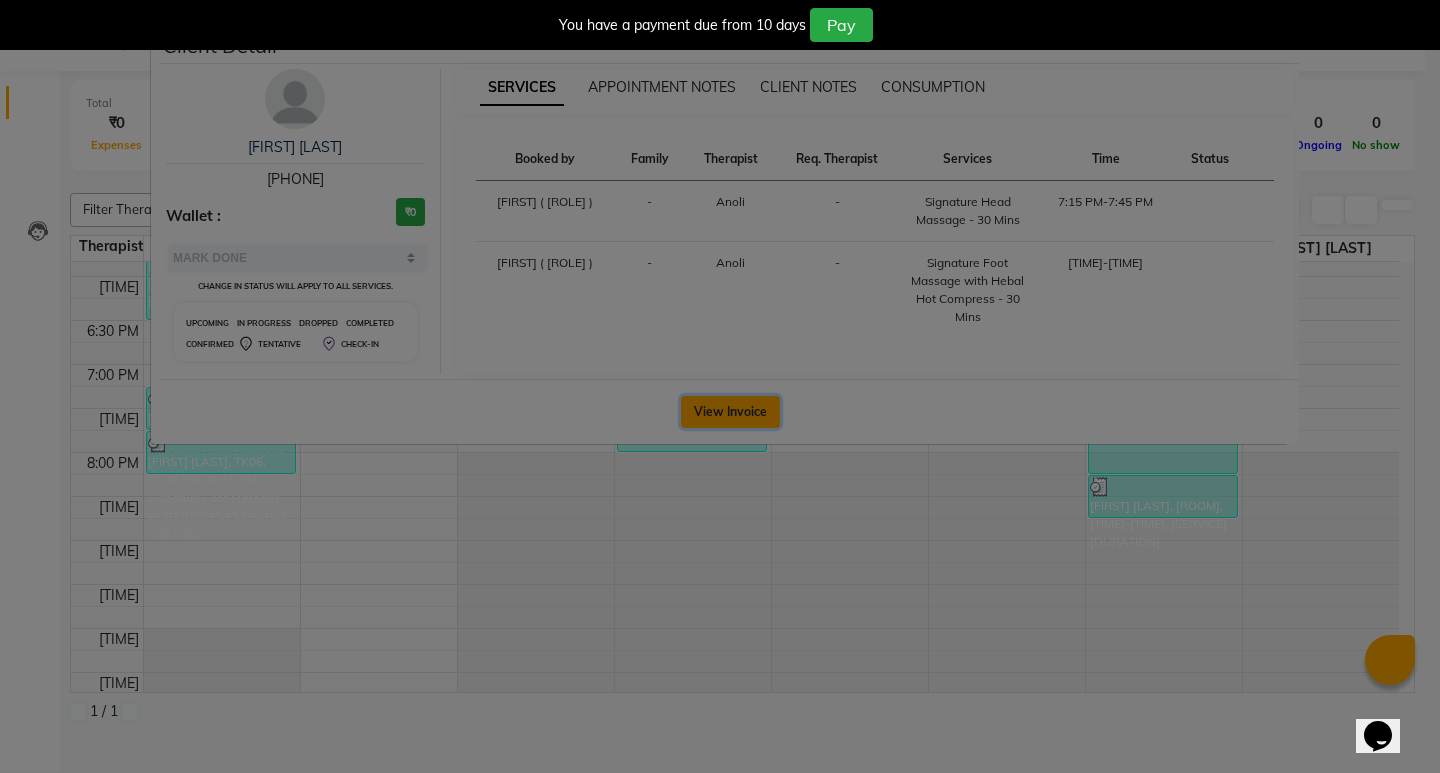 click on "View Invoice" at bounding box center (730, 412) 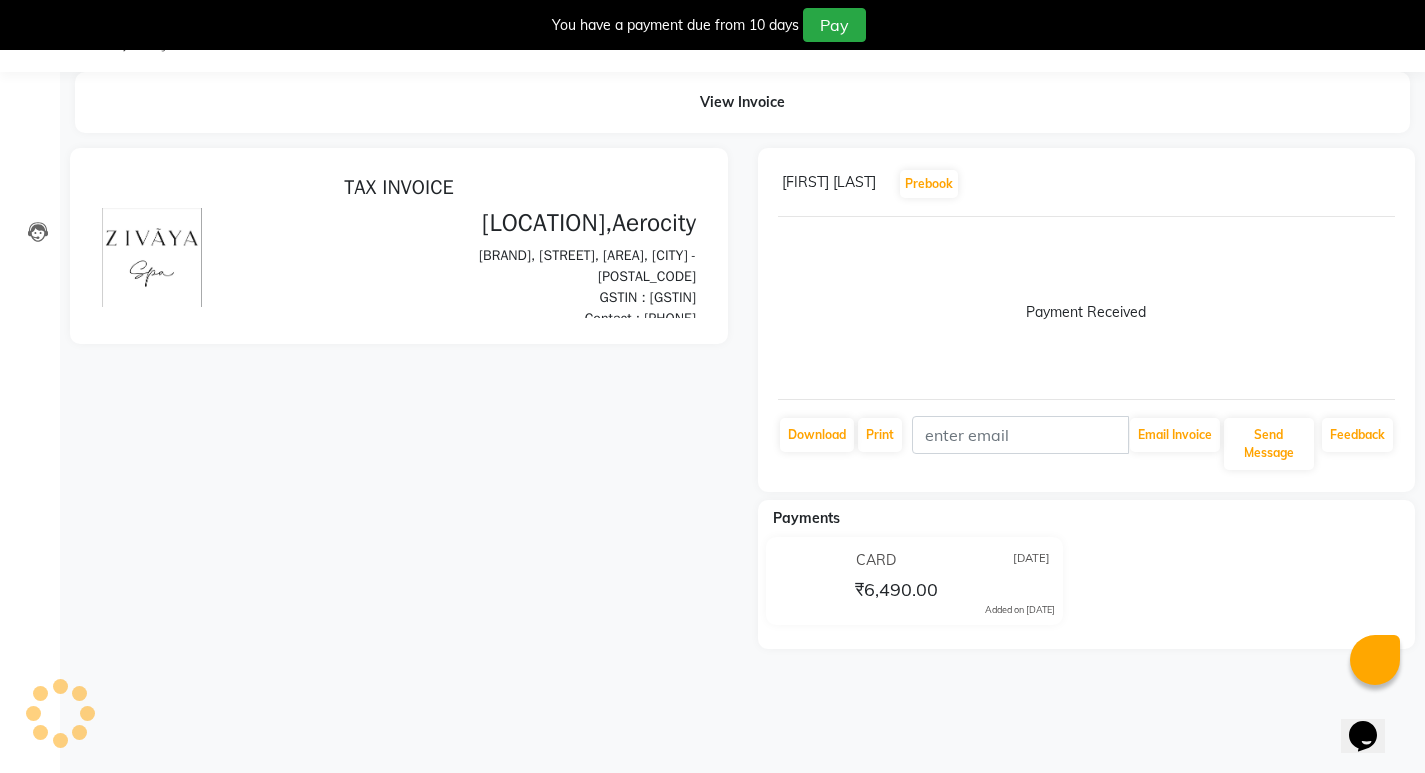scroll, scrollTop: 0, scrollLeft: 0, axis: both 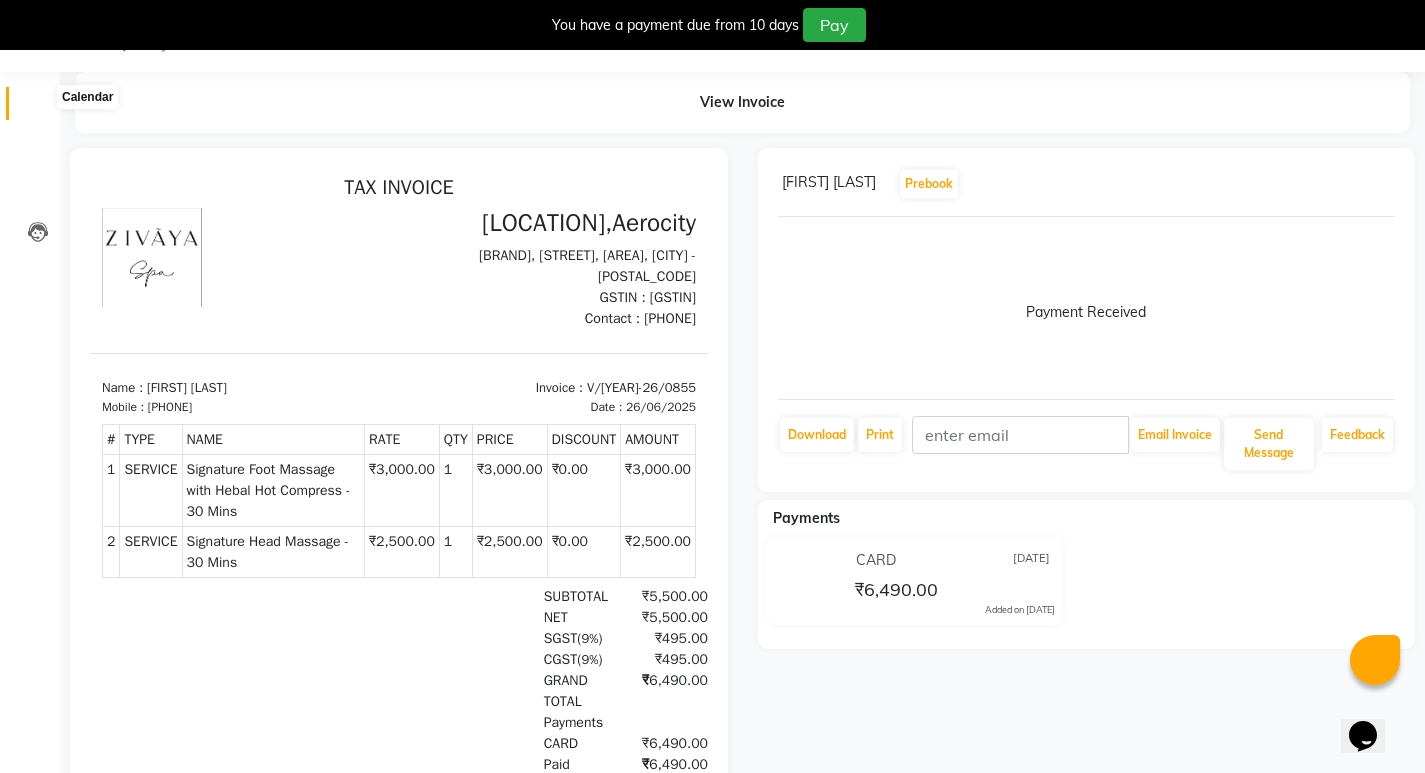 click at bounding box center (38, 108) 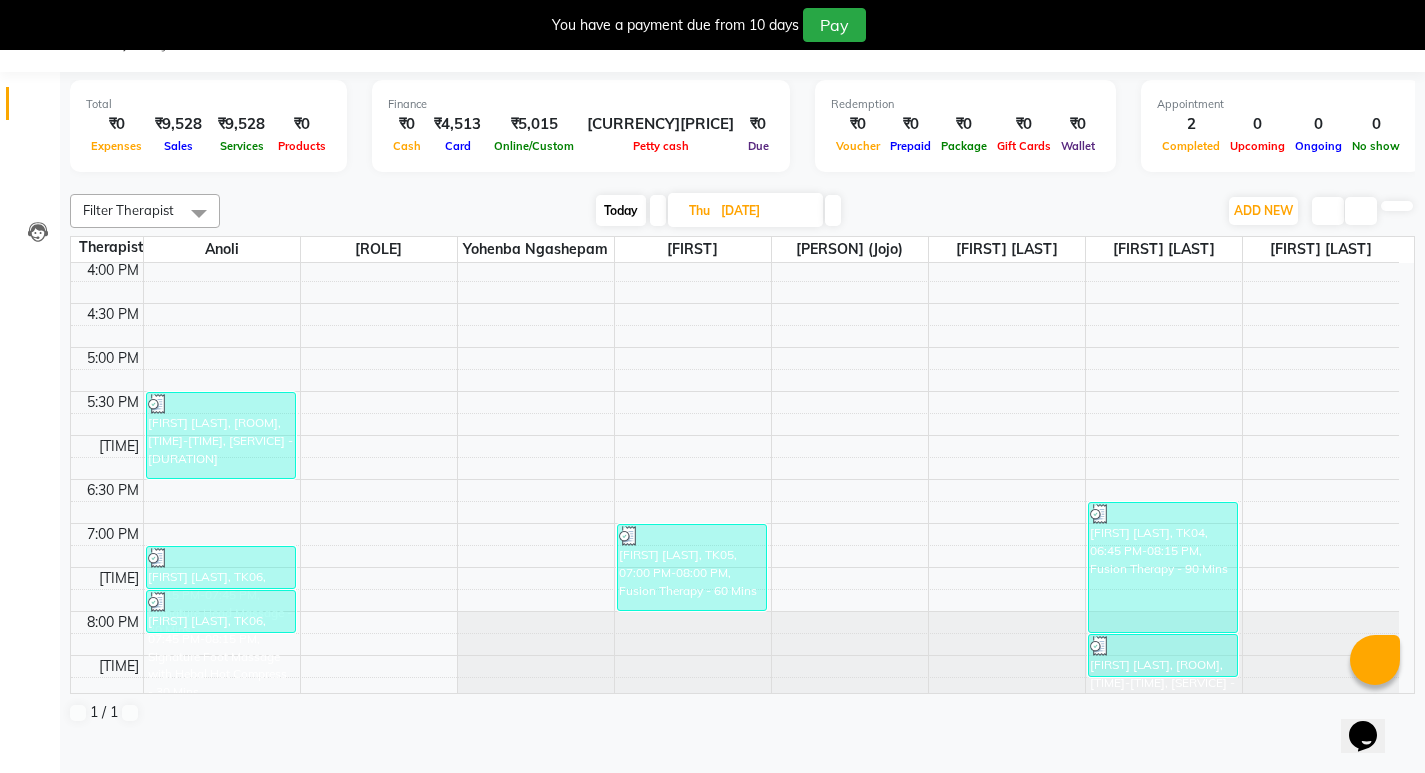 scroll, scrollTop: 900, scrollLeft: 0, axis: vertical 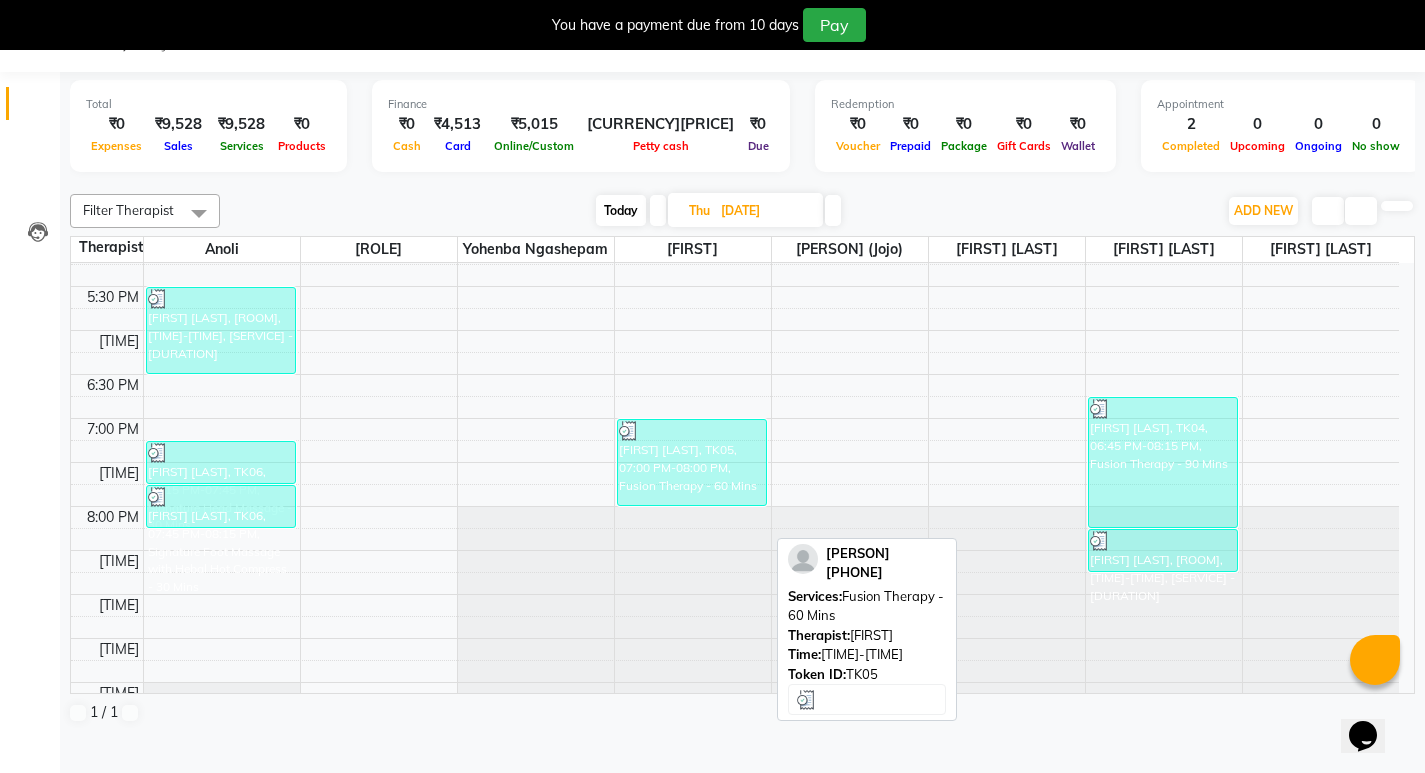 click on "[FIRST] [LAST], TK05, 07:00 PM-08:00 PM, Fusion Therapy - 60 Mins" at bounding box center [221, 330] 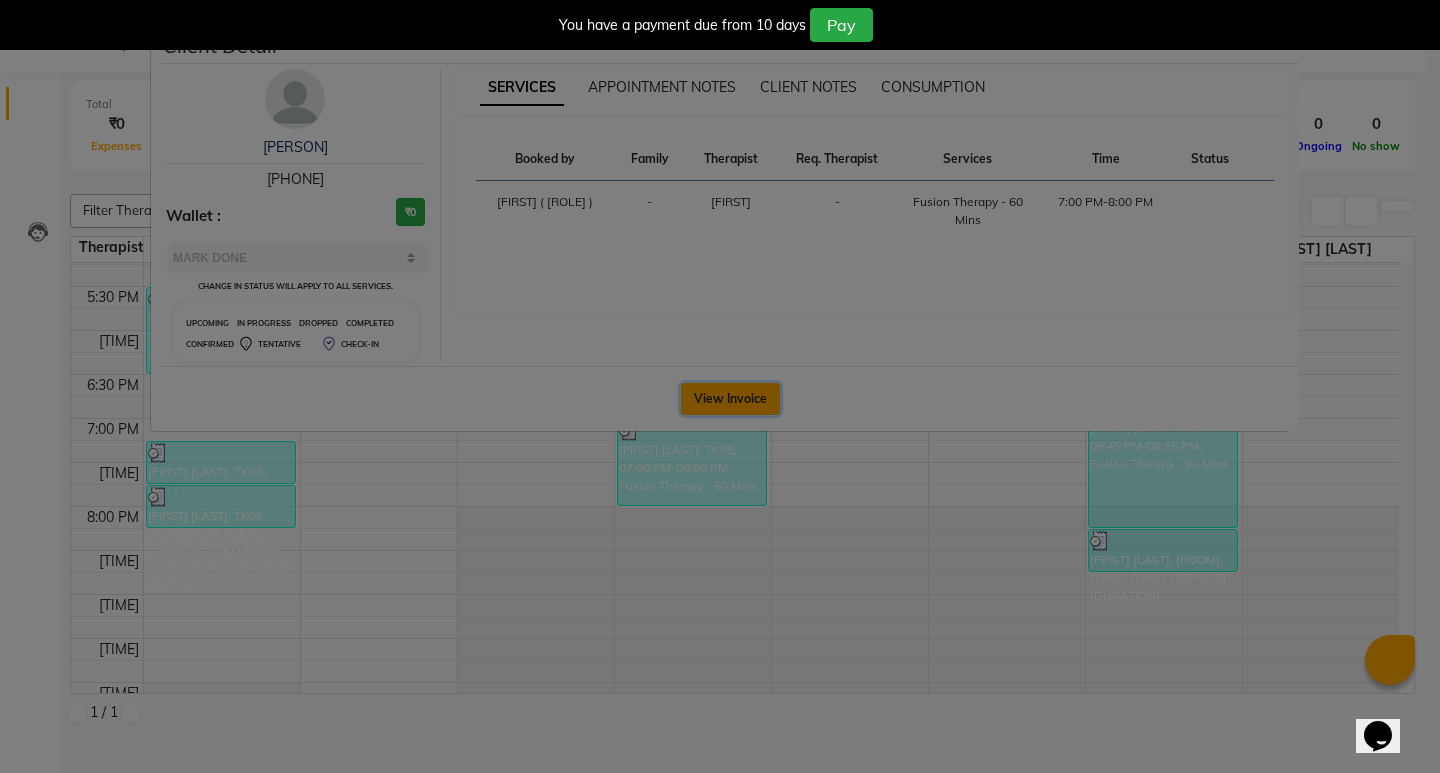 click on "View Invoice" at bounding box center (730, 399) 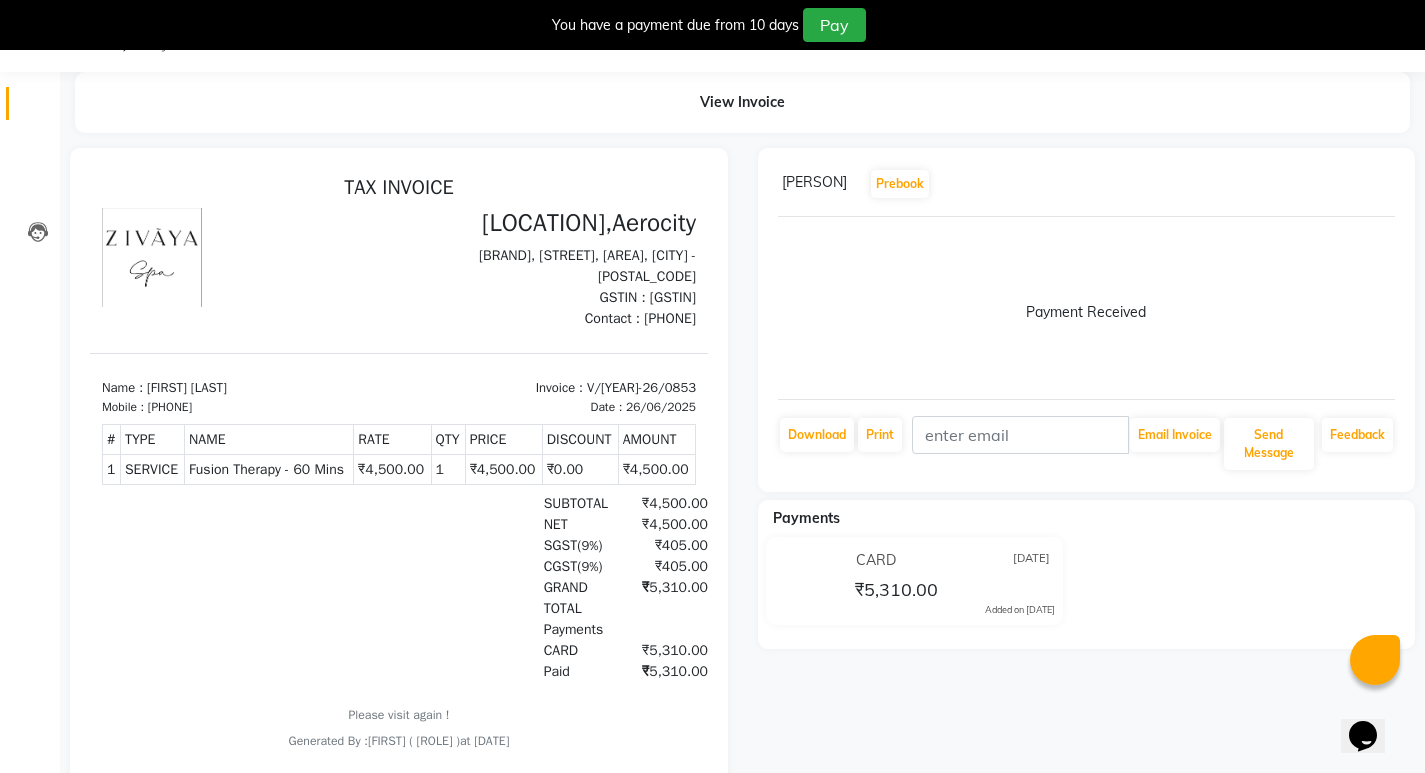 scroll, scrollTop: 0, scrollLeft: 0, axis: both 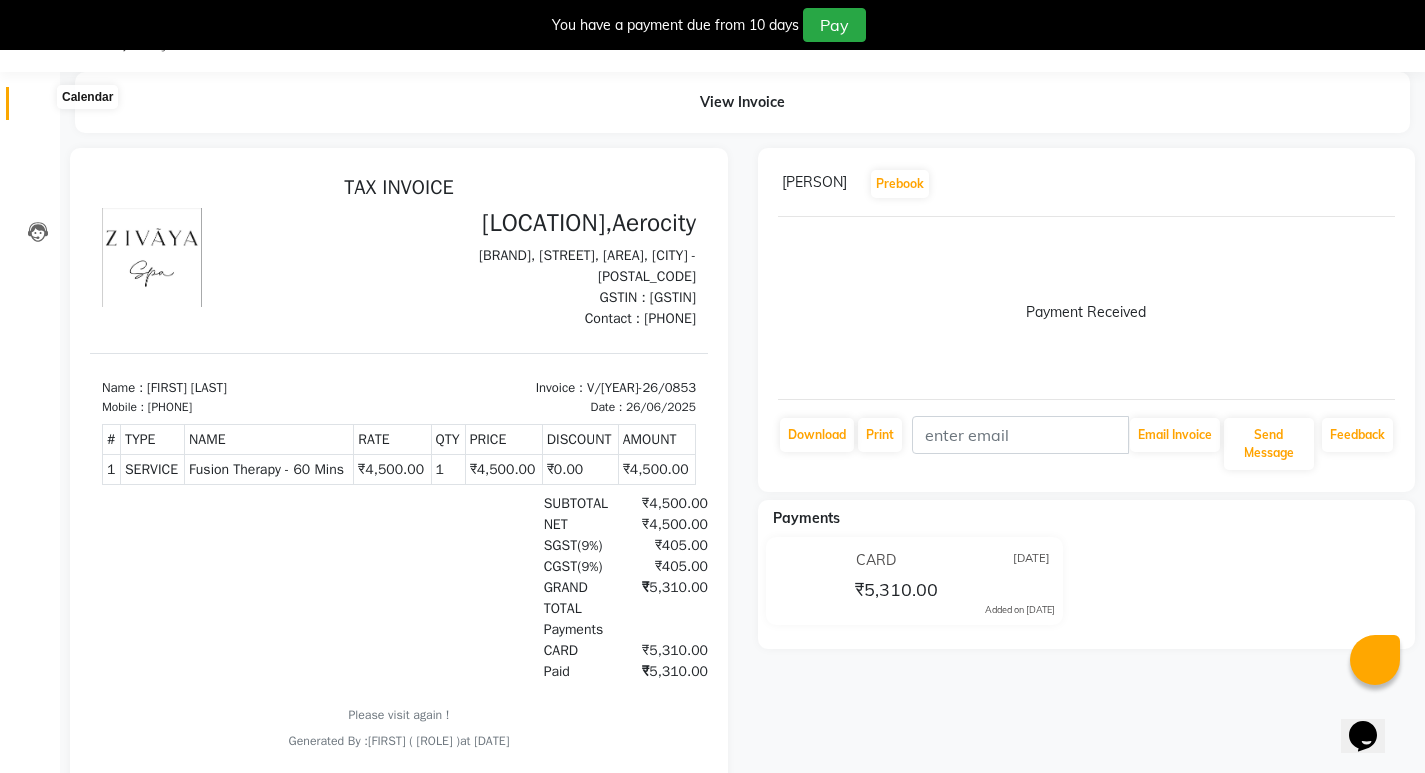 click at bounding box center [37, 108] 